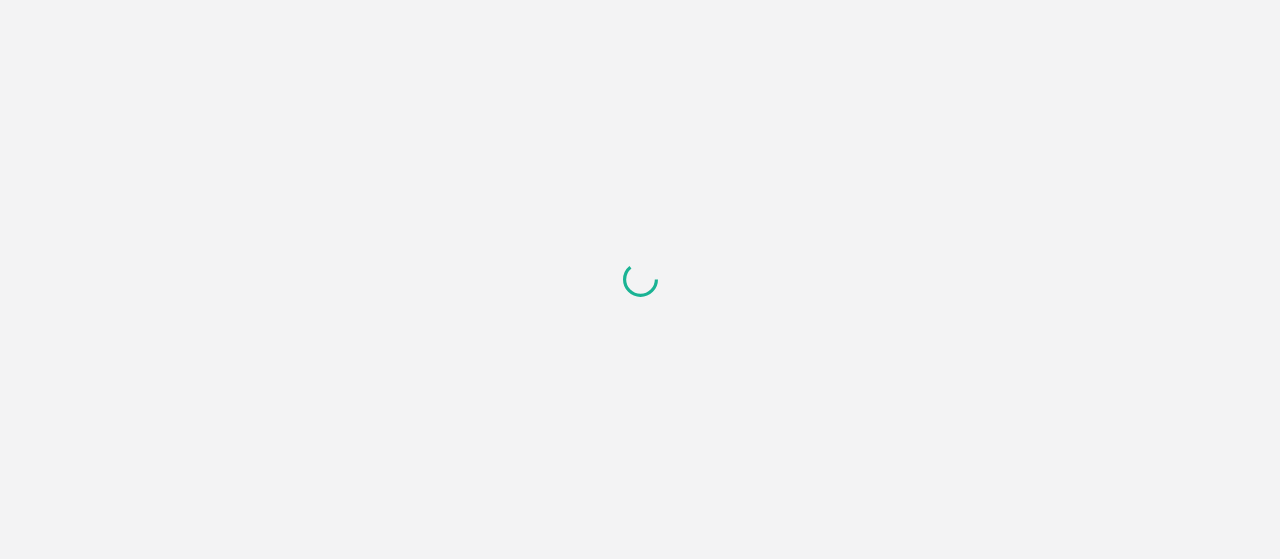 scroll, scrollTop: 0, scrollLeft: 0, axis: both 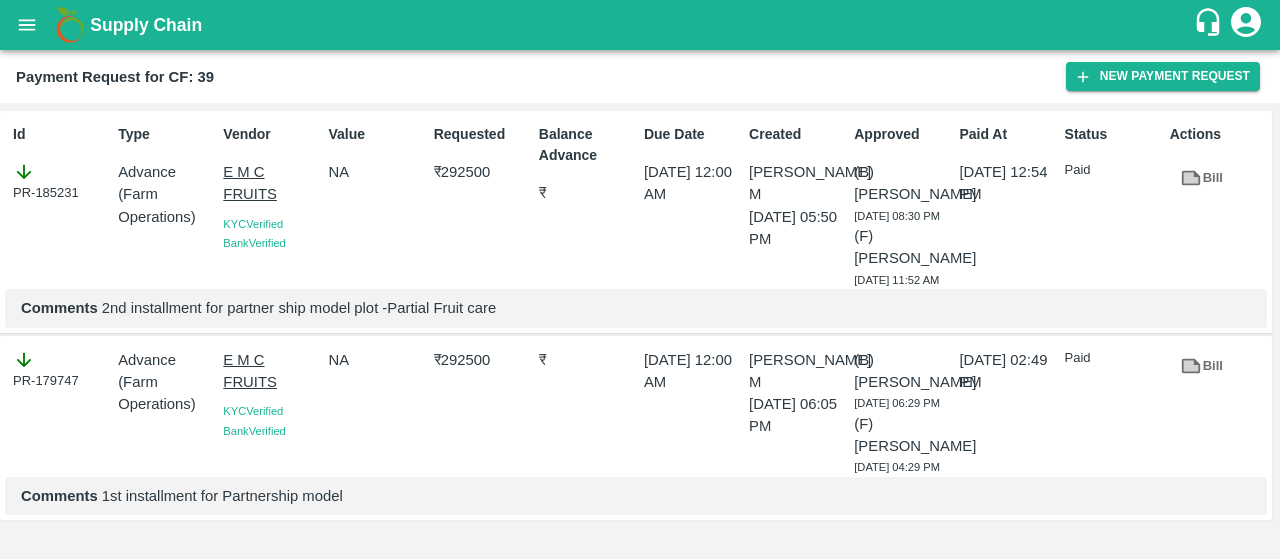 click at bounding box center [27, 25] 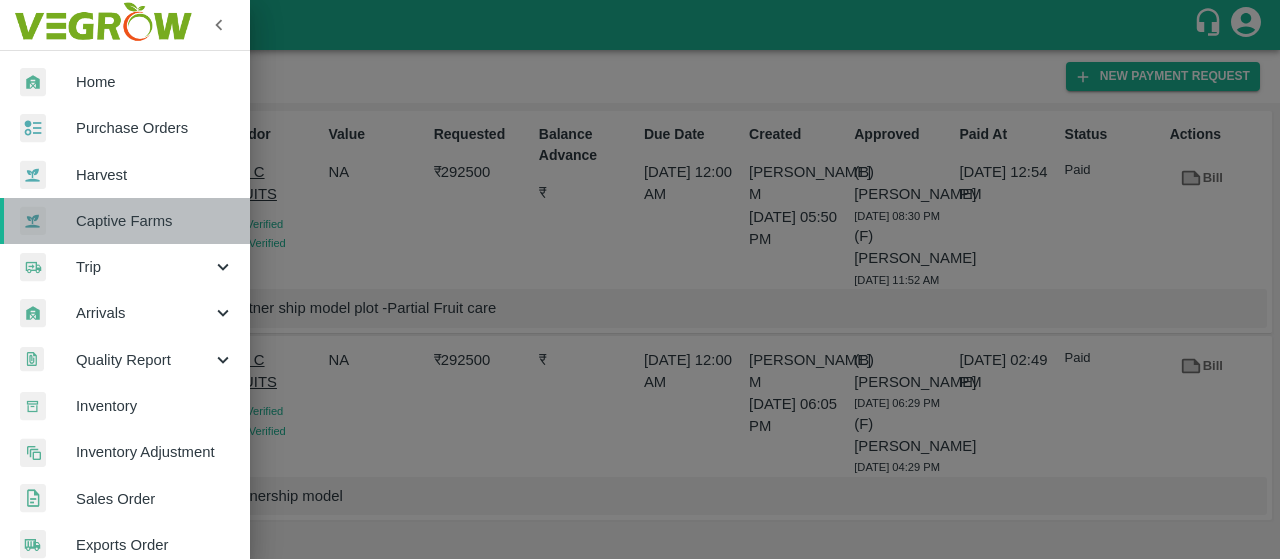click on "Captive Farms" at bounding box center [155, 221] 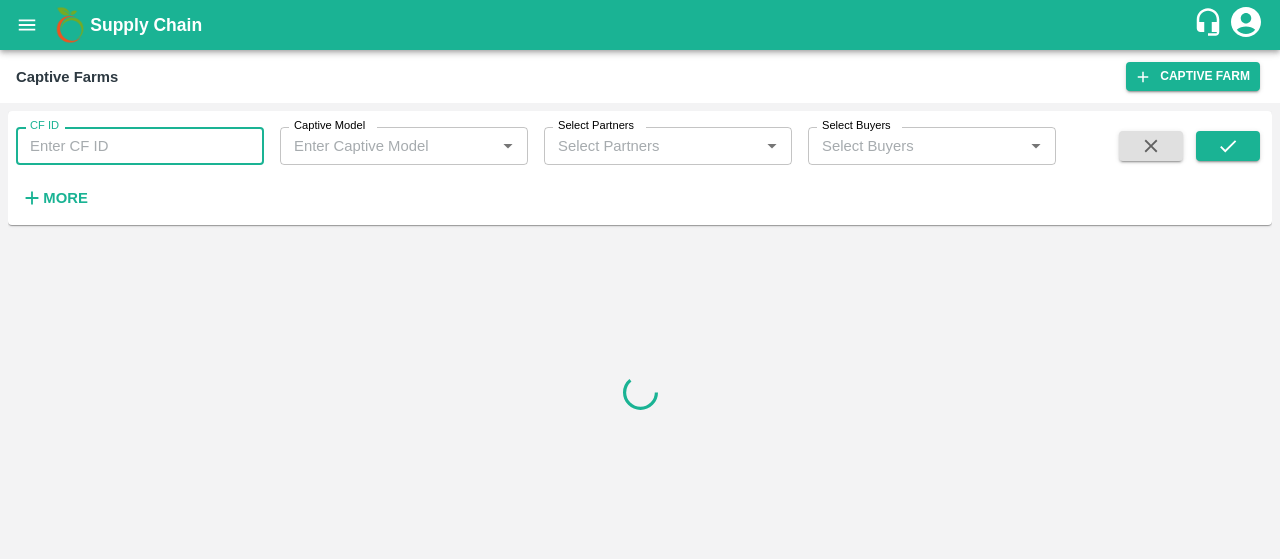 click on "CF ID" at bounding box center (140, 146) 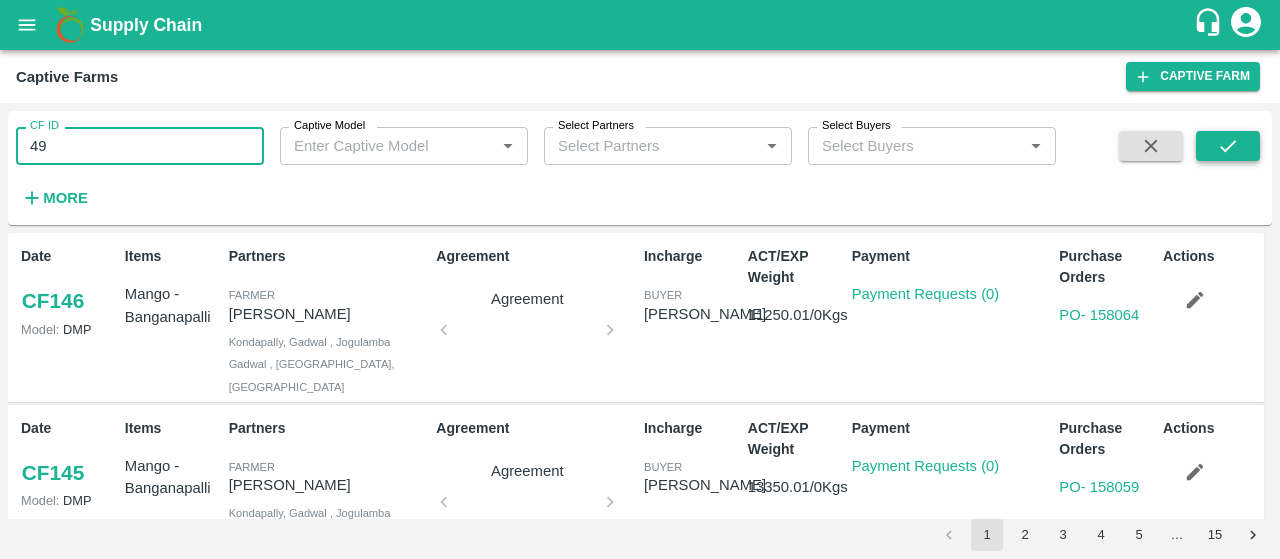 type on "49" 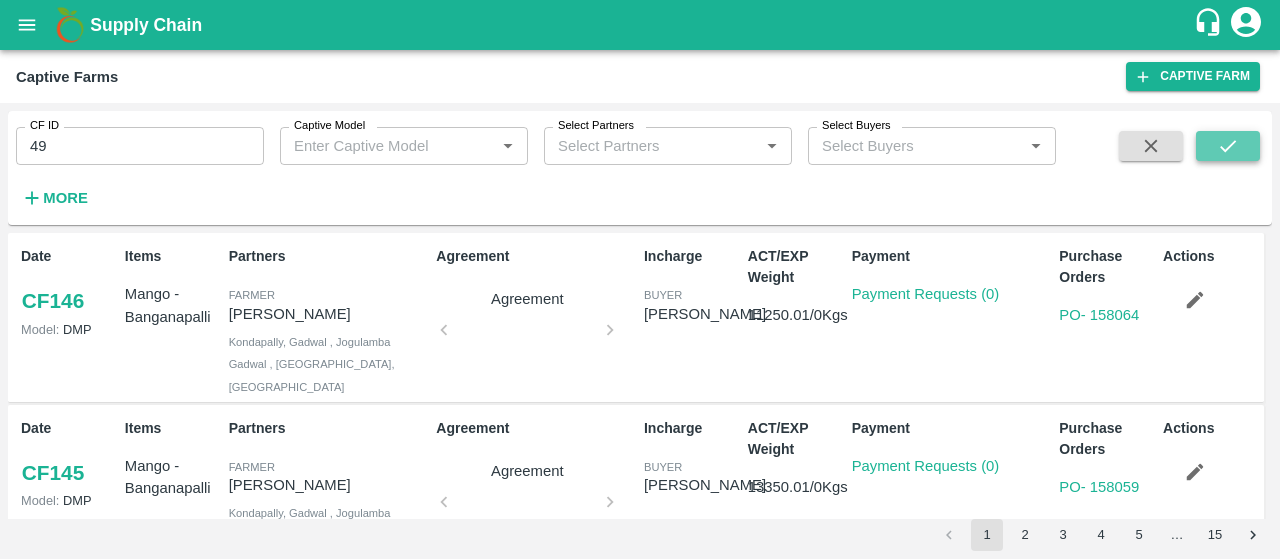 click at bounding box center (1228, 146) 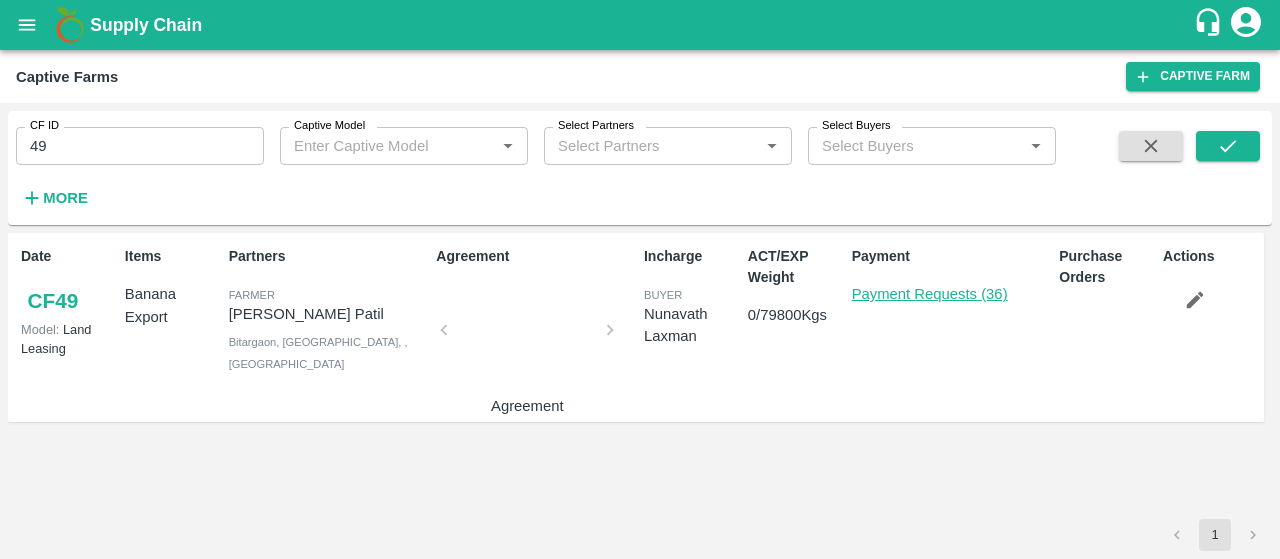 click on "Payment Requests   (36)" at bounding box center (930, 294) 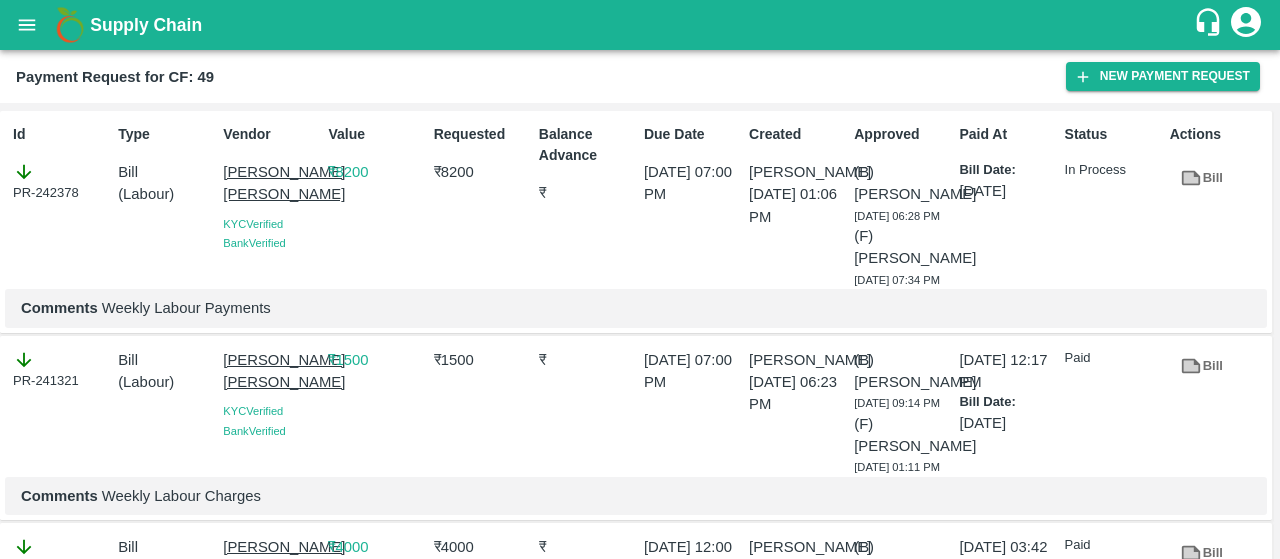 scroll, scrollTop: 0, scrollLeft: 0, axis: both 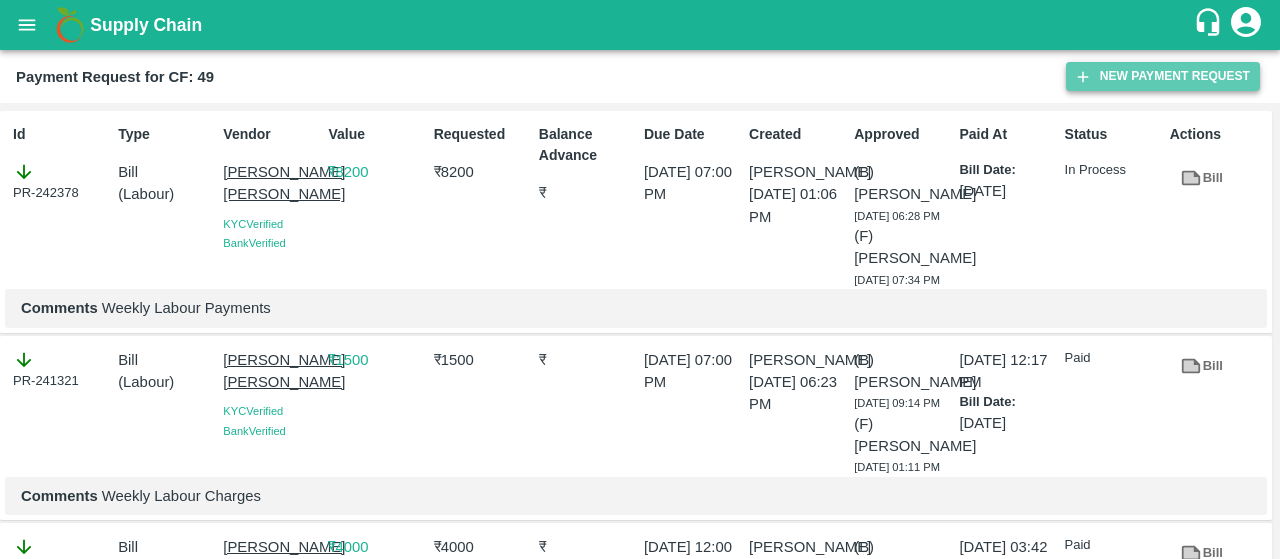 click on "New Payment Request" at bounding box center (1163, 76) 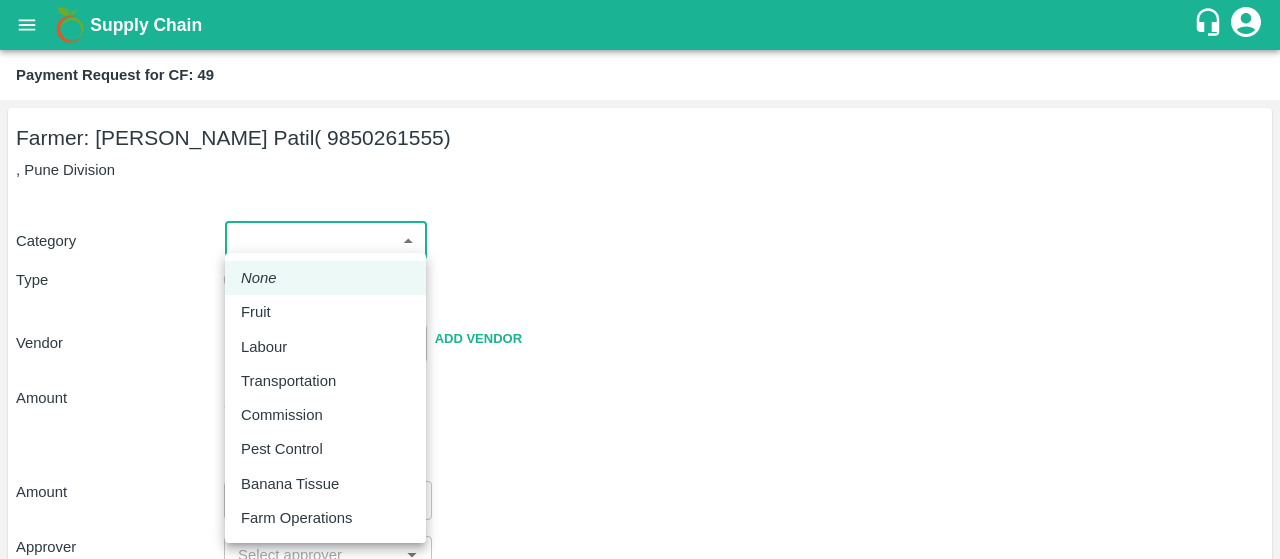 click on "Supply Chain Payment Request for CF: 49 Farmer:    Prakash Subhedar Patil  ( 9850261555) , Pune Division Category ​ ​ Type Advance Bill Vendor ​ Add Vendor Amount Total value Per Kg ​ Amount ​ Approver ​ Due Date ​  Priority  Low  High Comment x ​ Attach bill Cancel Save Bangalore DC Direct Customer Hyderabad DC B2R Bangalore  Tembhurni Virtual Captive PH Ananthapur Virtual Captive PH Kothakota Virtual Captive PH Chittoor Virtual Captive PH Vavilala Himalekya Logout None Fruit Labour Transportation Commission Pest Control Banana Tissue Farm Operations" at bounding box center [640, 279] 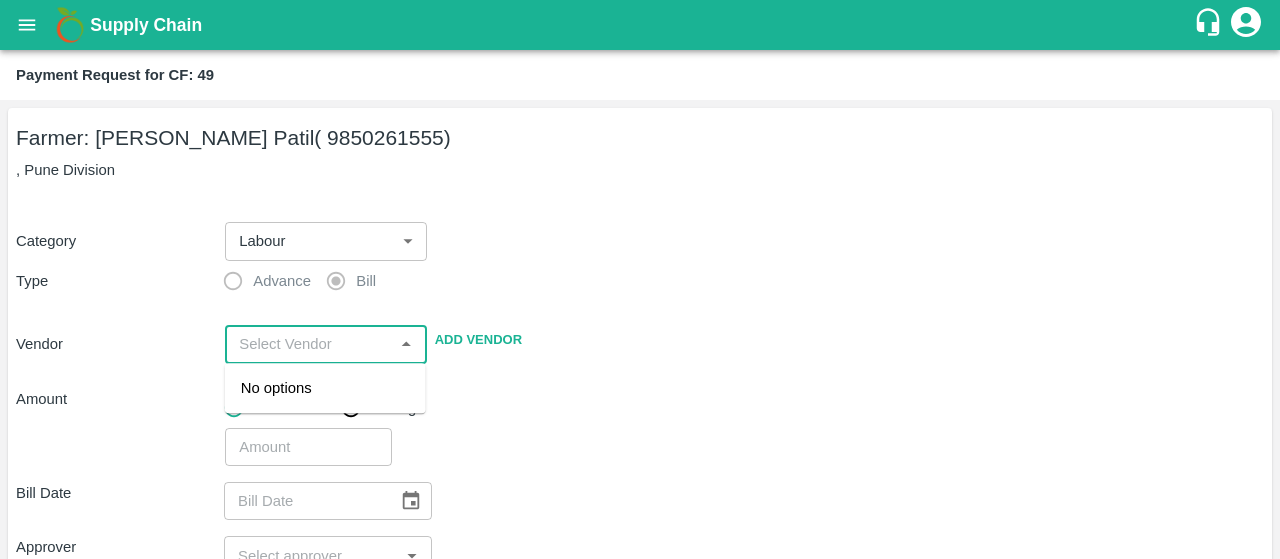 click at bounding box center (309, 344) 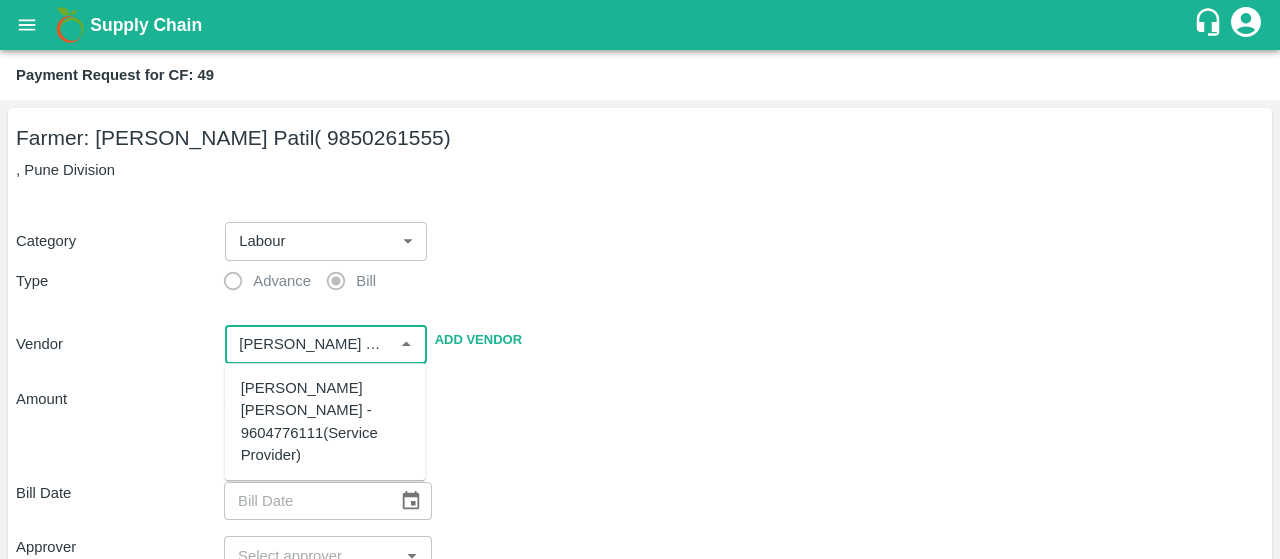 click on "[PERSON_NAME] [PERSON_NAME] - 9604776111(Service Provider)" at bounding box center (325, 421) 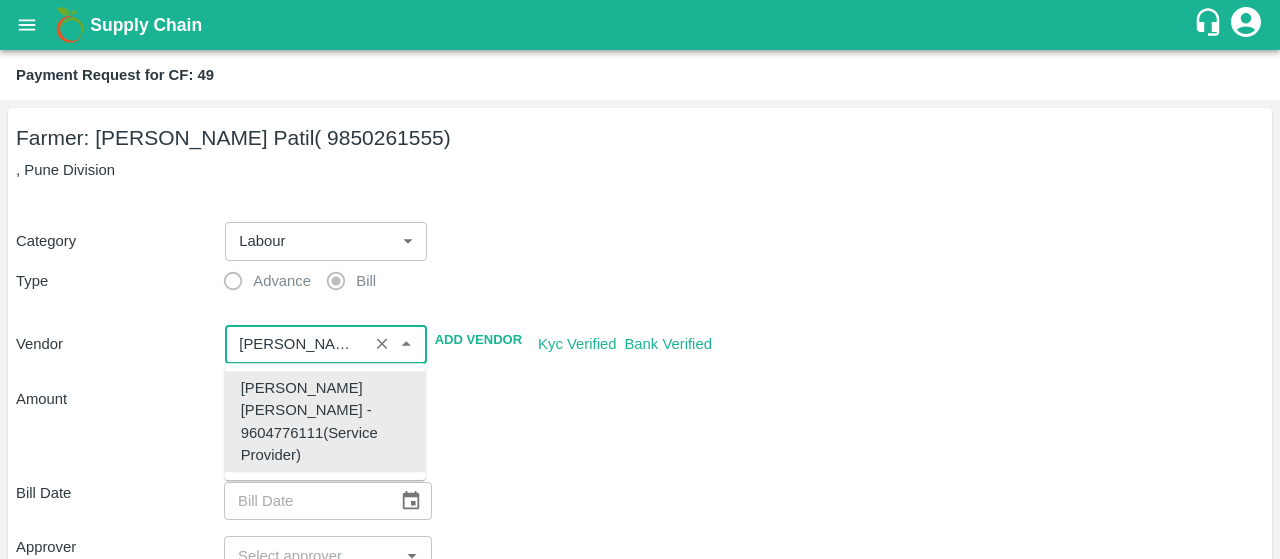 type on "[PERSON_NAME] [PERSON_NAME] - 9604776111(Service Provider)" 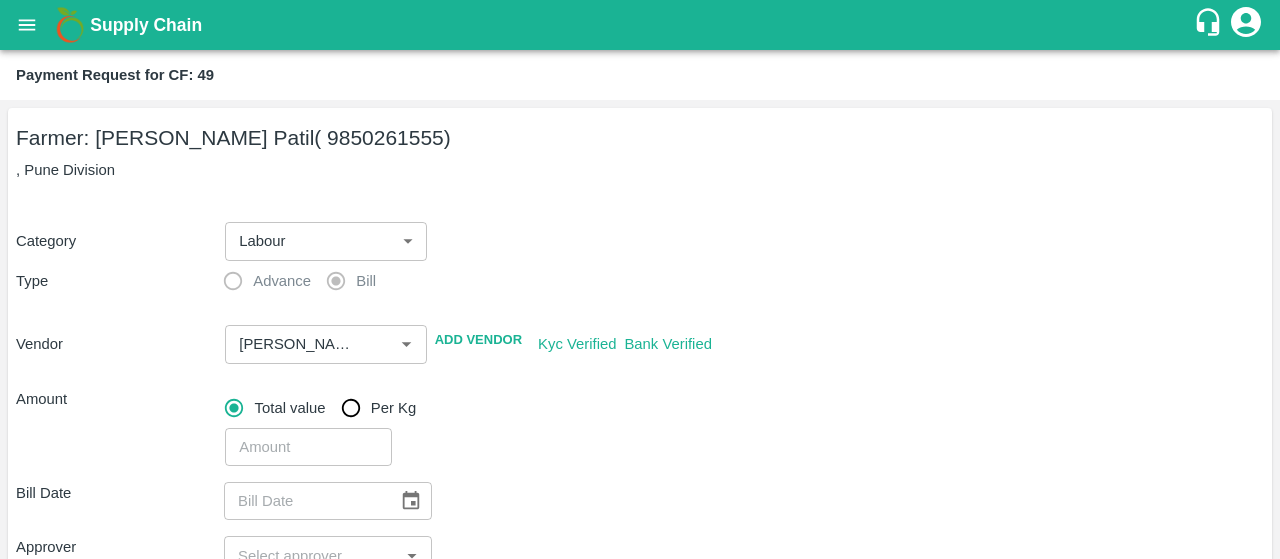 click on "​" at bounding box center [740, 443] 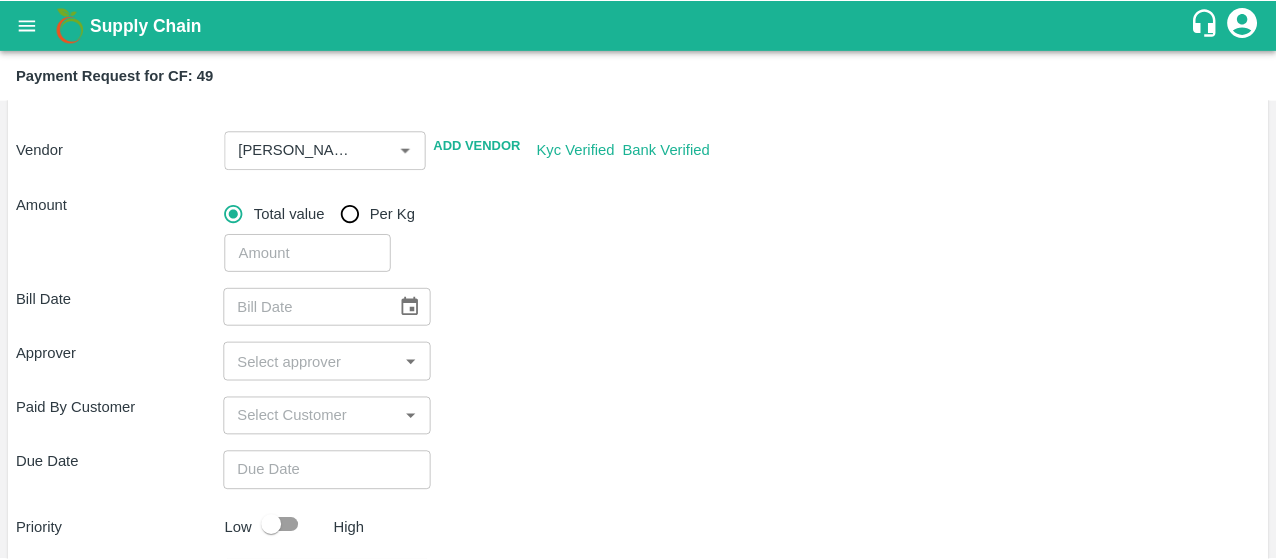 scroll, scrollTop: 196, scrollLeft: 0, axis: vertical 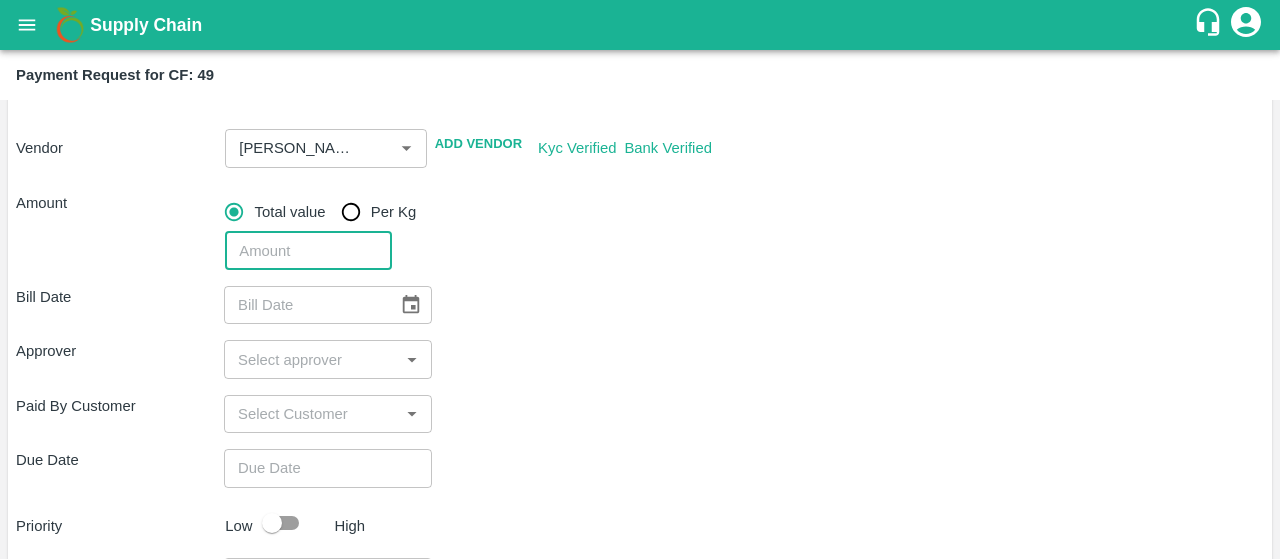 click at bounding box center (308, 251) 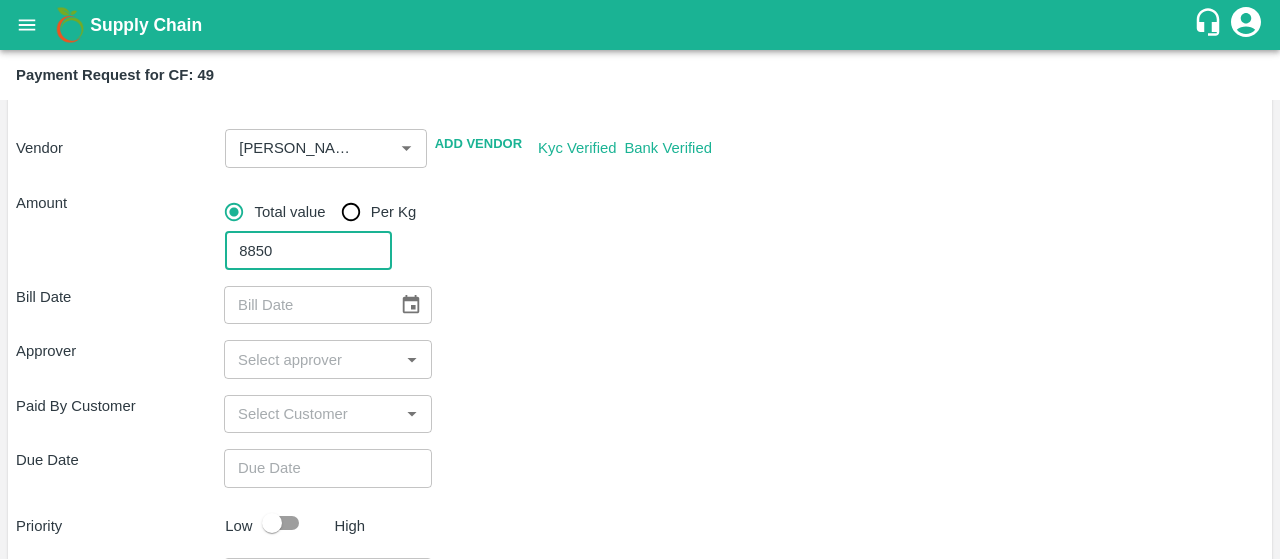 type on "8850" 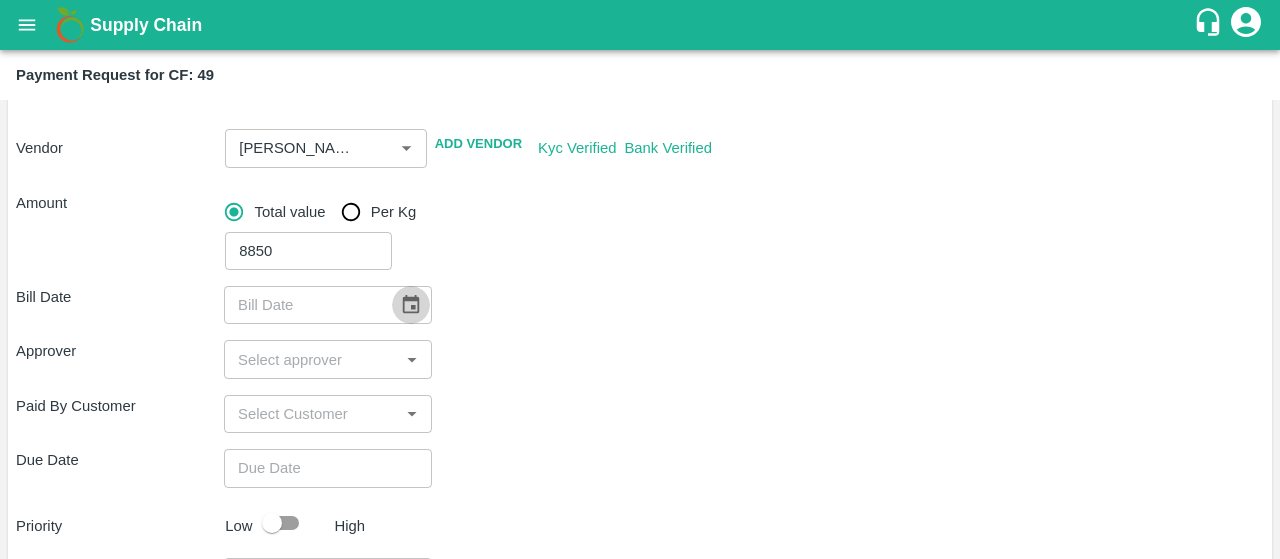 click 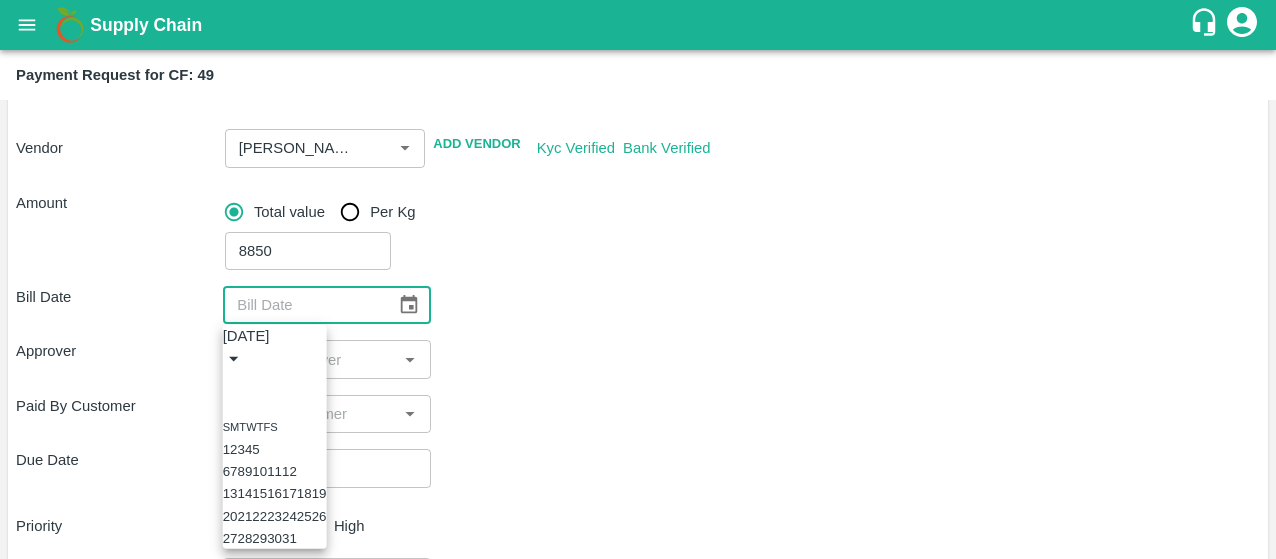 scroll, scrollTop: 101, scrollLeft: 0, axis: vertical 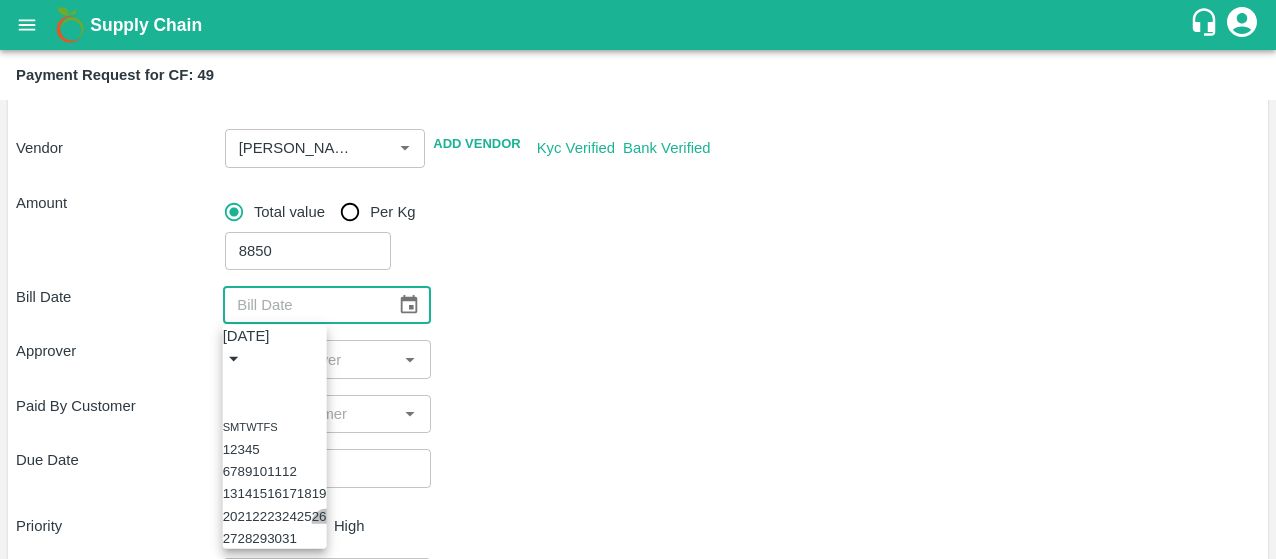click on "26" at bounding box center (319, 515) 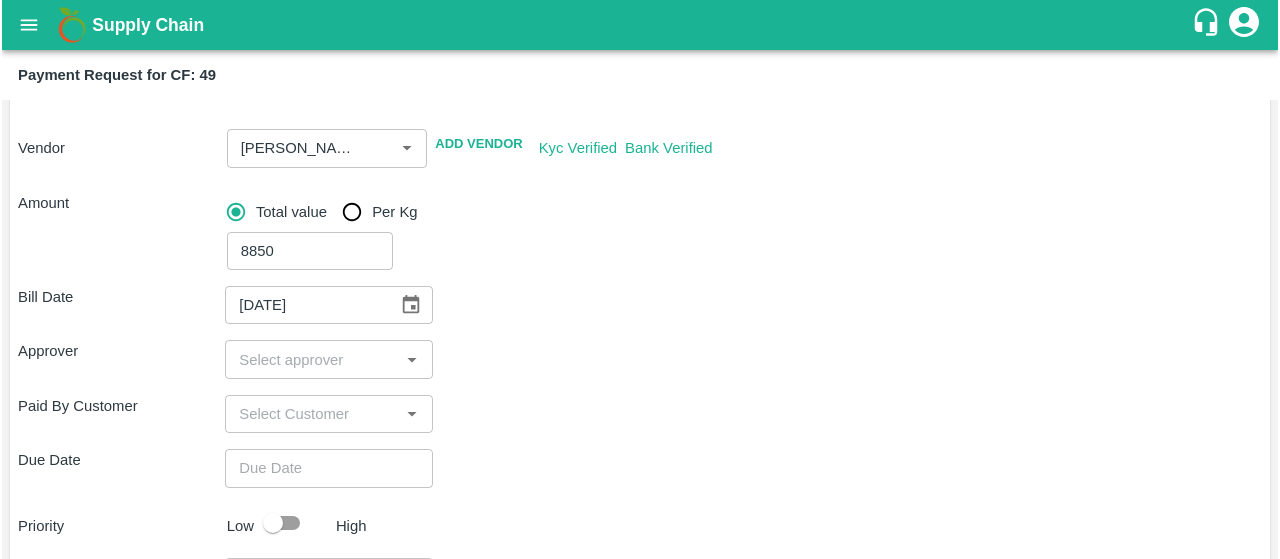 scroll, scrollTop: 0, scrollLeft: 0, axis: both 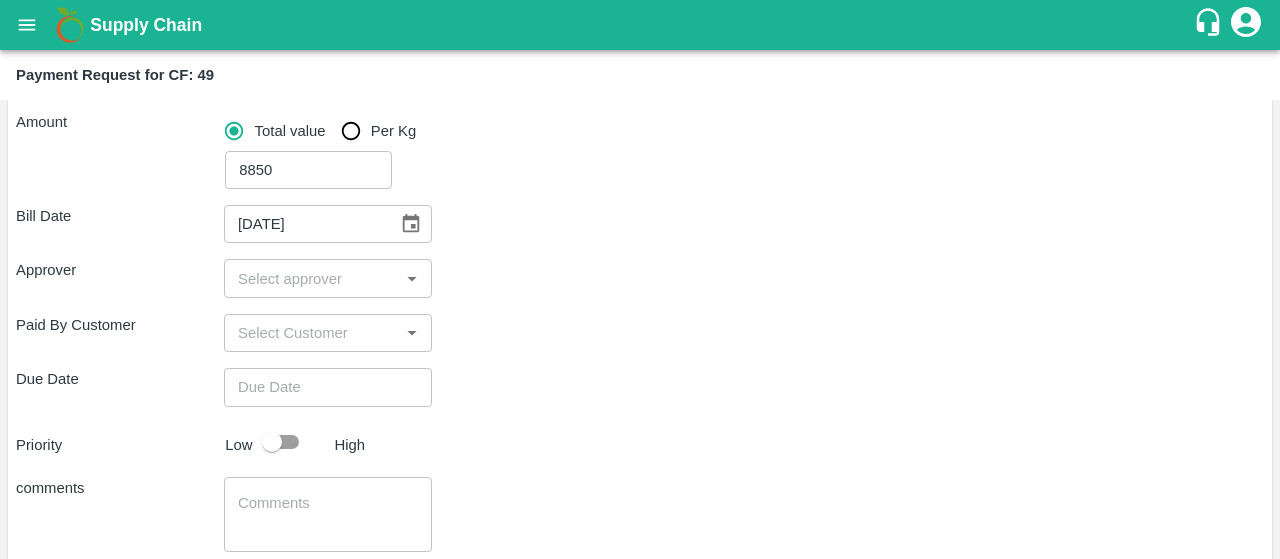 click at bounding box center [311, 278] 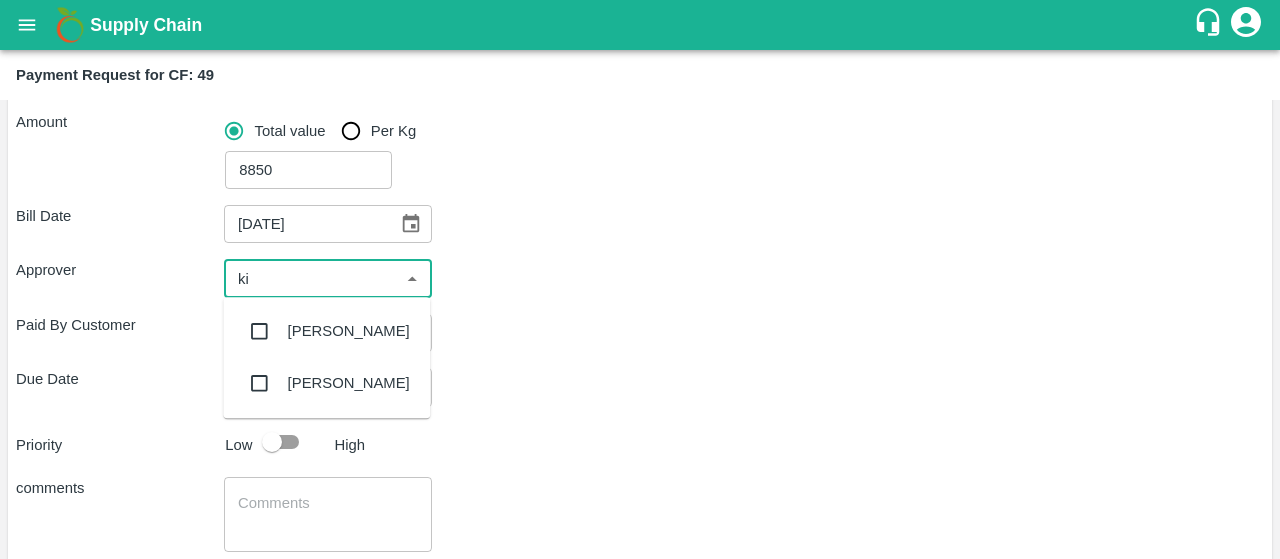 type on "kir" 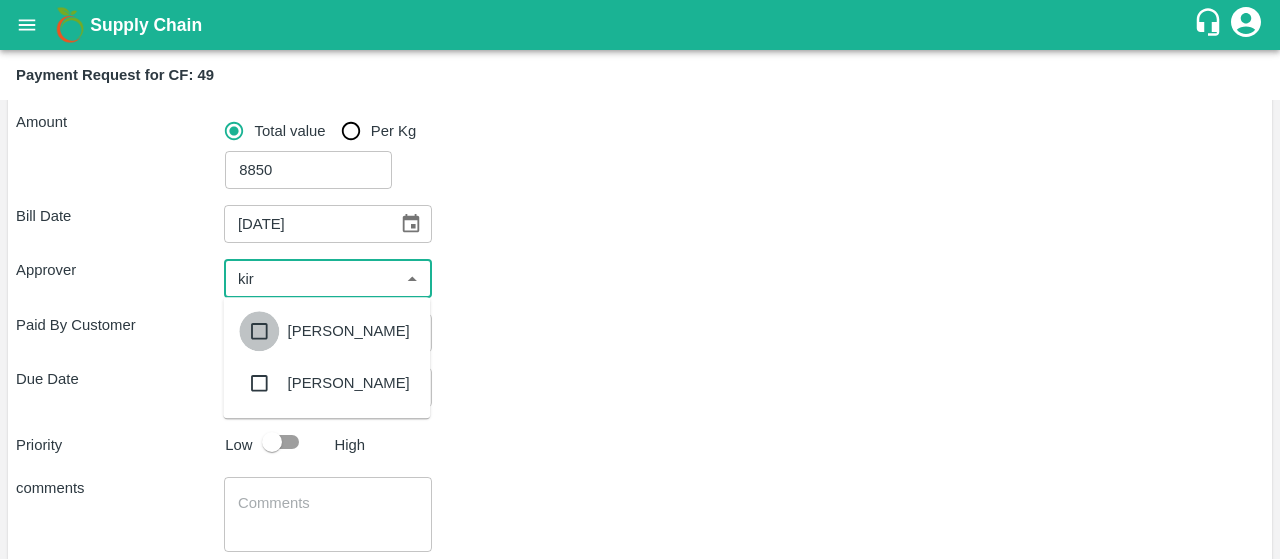 click at bounding box center (259, 331) 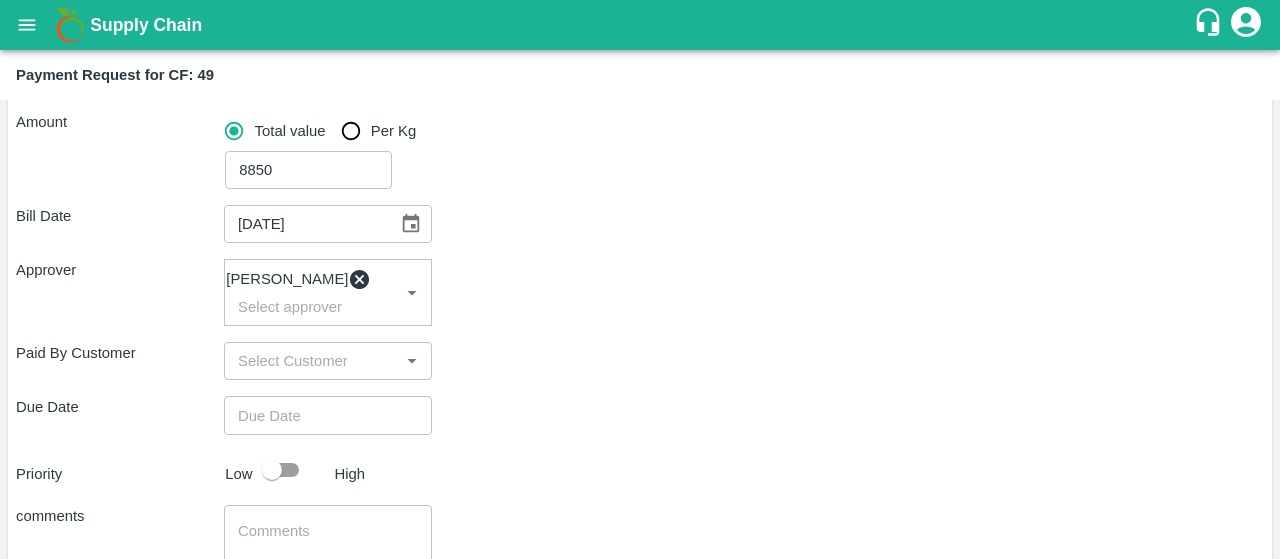 click on "Paid By Customer ​" at bounding box center (640, 361) 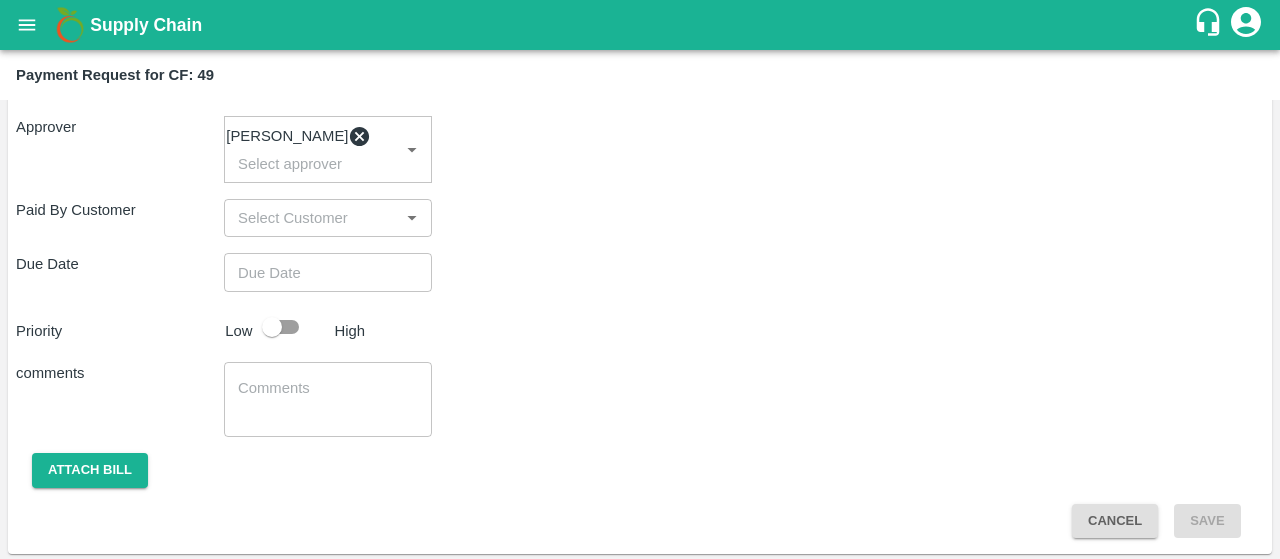 scroll, scrollTop: 421, scrollLeft: 0, axis: vertical 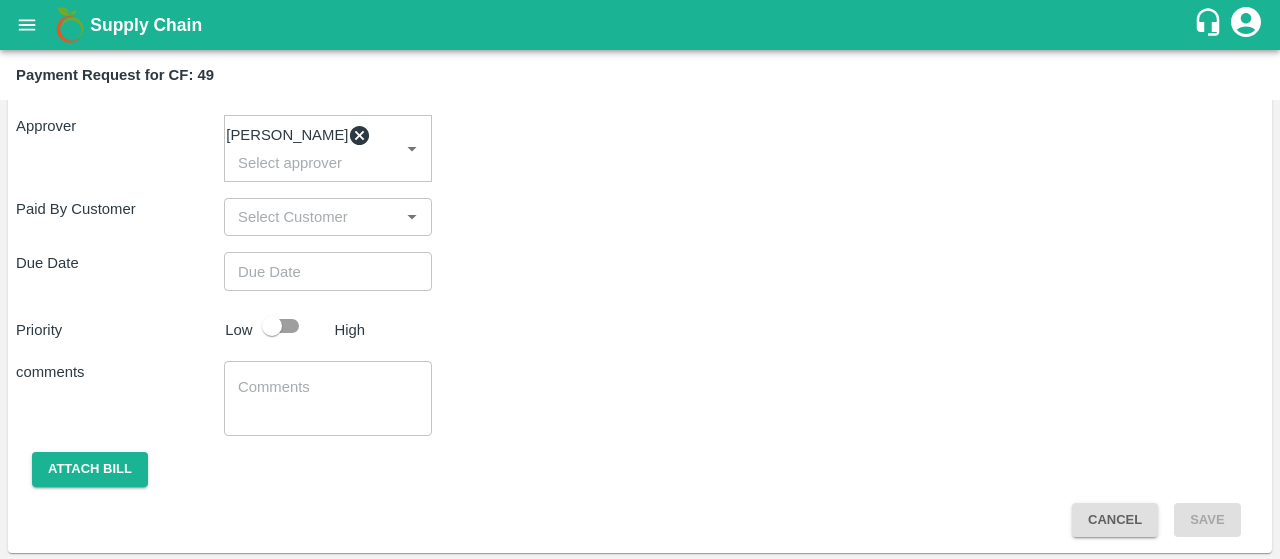 type on "DD/MM/YYYY hh:mm aa" 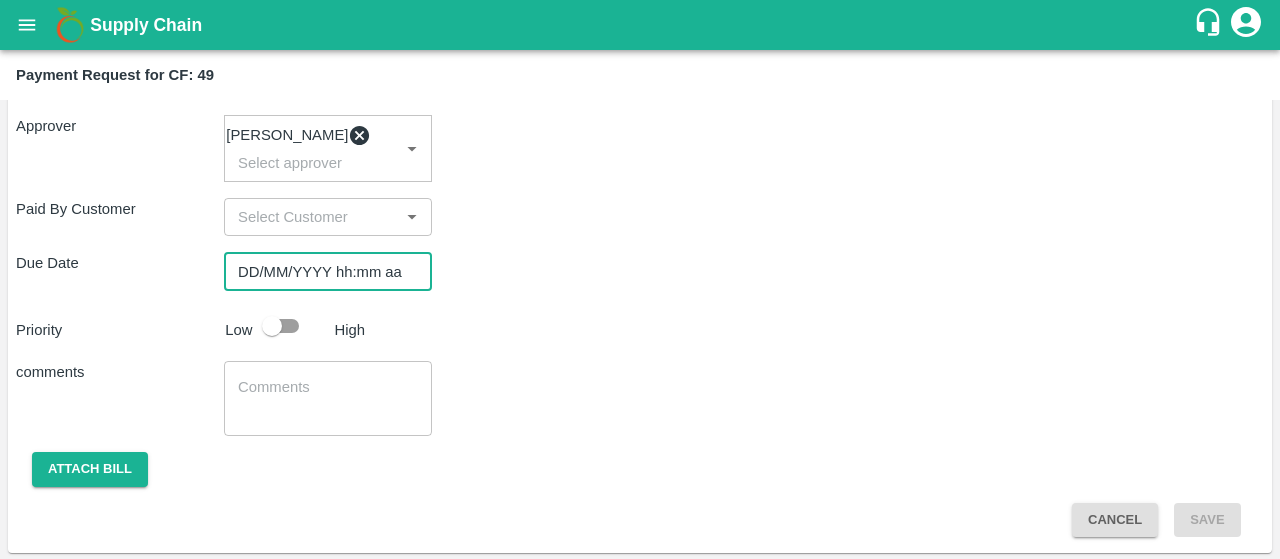 click on "DD/MM/YYYY hh:mm aa" at bounding box center (321, 271) 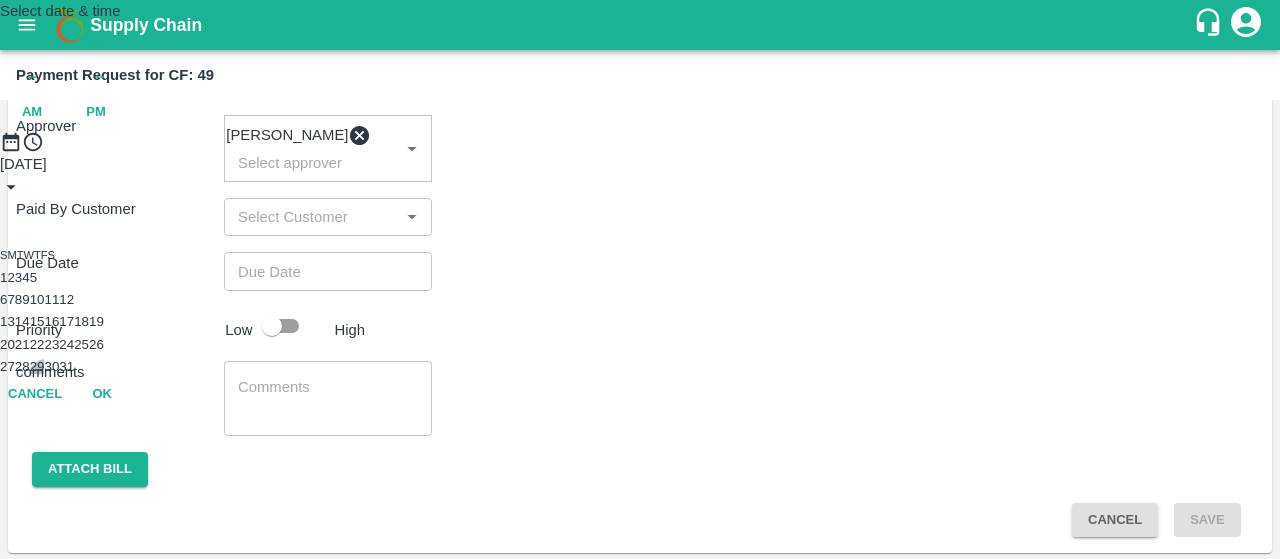 click on "29" at bounding box center (37, 366) 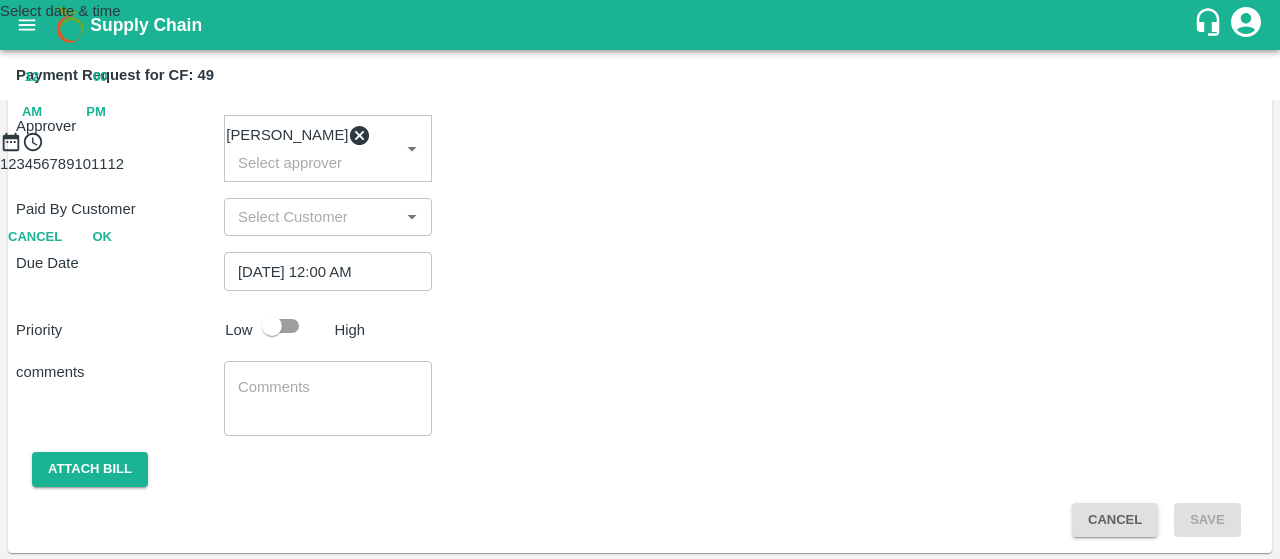 click on "OK" at bounding box center [102, 237] 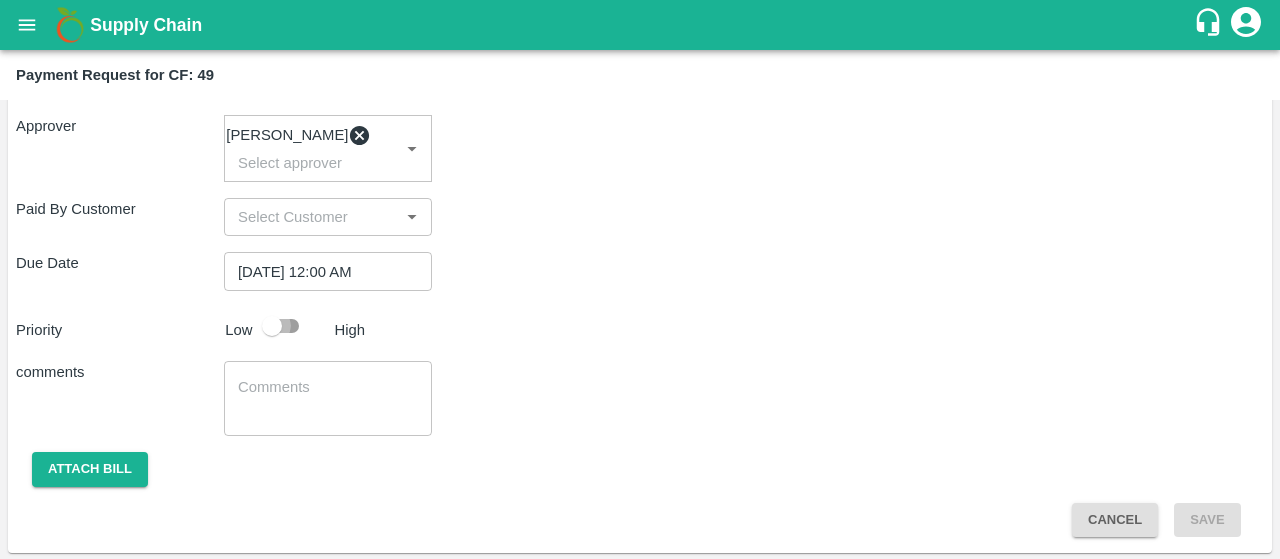 click at bounding box center [272, 326] 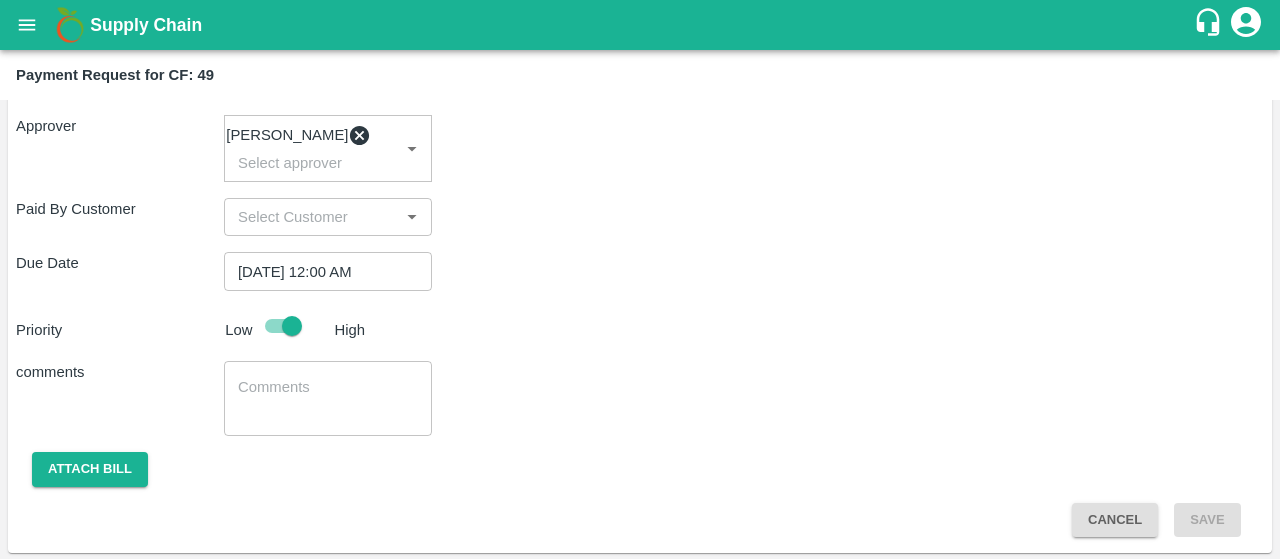 click at bounding box center [328, 398] 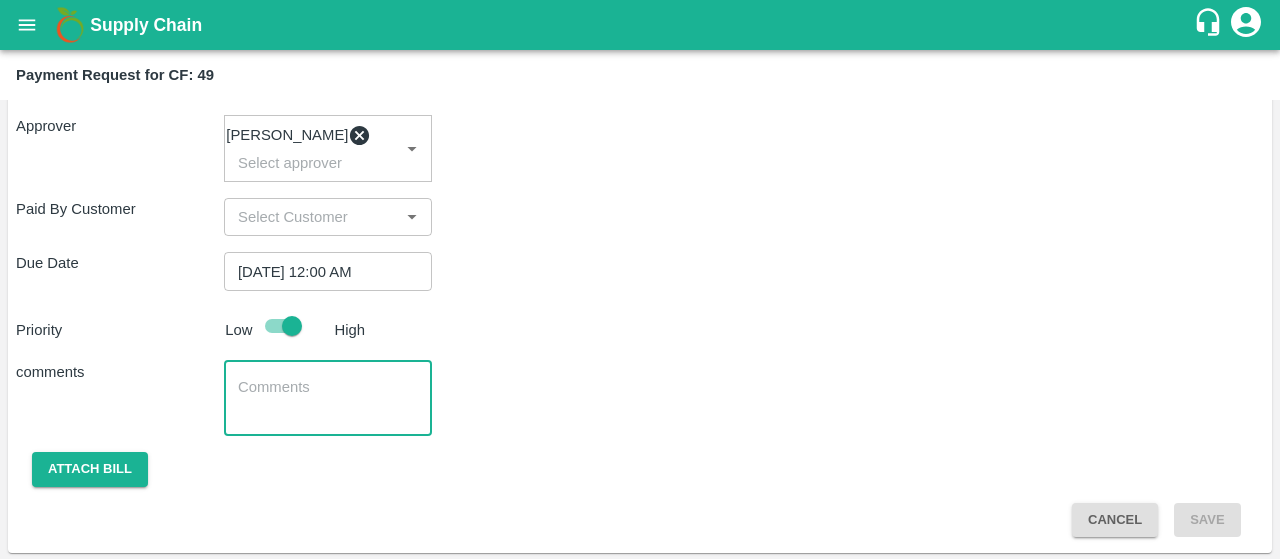 scroll, scrollTop: 432, scrollLeft: 0, axis: vertical 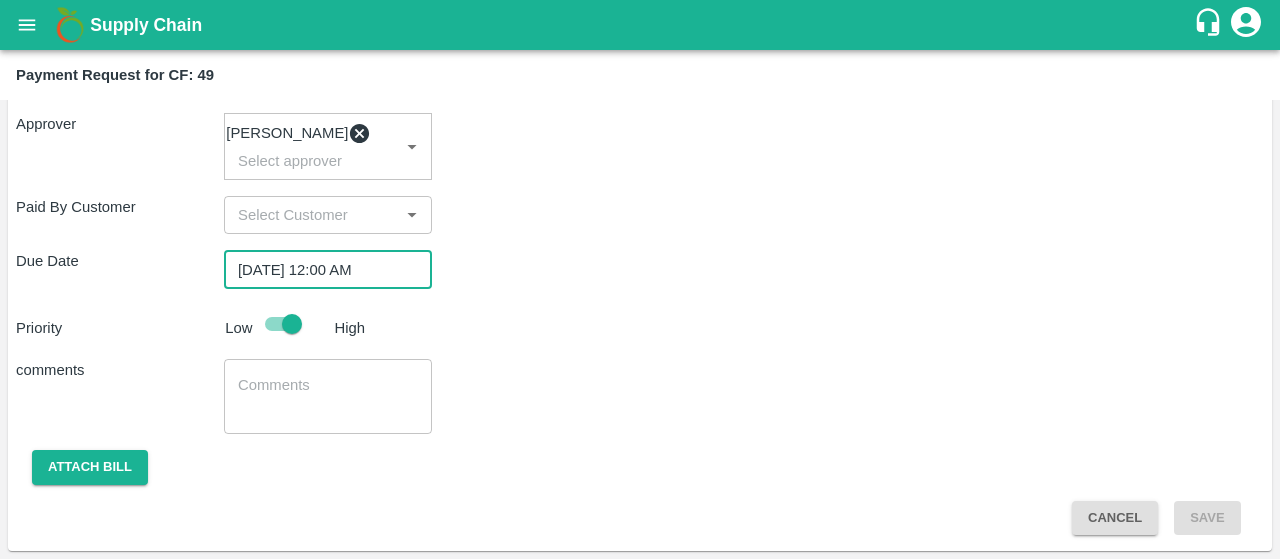 click on "[DATE] 12:00 AM" at bounding box center [321, 269] 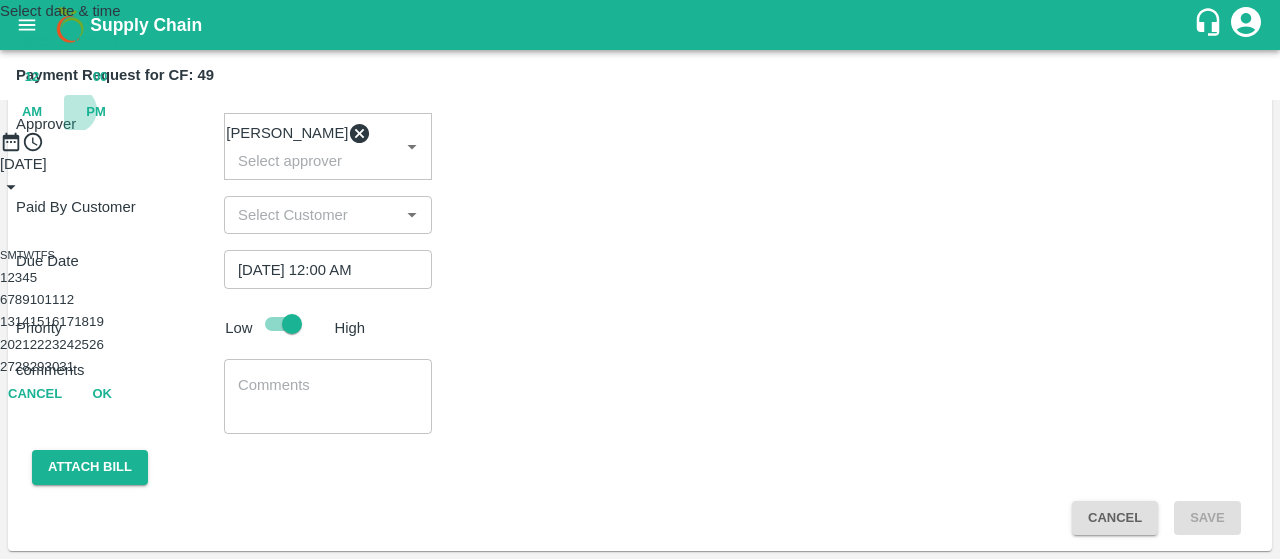 click on "PM" at bounding box center (96, 112) 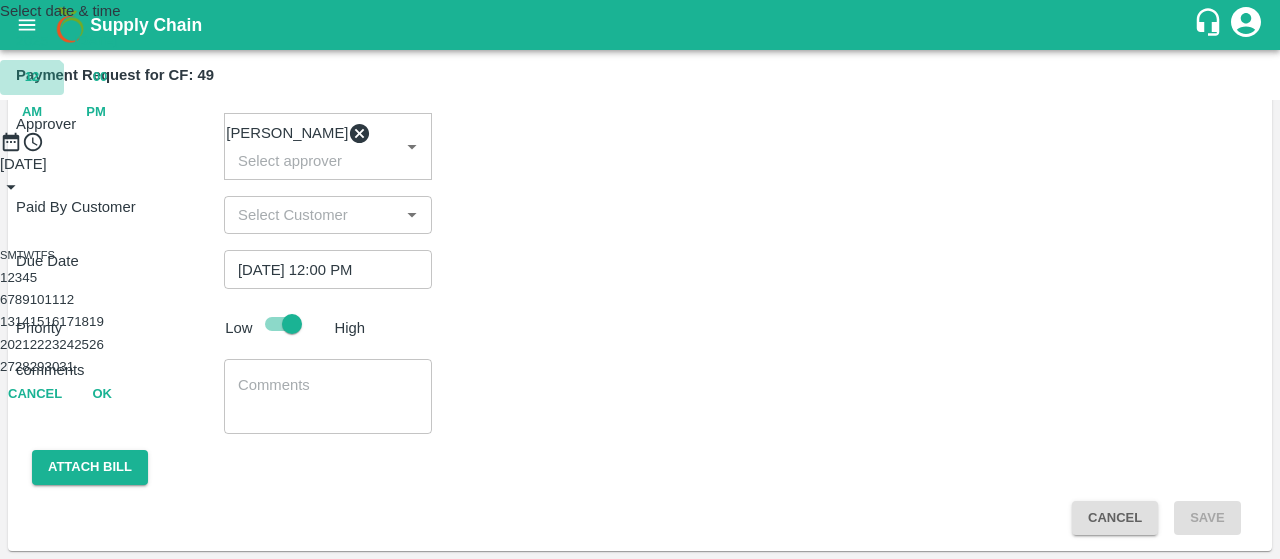 click on "12" at bounding box center (32, 77) 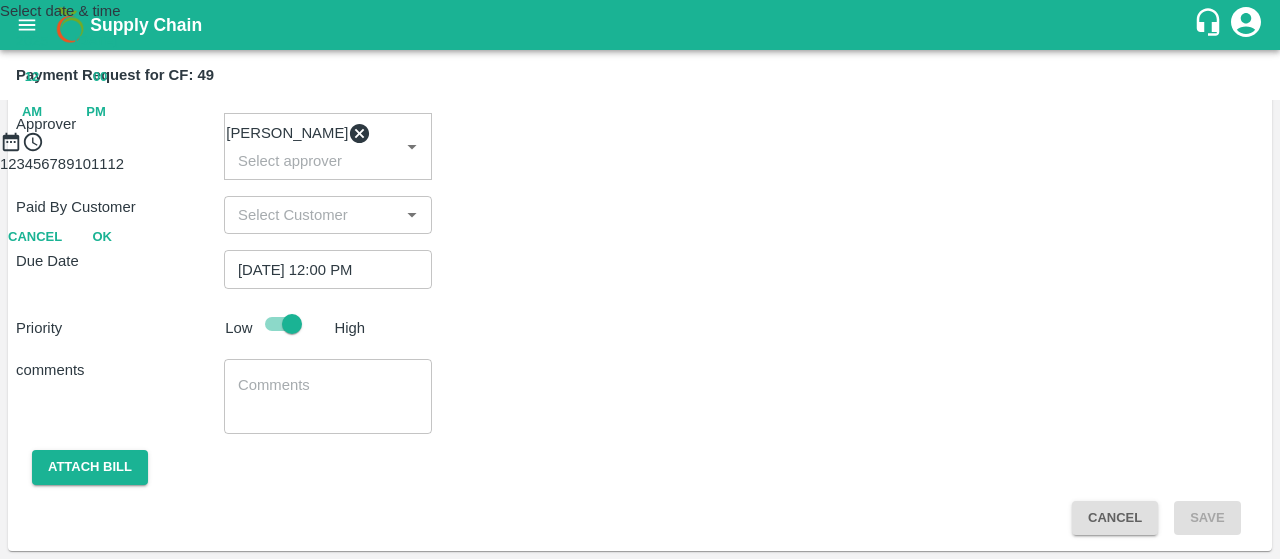 click at bounding box center (640, 153) 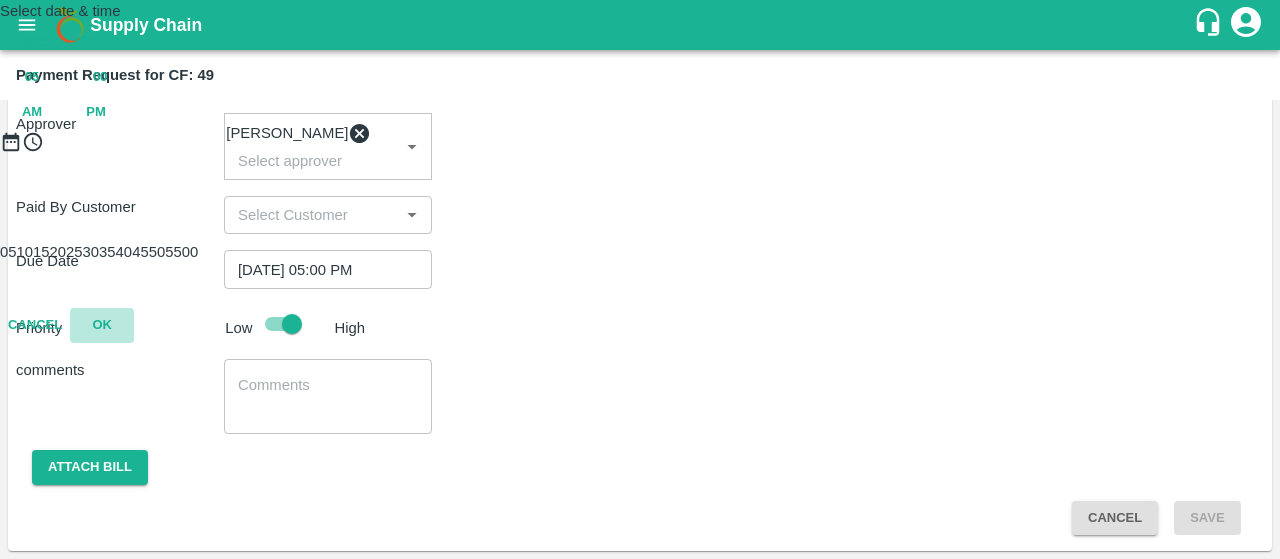click on "OK" at bounding box center (102, 325) 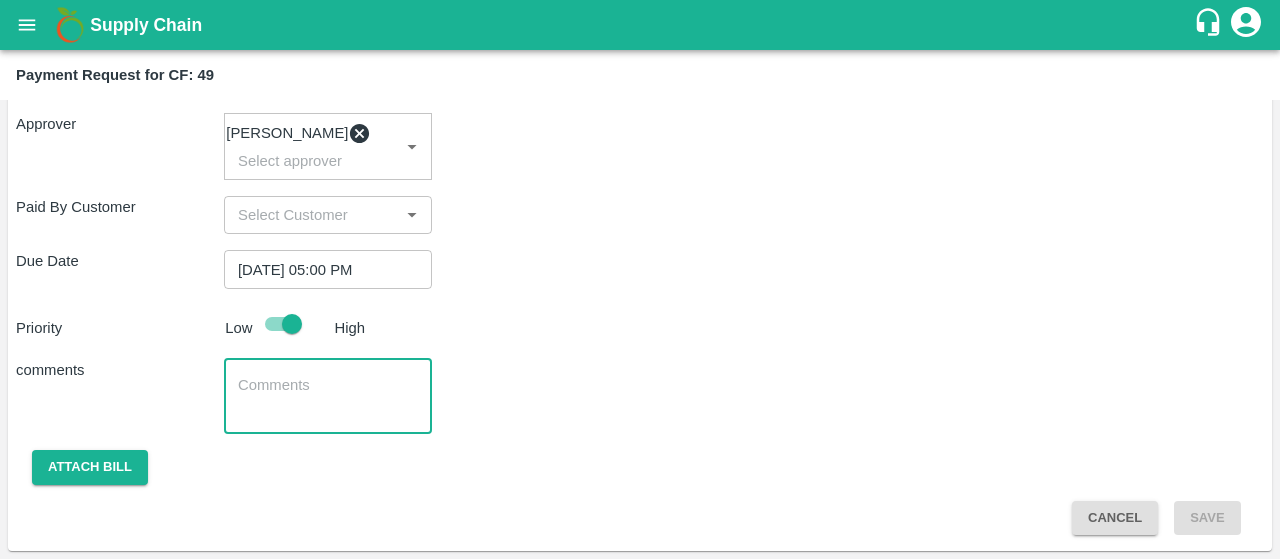 click at bounding box center (328, 396) 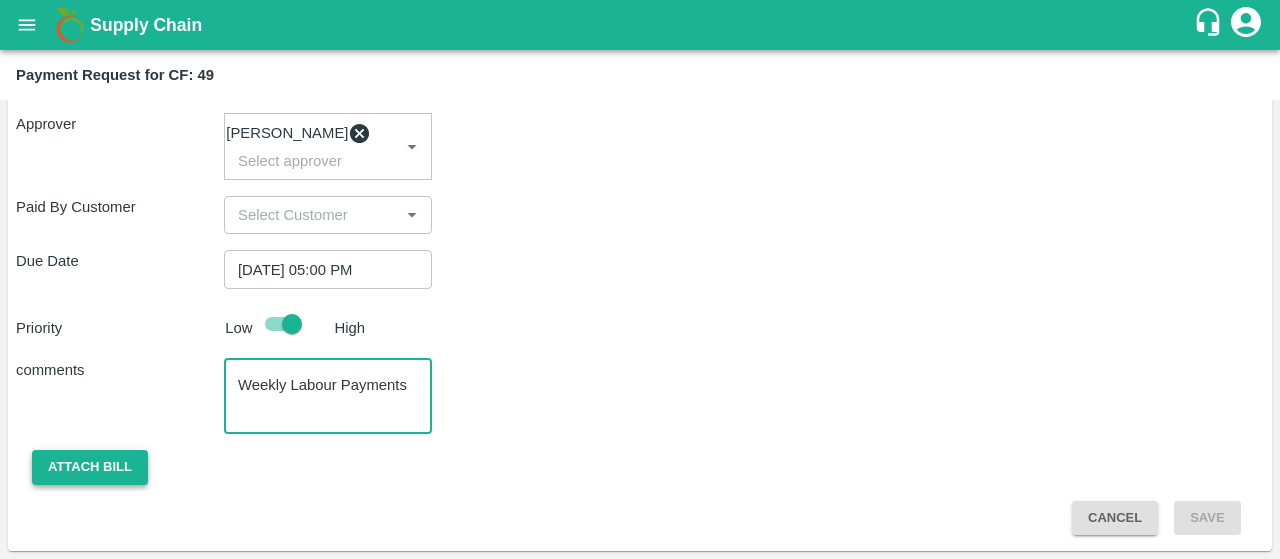 type on "Weekly Labour Payments" 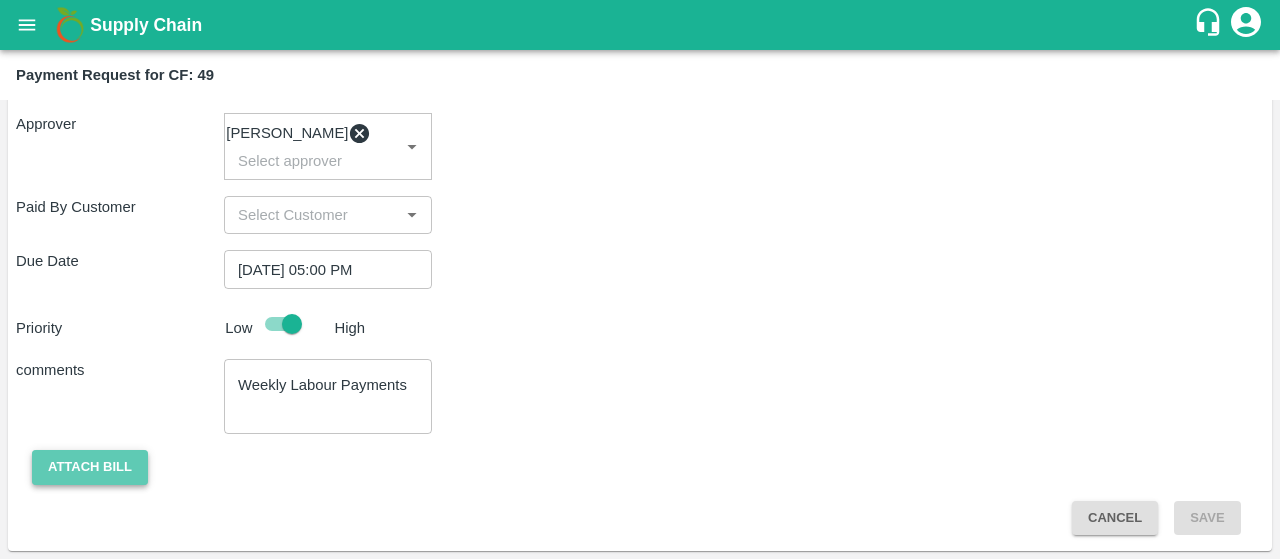 click on "Attach bill" at bounding box center (90, 467) 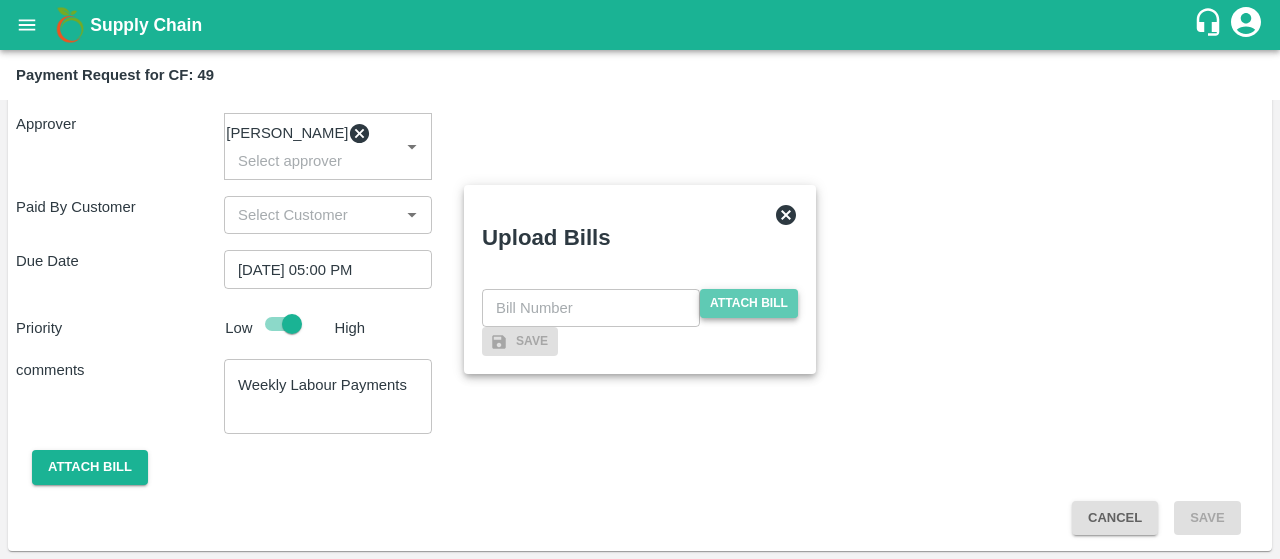 click on "Attach bill" at bounding box center (749, 303) 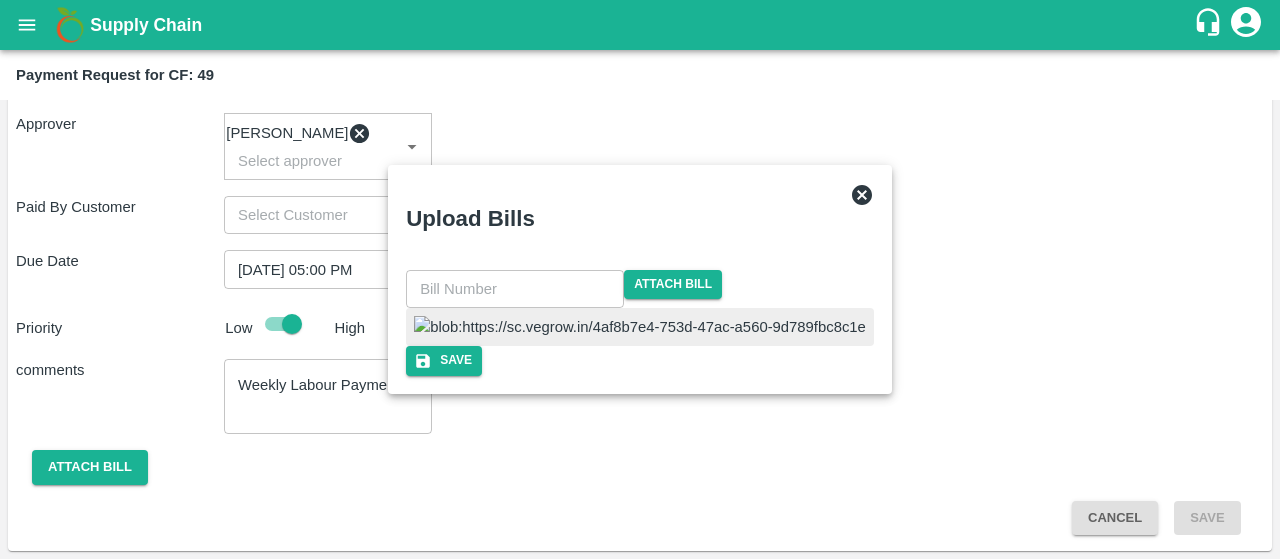 click at bounding box center [640, 327] 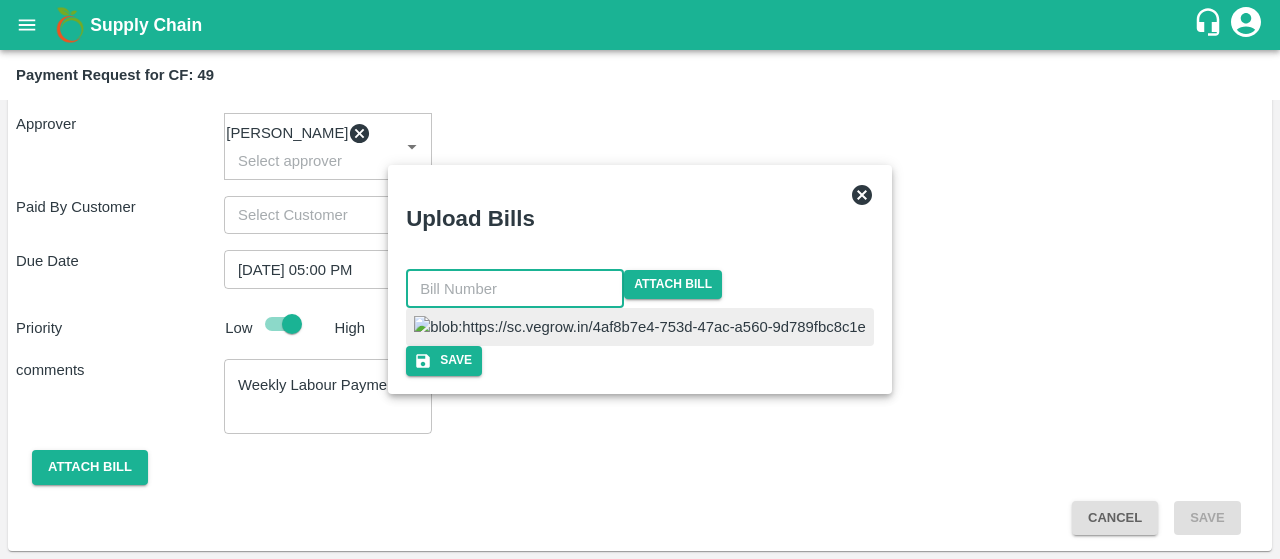 click at bounding box center [515, 289] 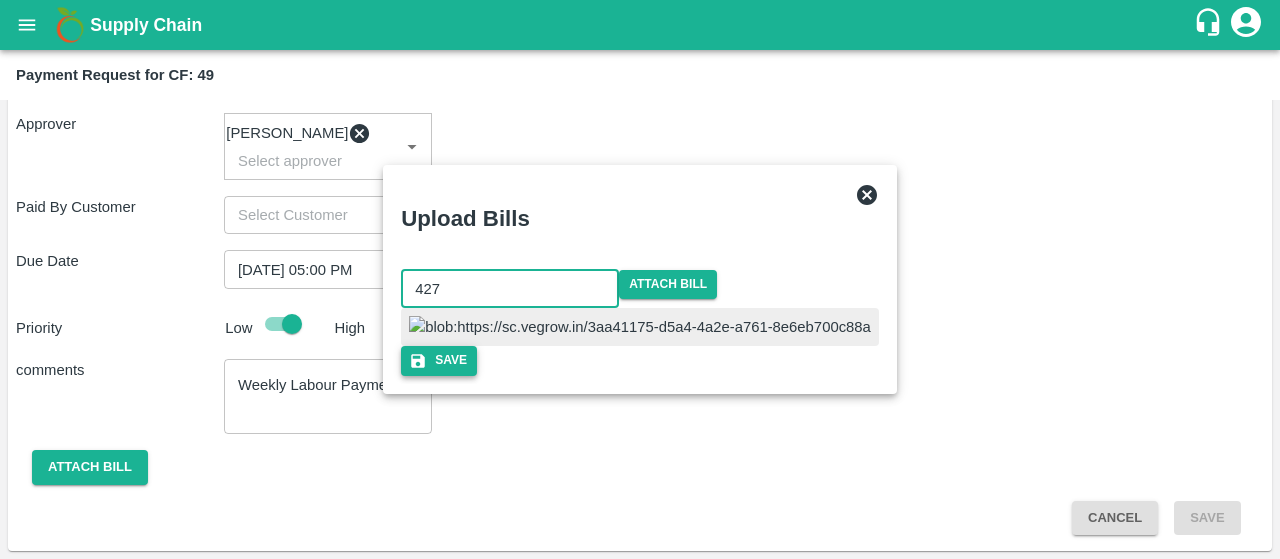 type on "427" 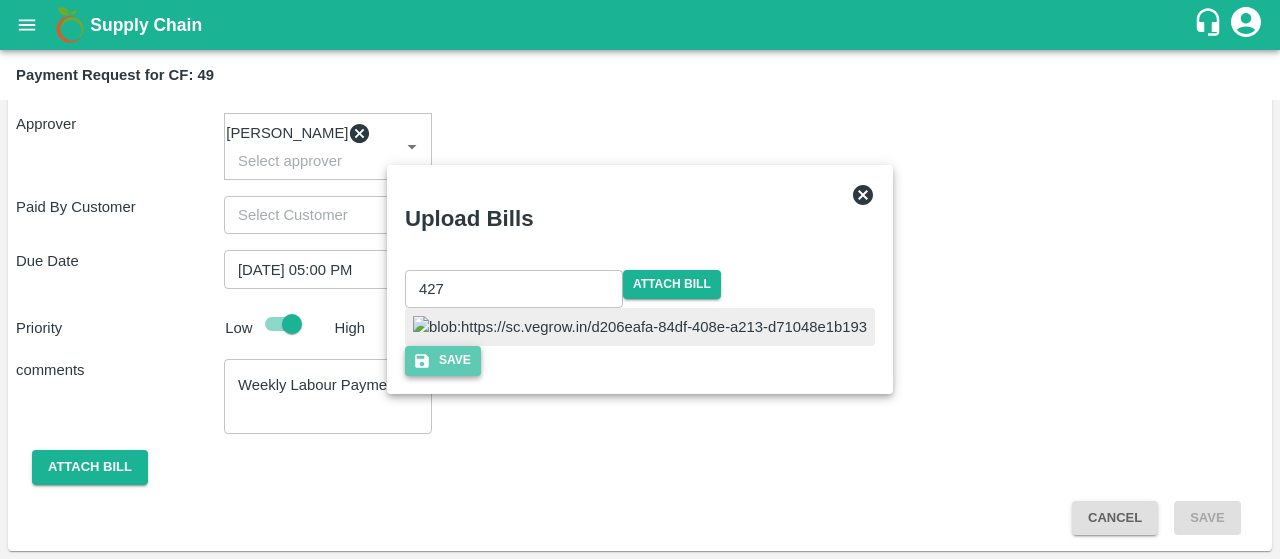 click on "Save" at bounding box center (443, 360) 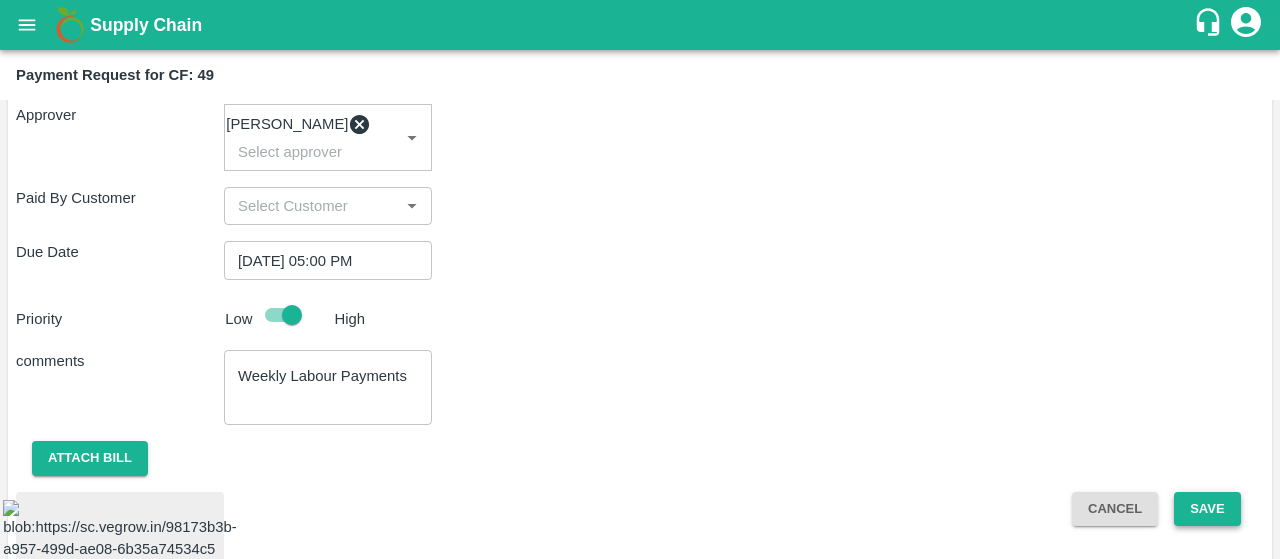 click on "Save" at bounding box center [1207, 509] 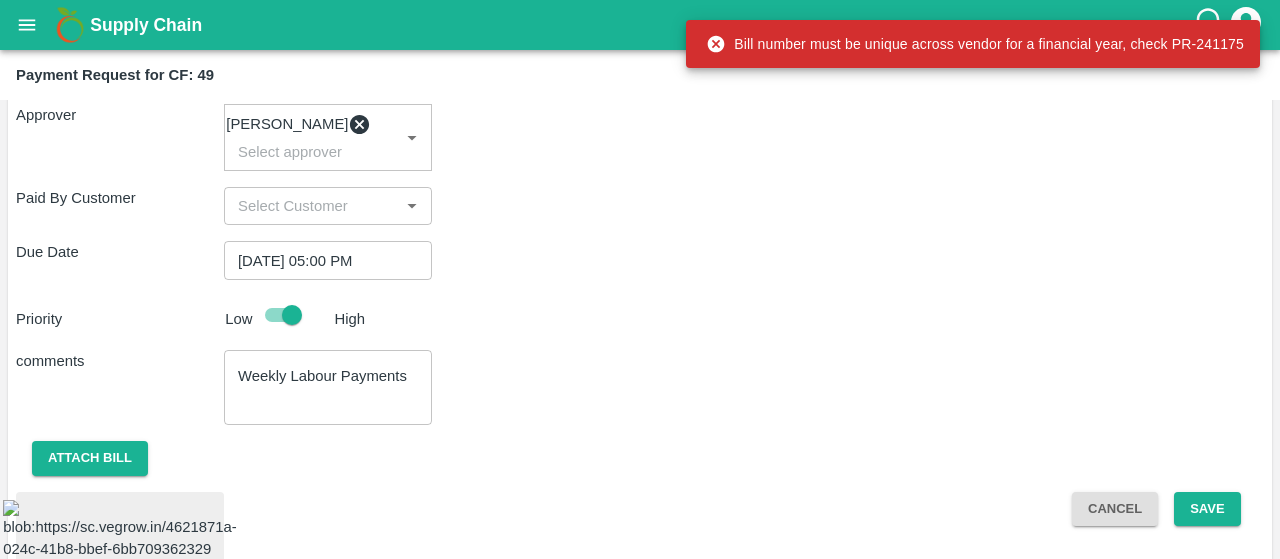 scroll, scrollTop: 565, scrollLeft: 0, axis: vertical 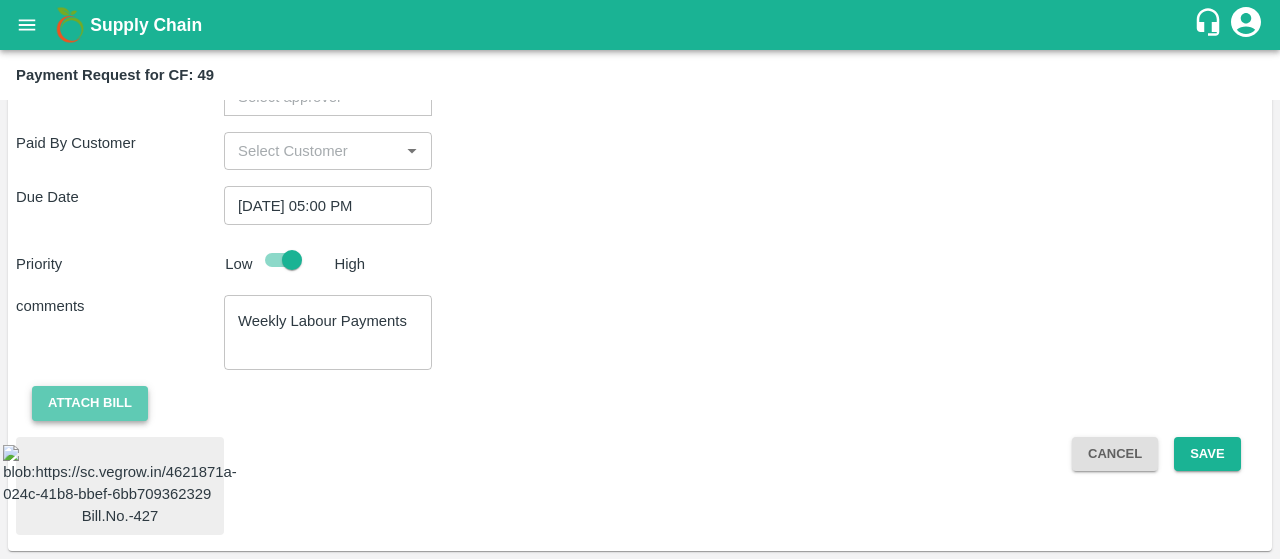 click on "Attach bill" at bounding box center (90, 403) 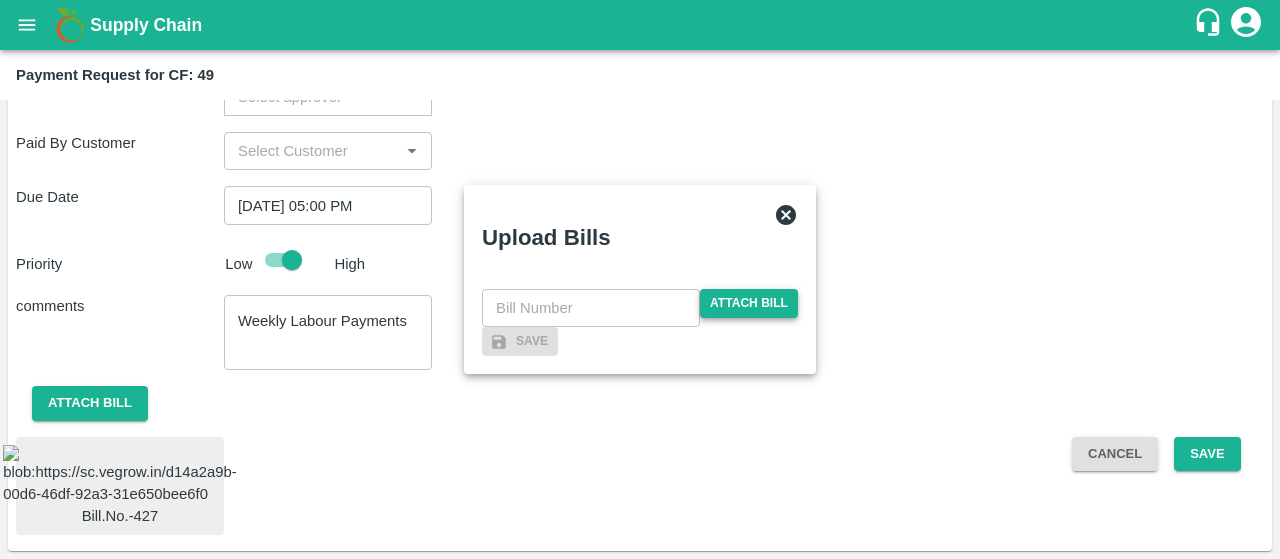 click on "Attach bill" at bounding box center (749, 303) 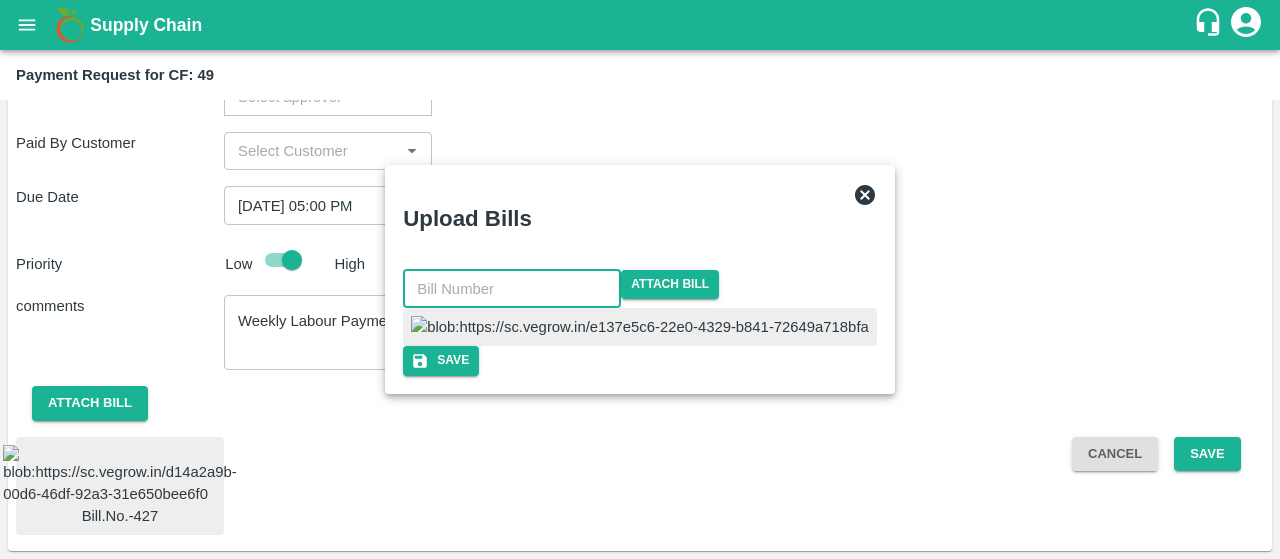 click at bounding box center [512, 289] 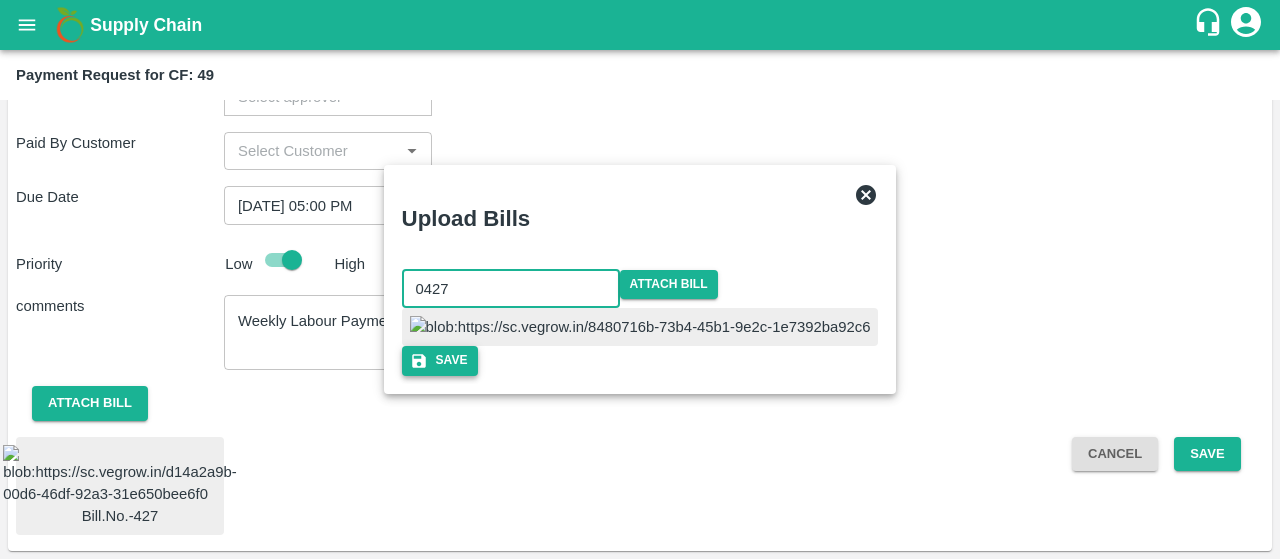 type on "0427" 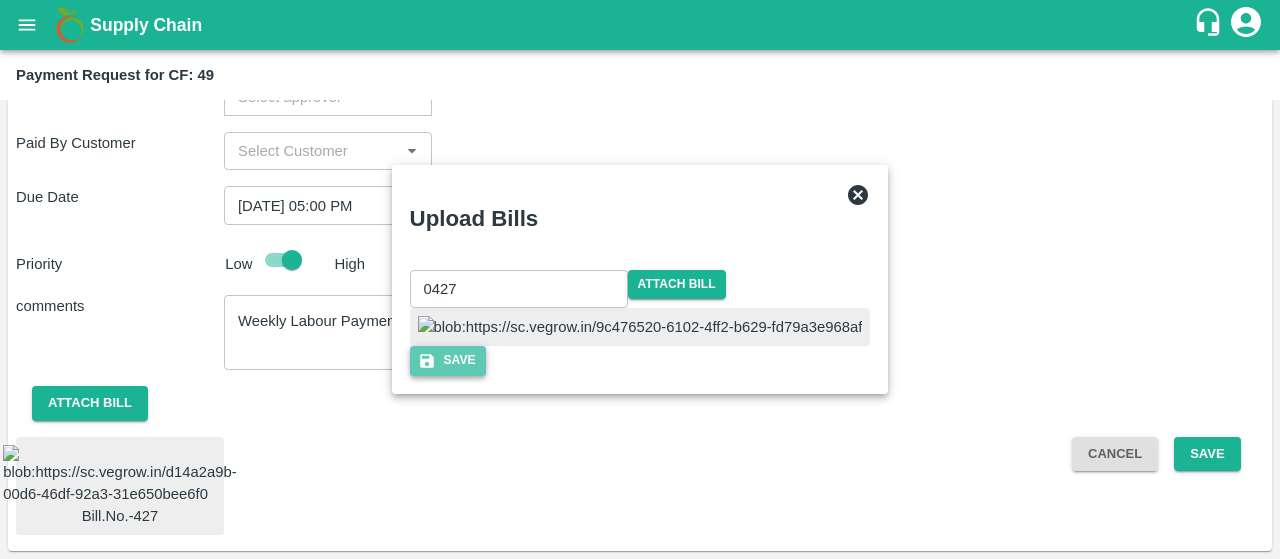 click on "Save" at bounding box center [448, 360] 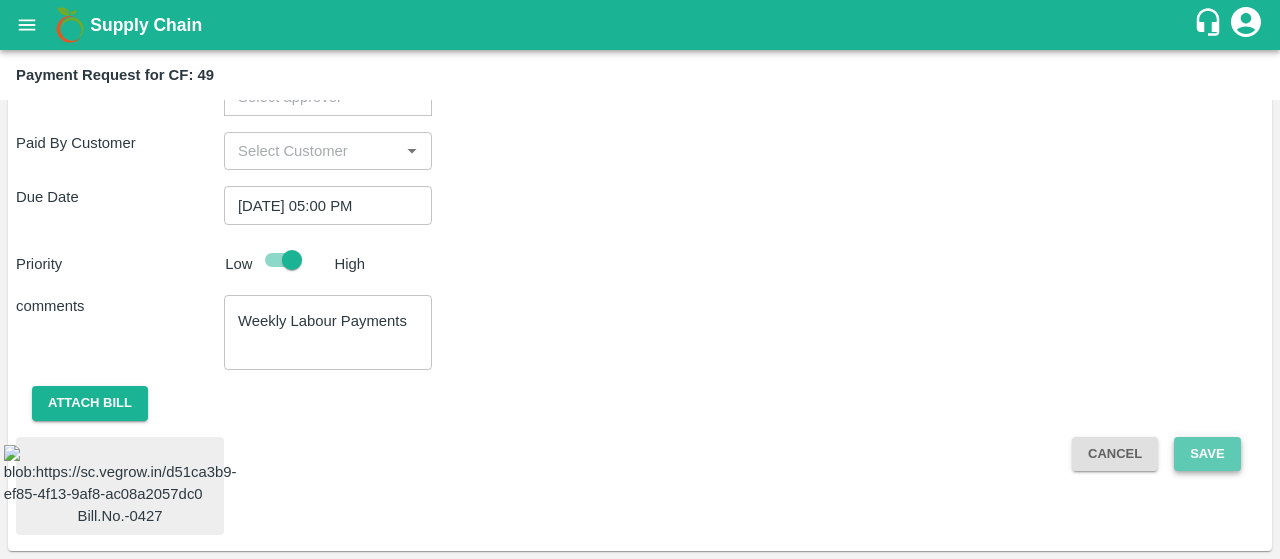 click on "Save" at bounding box center [1207, 454] 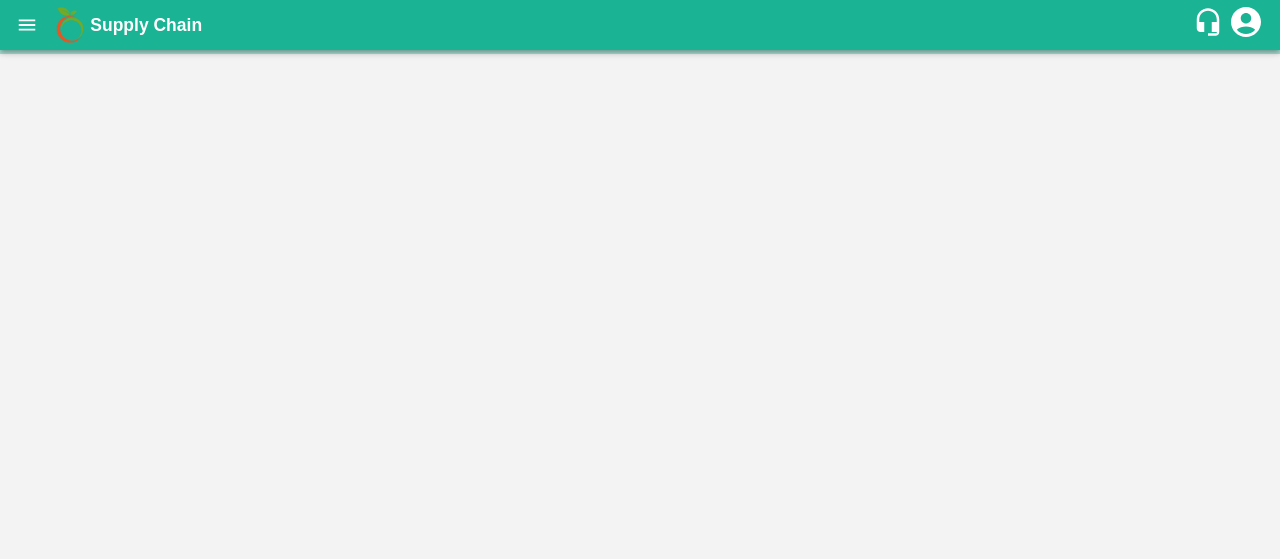 scroll, scrollTop: 0, scrollLeft: 0, axis: both 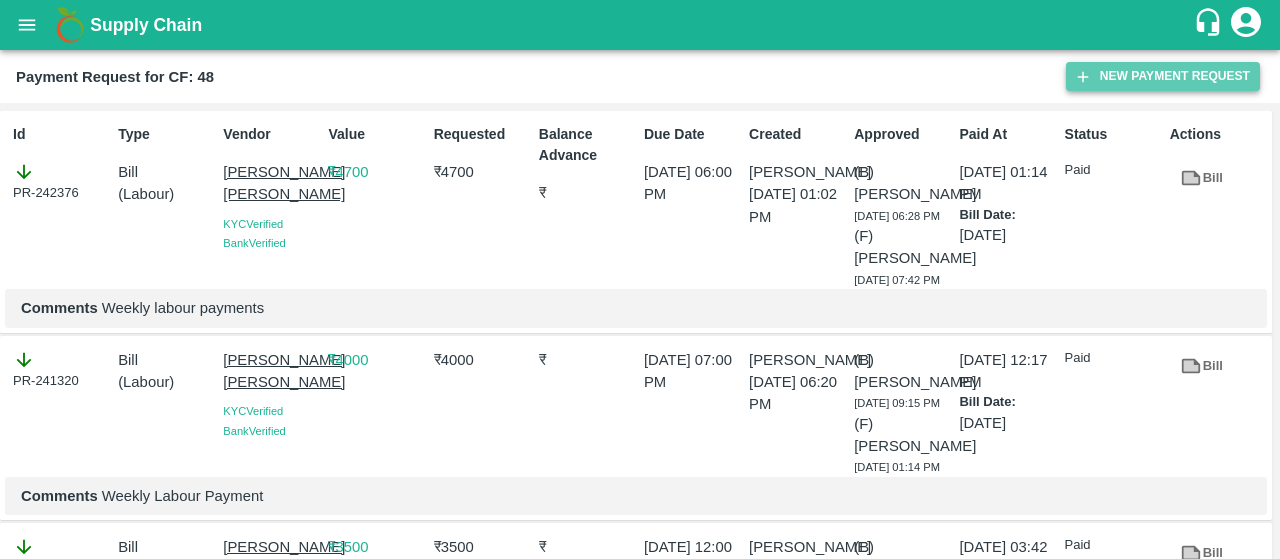 click on "New Payment Request" at bounding box center (1163, 76) 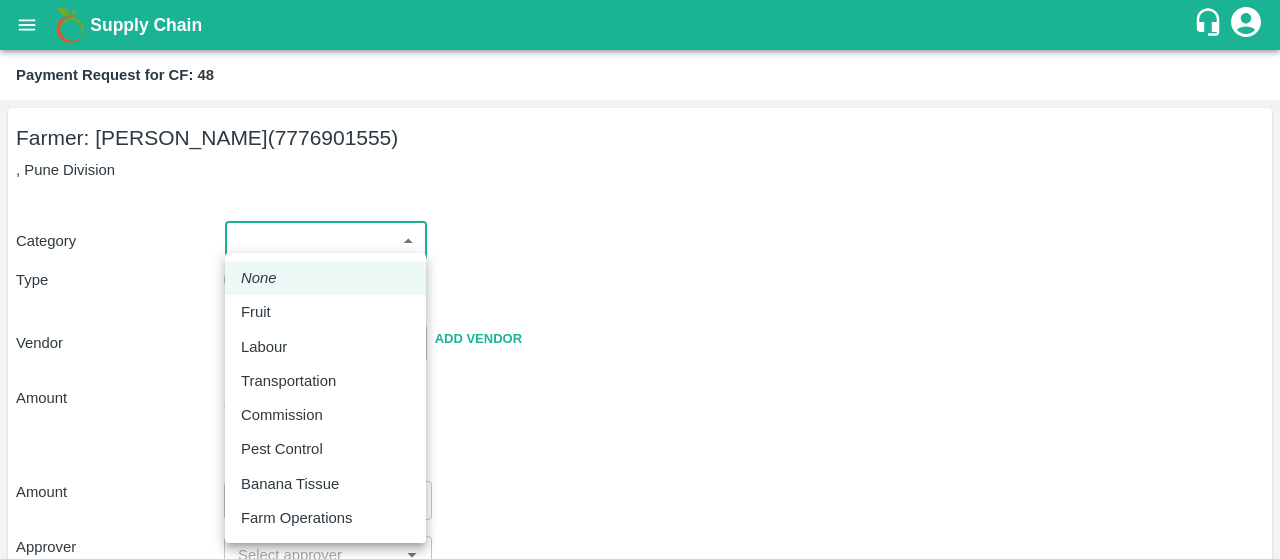 click on "Supply Chain Payment Request for CF: 48 Farmer:    Nikhil [PERSON_NAME]  (7776901555) , Pune Division Category ​ ​ Type Advance Bill Vendor ​ Add Vendor Amount Total value Per Kg ​ Amount ​ Approver ​ Due Date ​  Priority  Low  High Comment x ​ Attach bill Cancel Save [GEOGRAPHIC_DATA] [GEOGRAPHIC_DATA] Direct Customer [GEOGRAPHIC_DATA] [GEOGRAPHIC_DATA] B2R [GEOGRAPHIC_DATA]  Tembhurni Virtual Captive PH Ananthapur Virtual Captive PH Kothakota Virtual Captive PH Chittoor Virtual Captive PH Vavilala Himalekya Logout None Fruit Labour Transportation Commission Pest Control Banana Tissue Farm Operations" at bounding box center [640, 279] 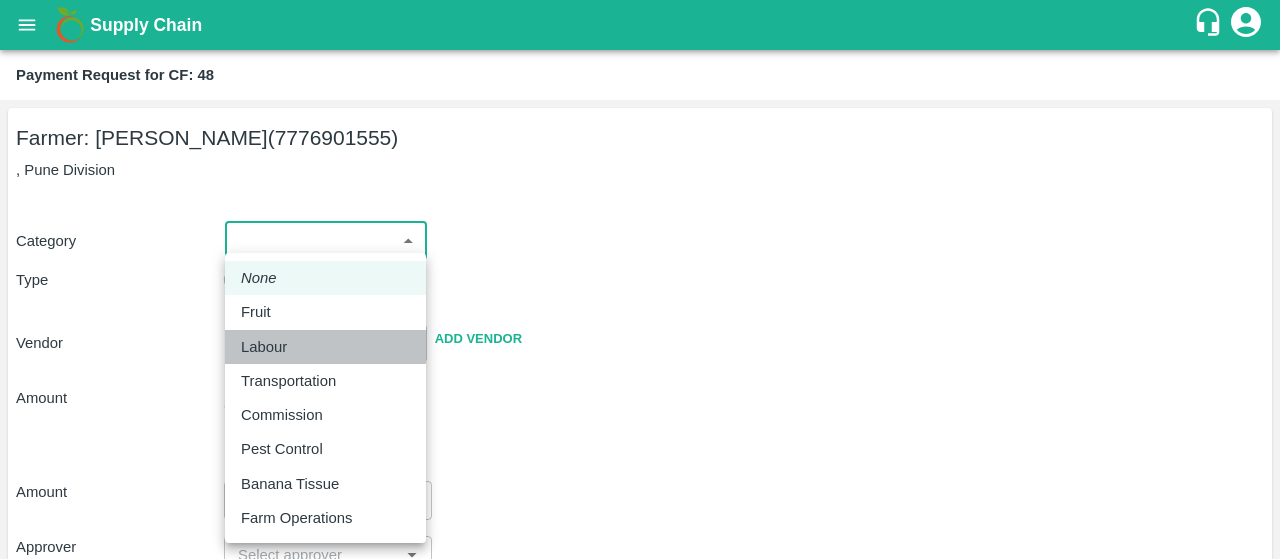 click on "Labour" at bounding box center (325, 347) 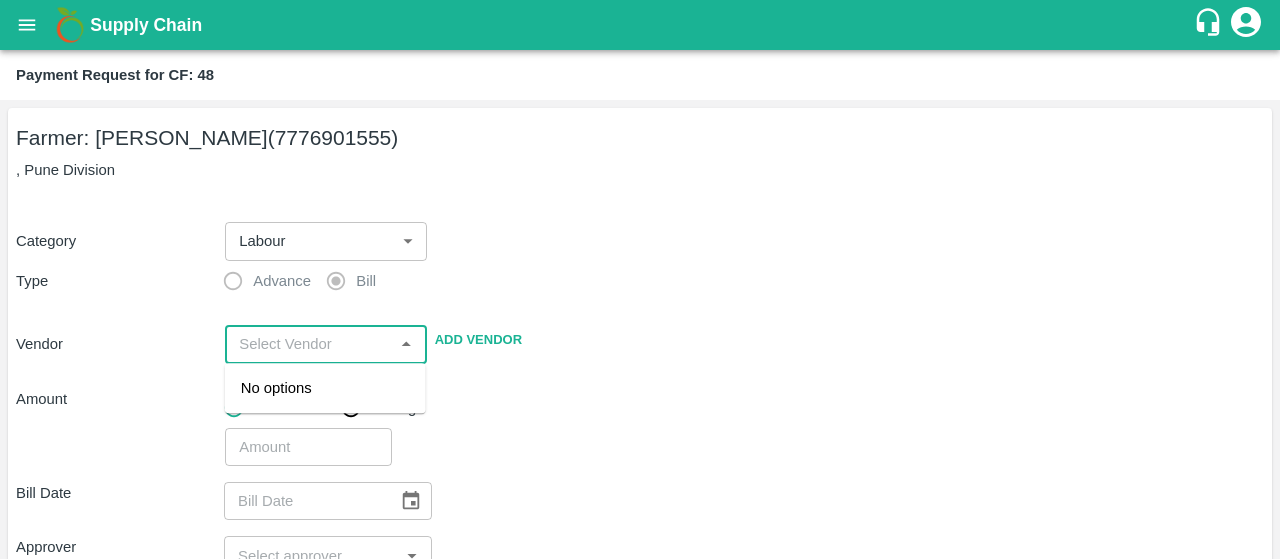 click at bounding box center (309, 344) 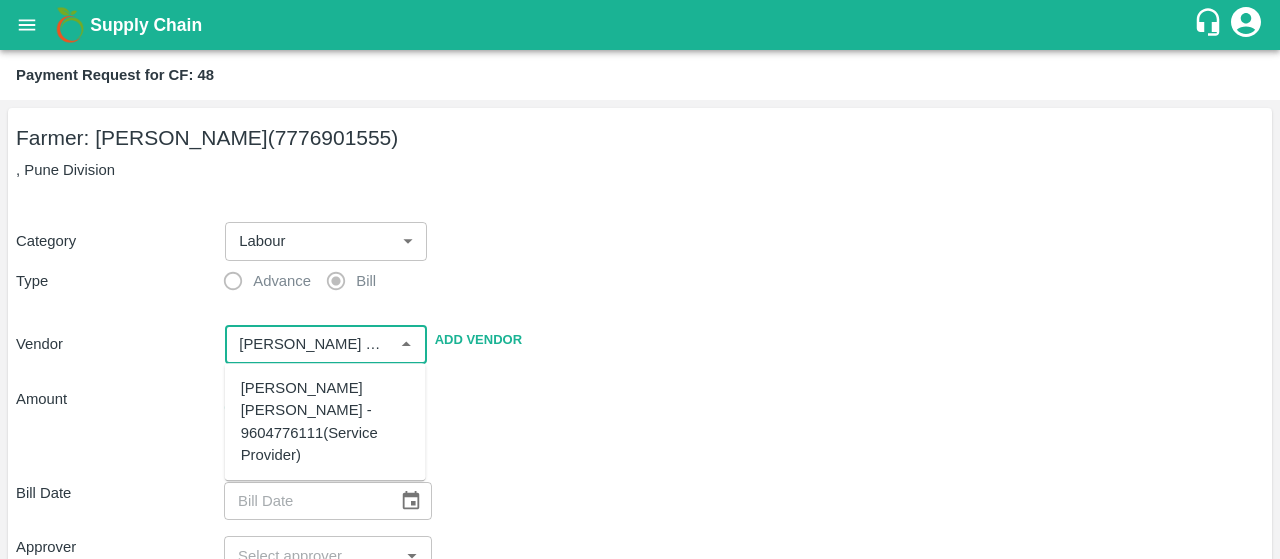 click on "[PERSON_NAME] [PERSON_NAME] - 9604776111(Service Provider)" at bounding box center (325, 421) 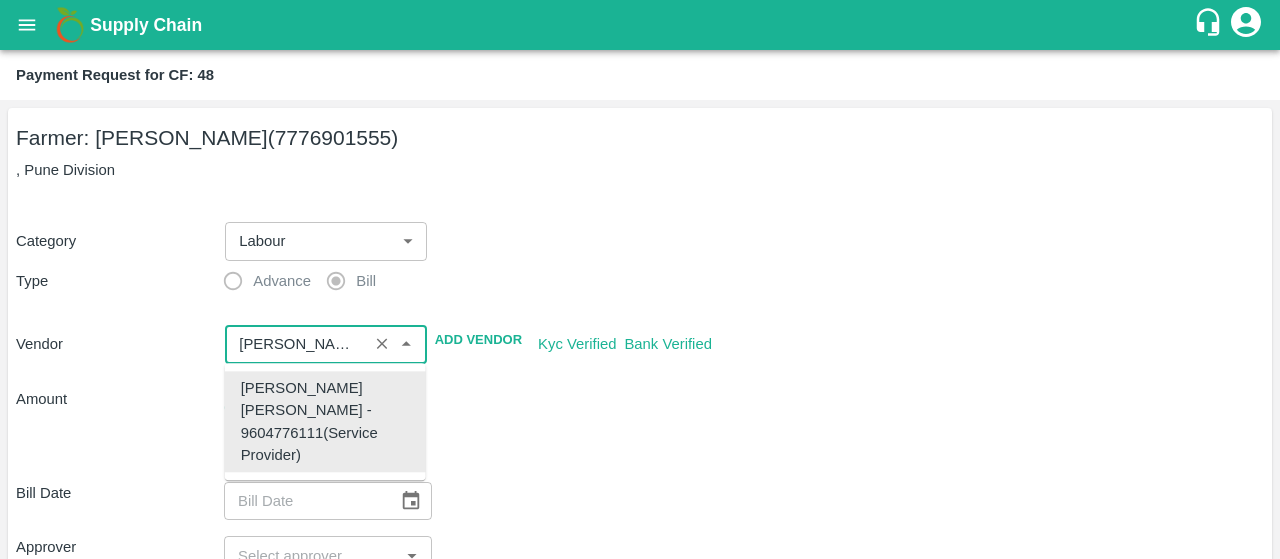 type on "[PERSON_NAME] [PERSON_NAME] - 9604776111(Service Provider)" 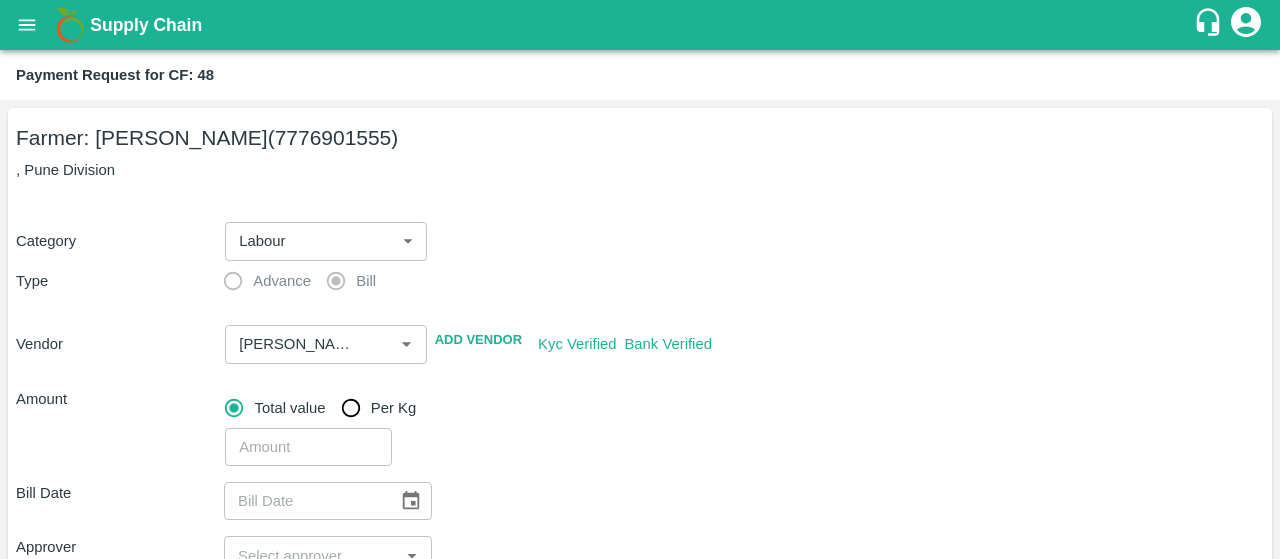 click on "​" at bounding box center [740, 443] 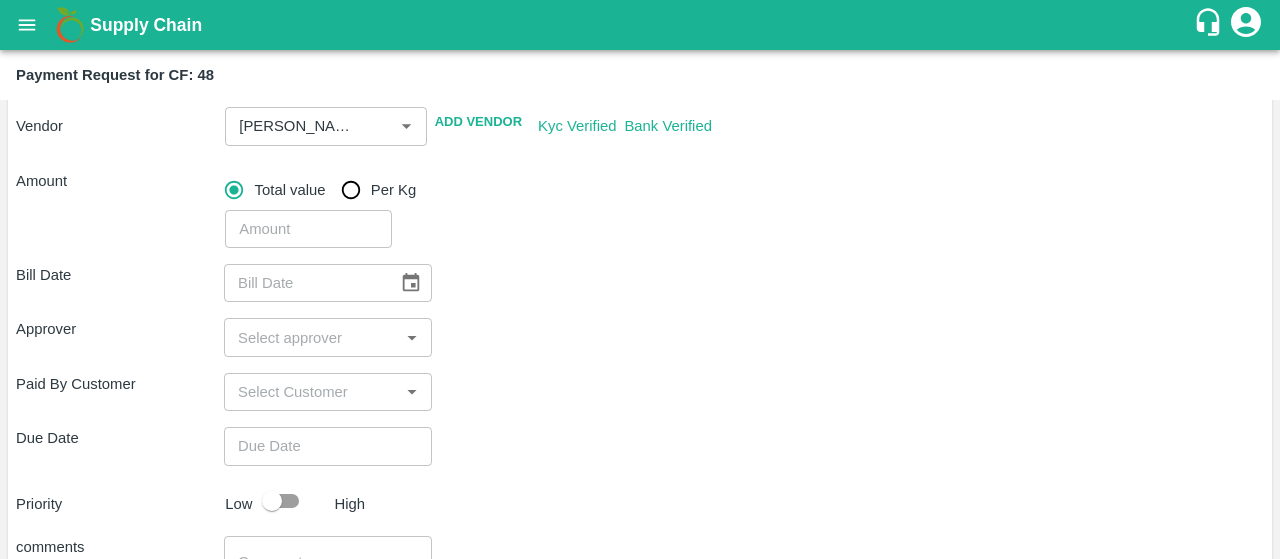 scroll, scrollTop: 219, scrollLeft: 0, axis: vertical 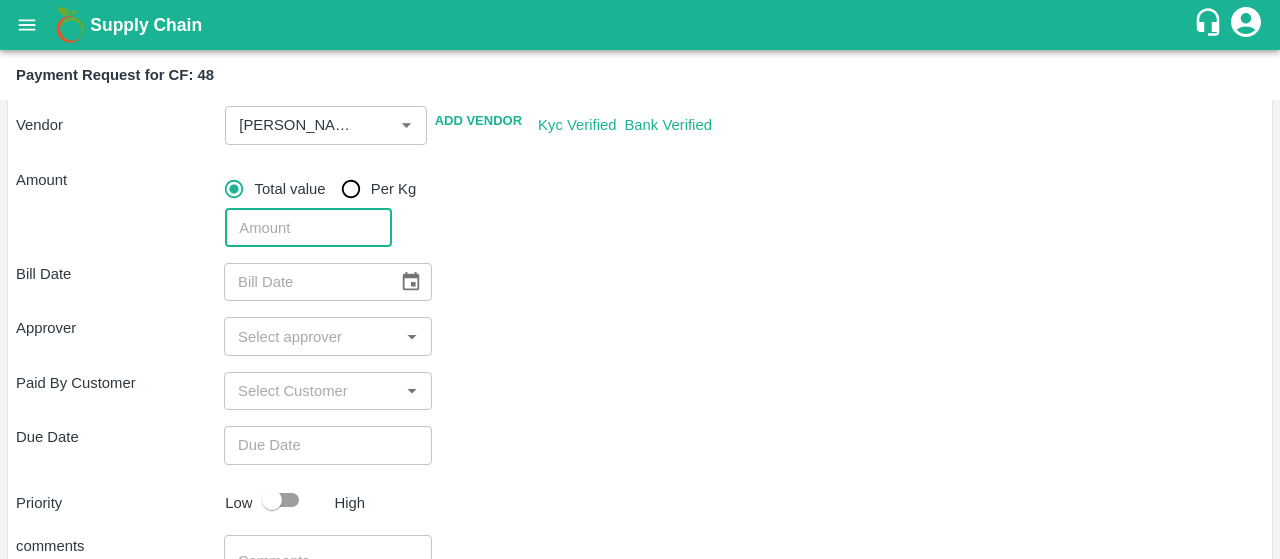 click at bounding box center [308, 228] 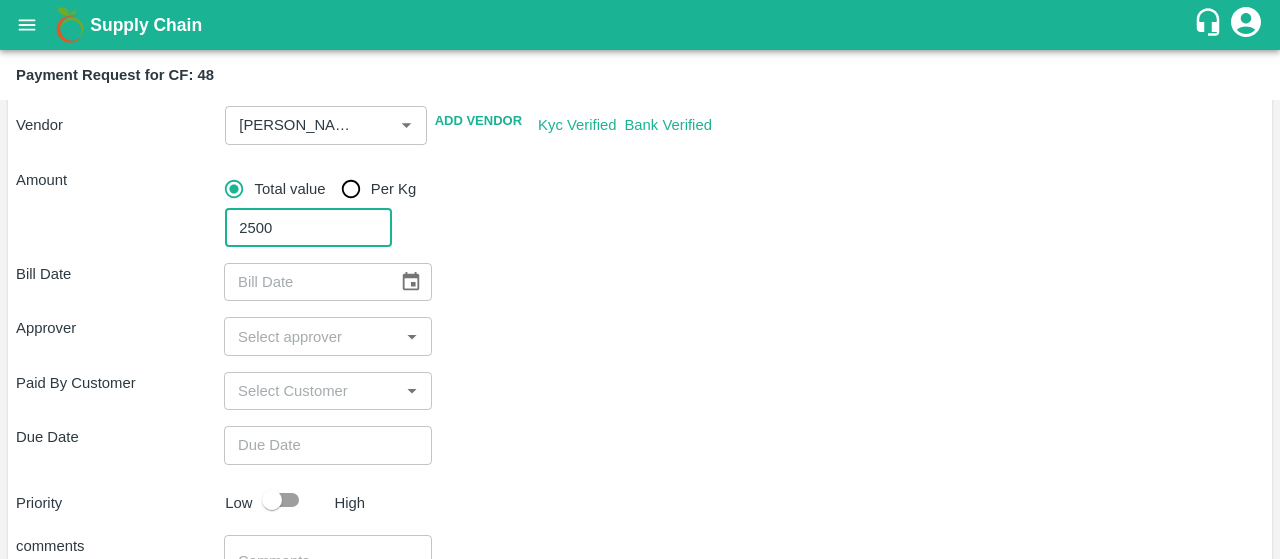 type on "2500" 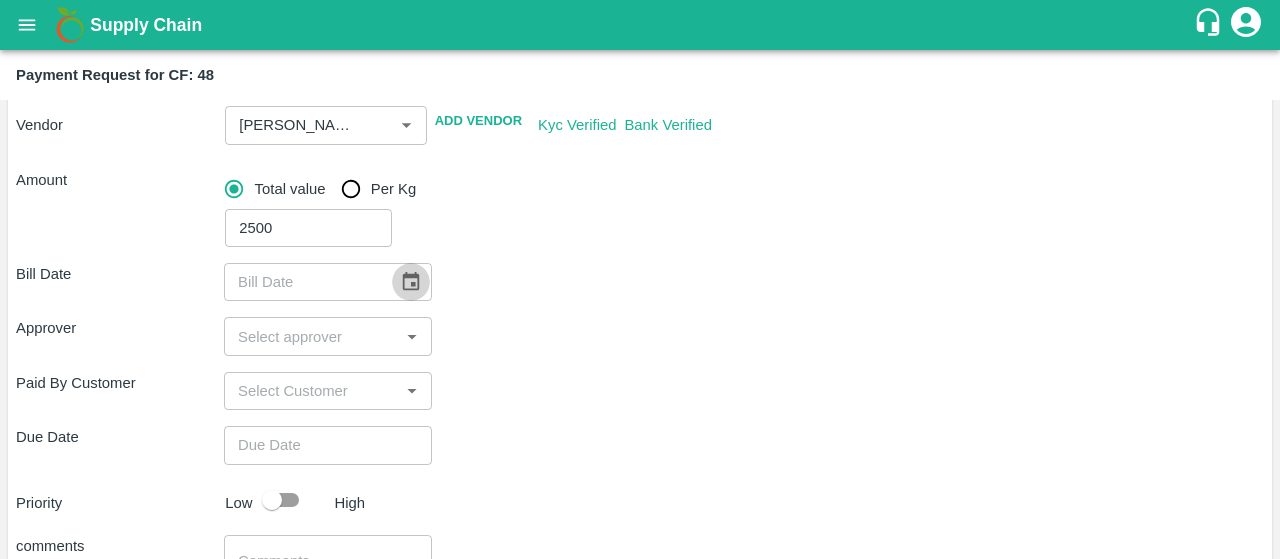 click 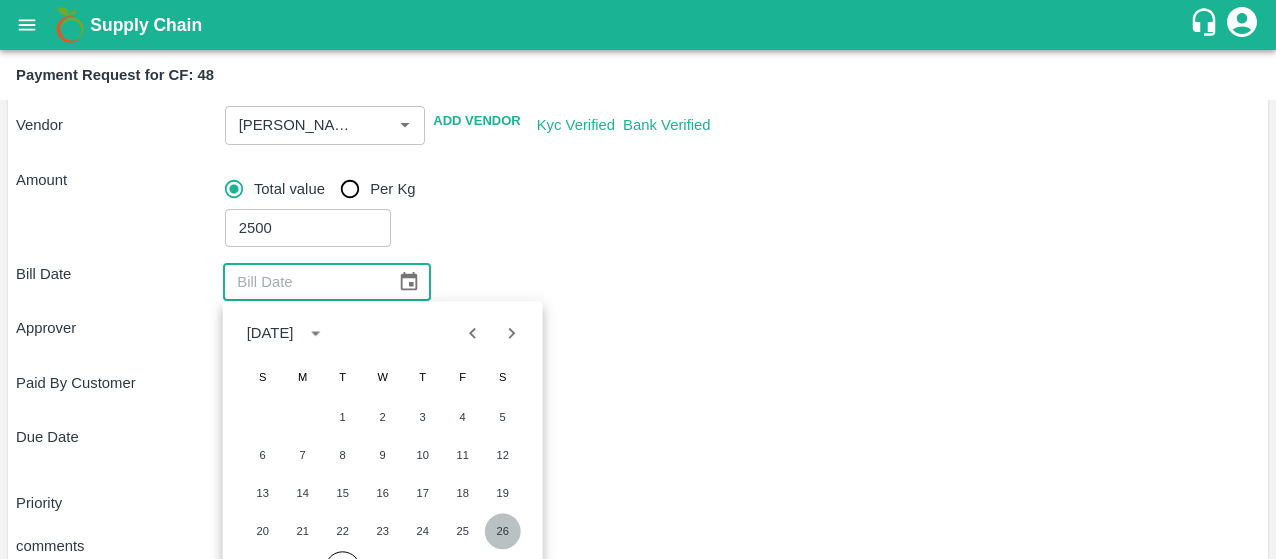 click on "26" at bounding box center [503, 531] 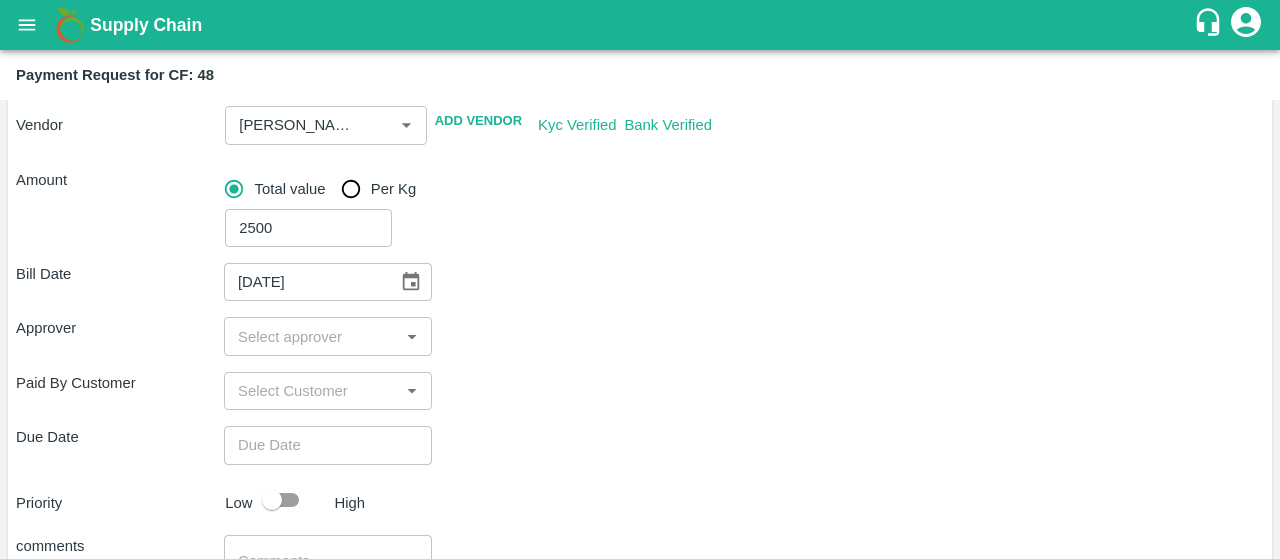 click on "Due Date ​" at bounding box center [640, 445] 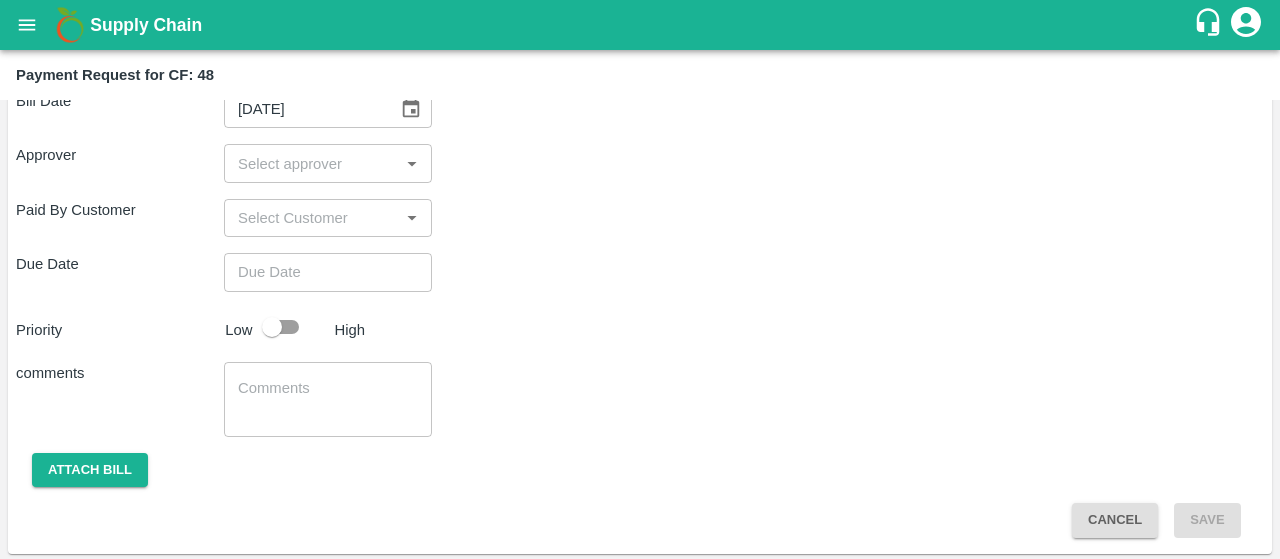 scroll, scrollTop: 394, scrollLeft: 0, axis: vertical 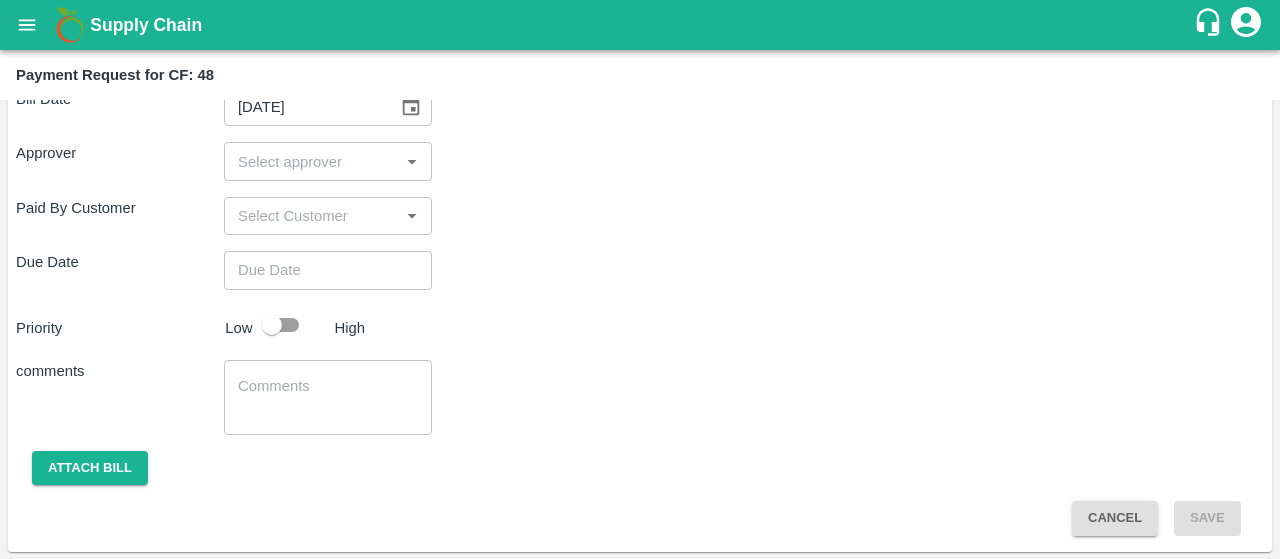 click on "​" at bounding box center (328, 161) 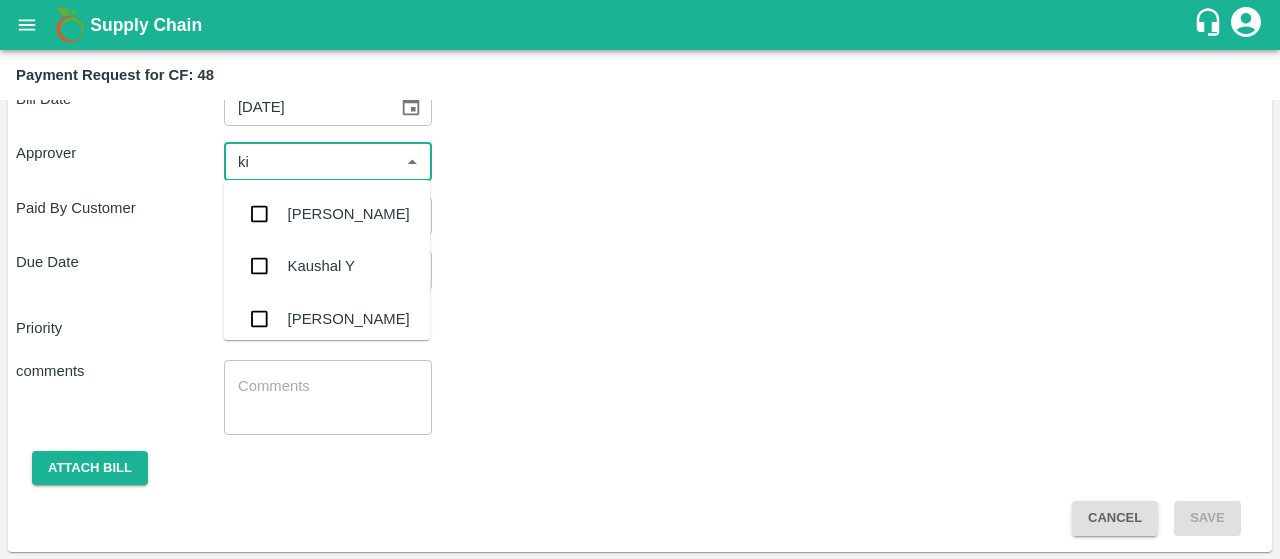 type on "kir" 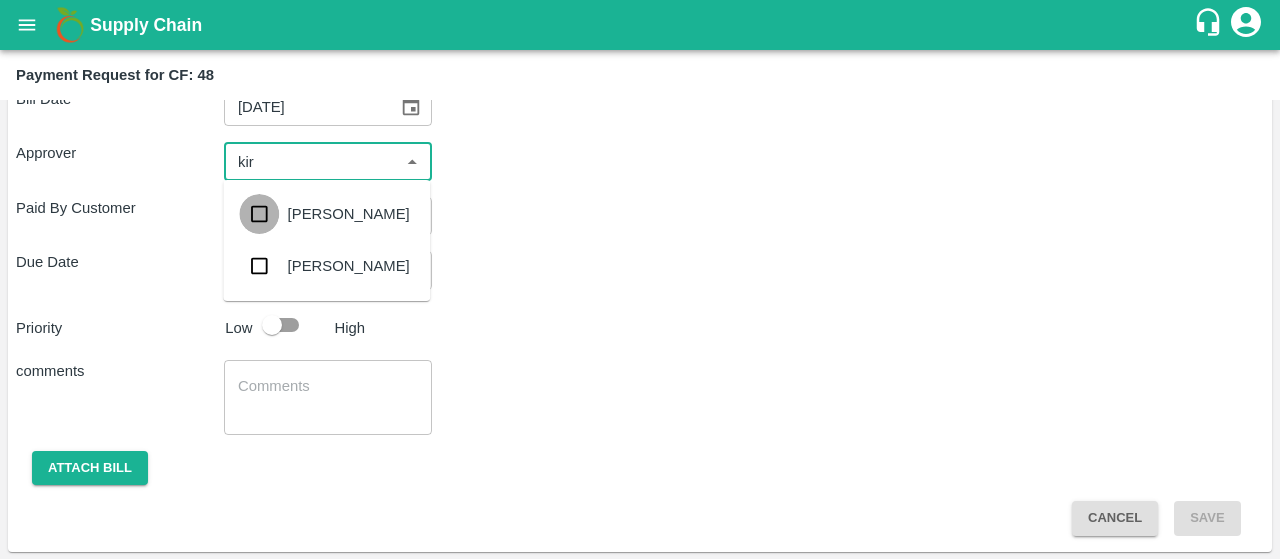 click at bounding box center (259, 214) 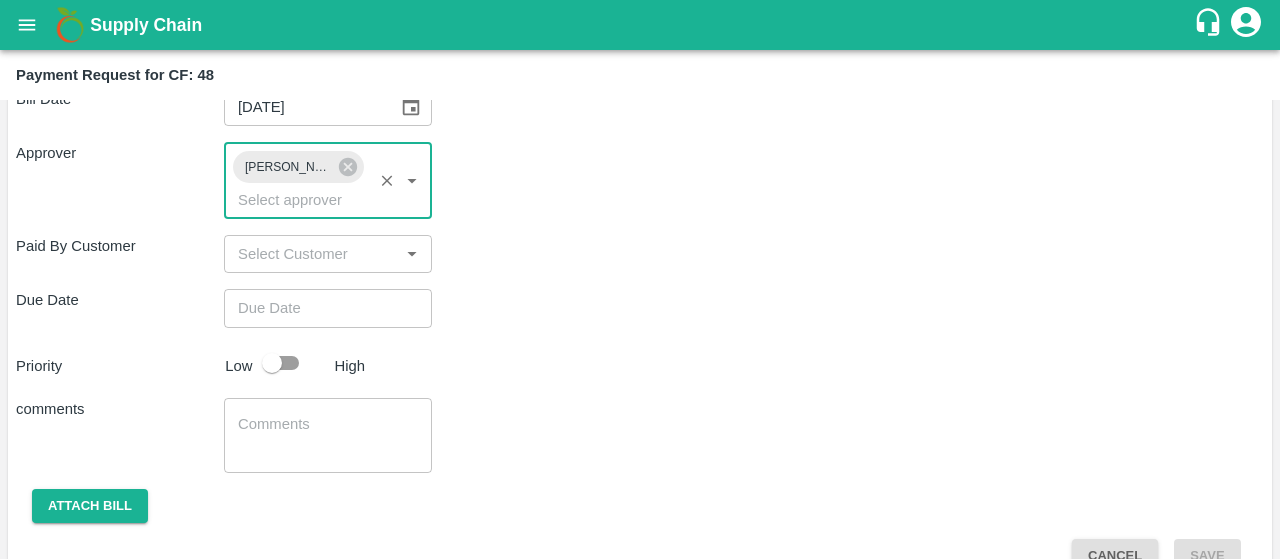 type on "DD/MM/YYYY hh:mm aa" 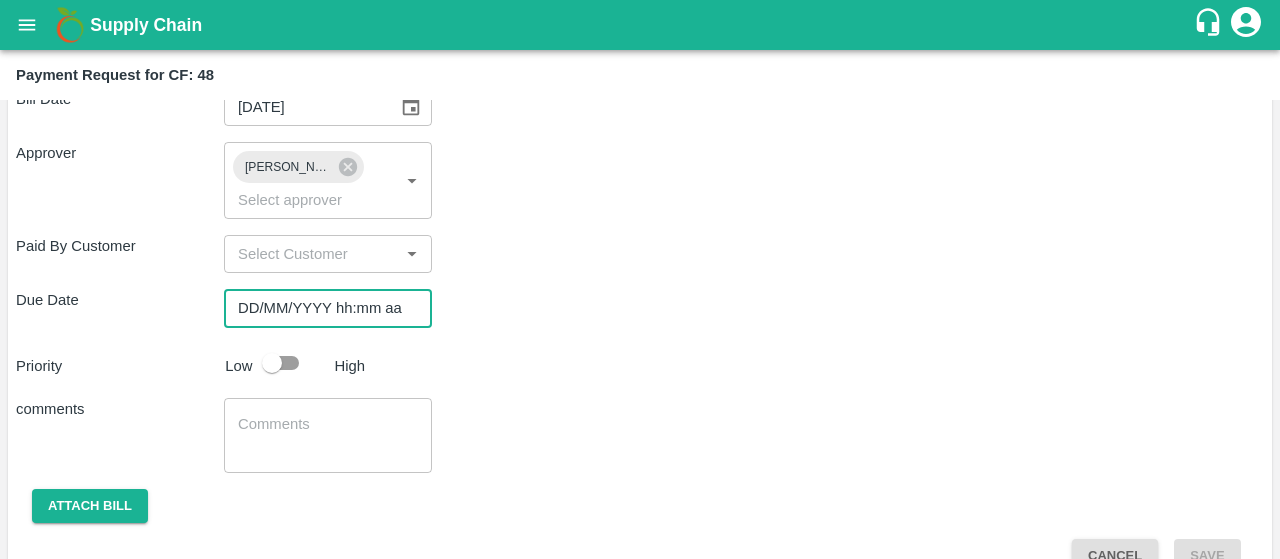 click on "DD/MM/YYYY hh:mm aa" at bounding box center (321, 308) 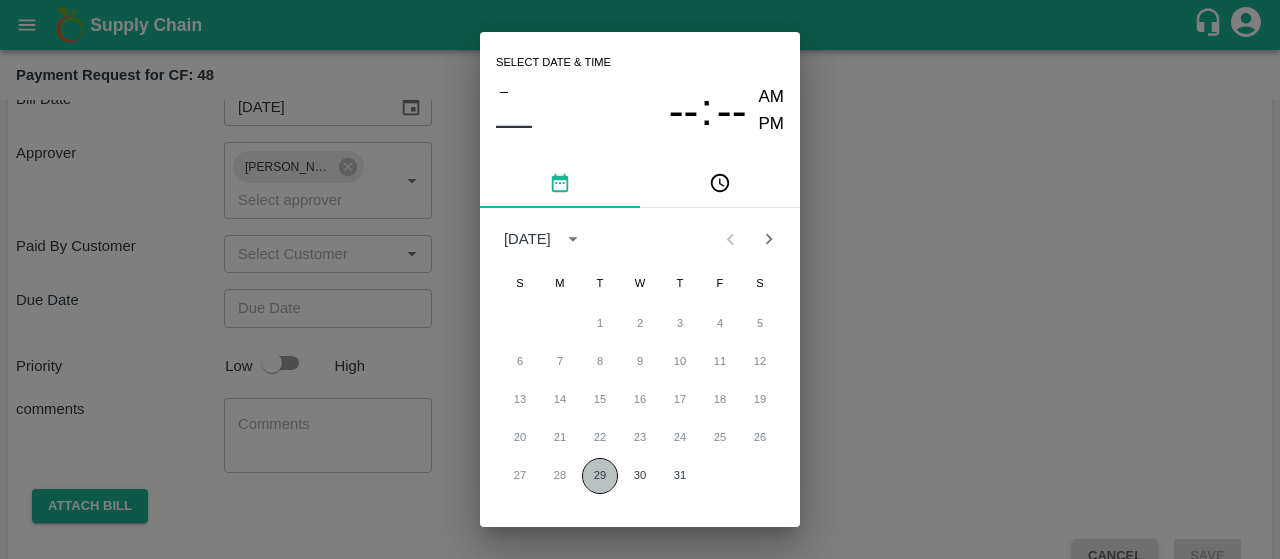click on "29" at bounding box center (600, 476) 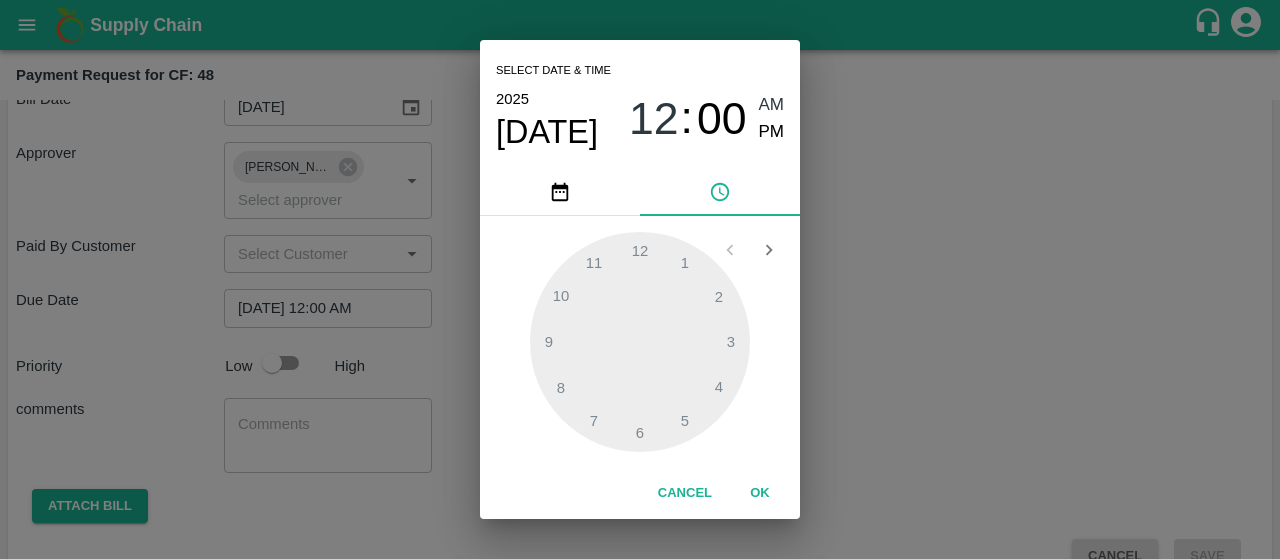 drag, startPoint x: 656, startPoint y: 147, endPoint x: 659, endPoint y: 136, distance: 11.401754 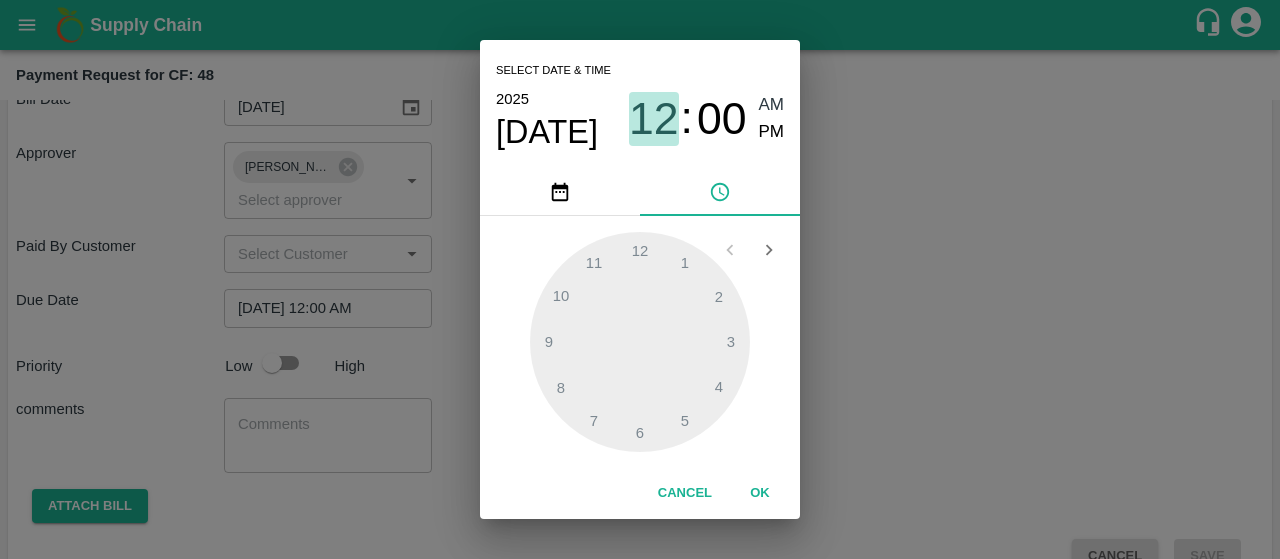 click on "12" at bounding box center [654, 119] 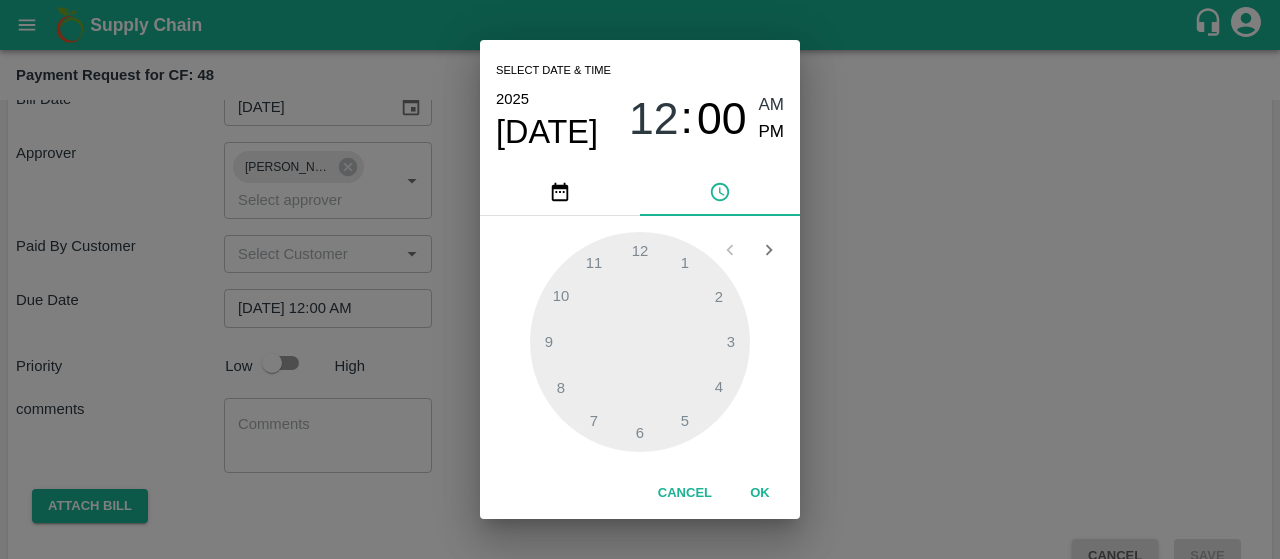 click on "PM" at bounding box center [772, 132] 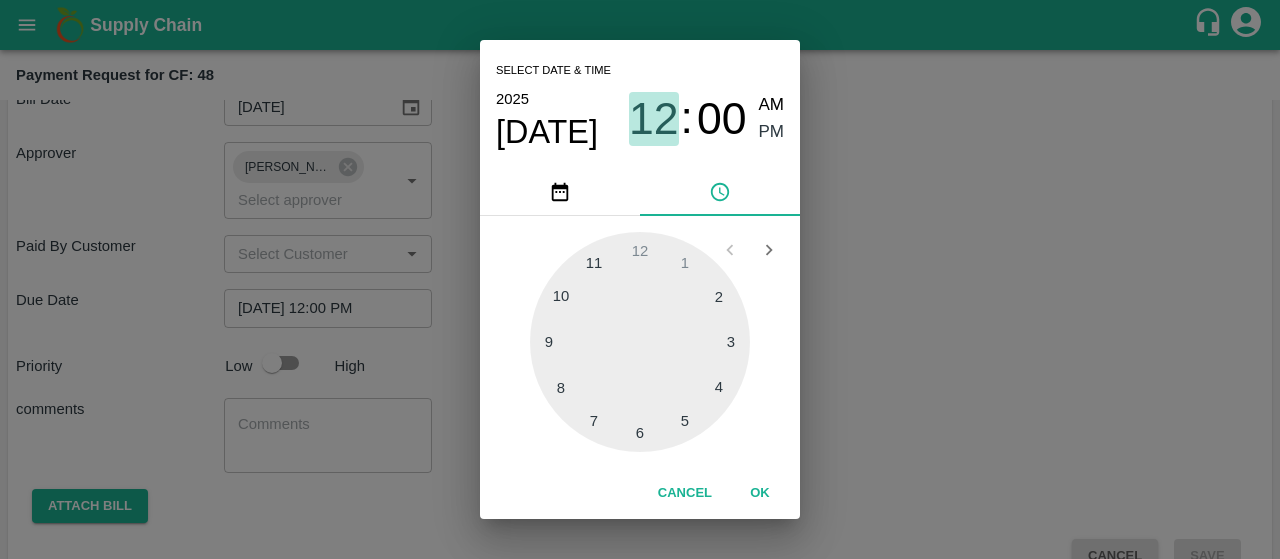 click on "12" at bounding box center [654, 119] 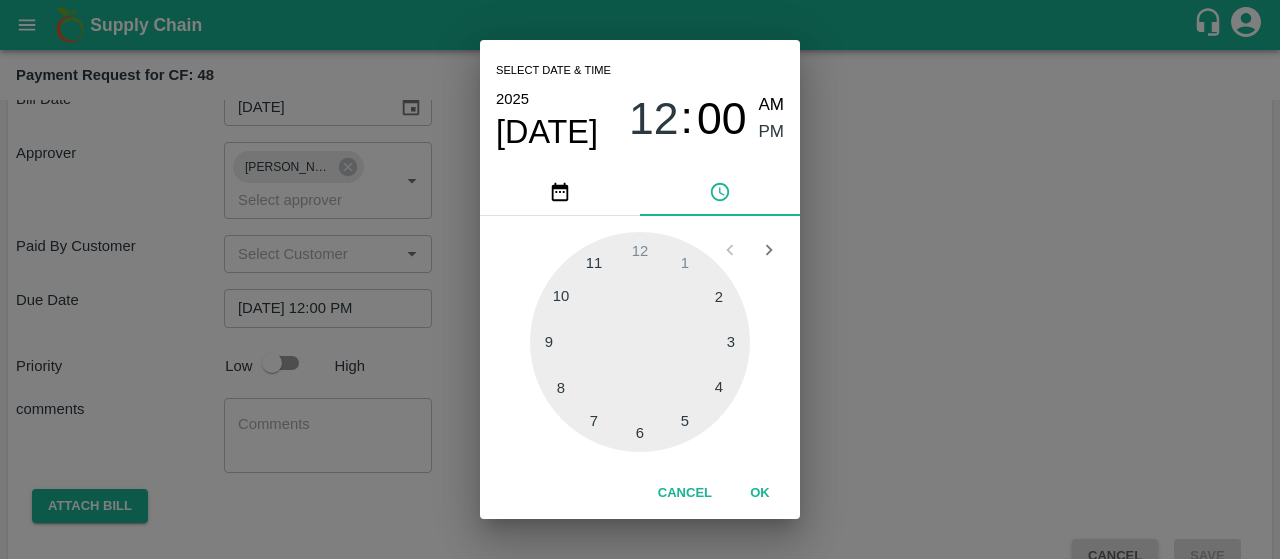 click at bounding box center [640, 342] 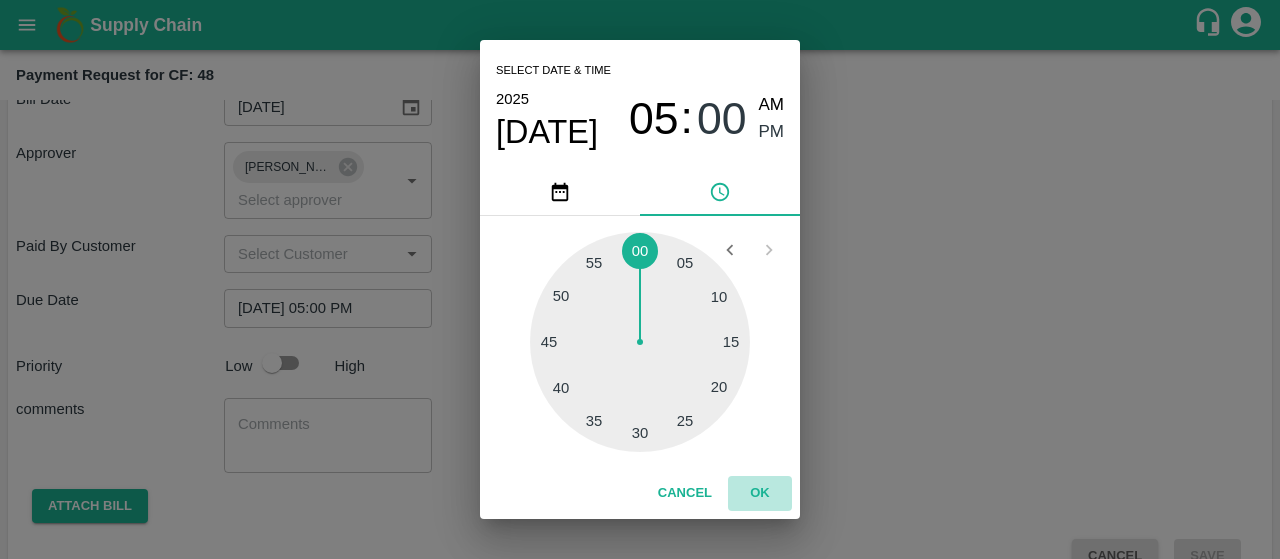 click on "OK" at bounding box center (760, 493) 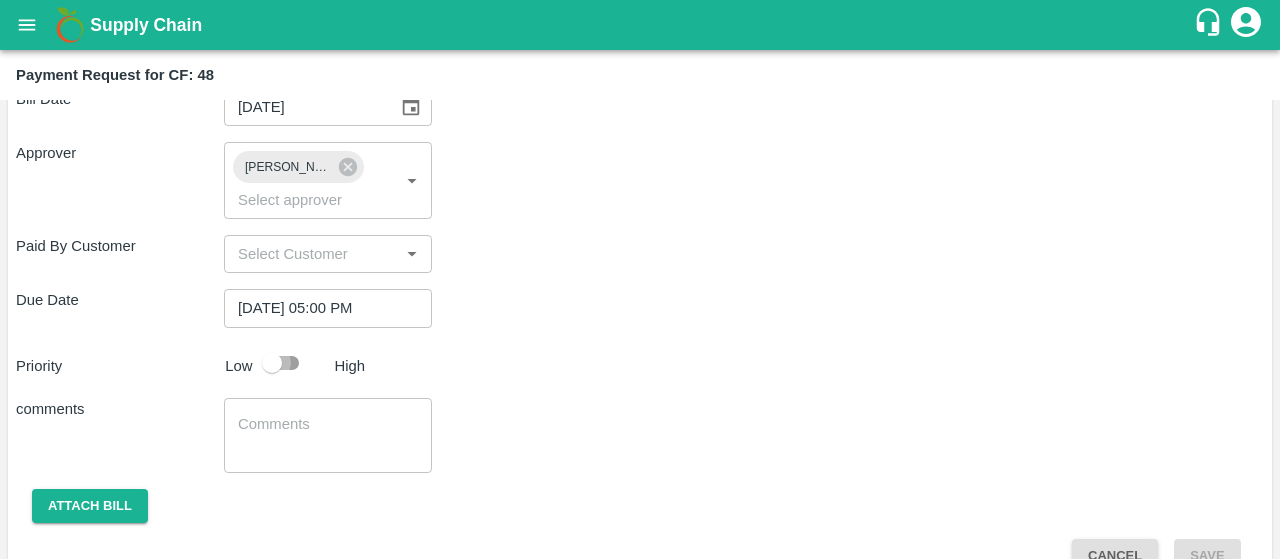 click at bounding box center (272, 363) 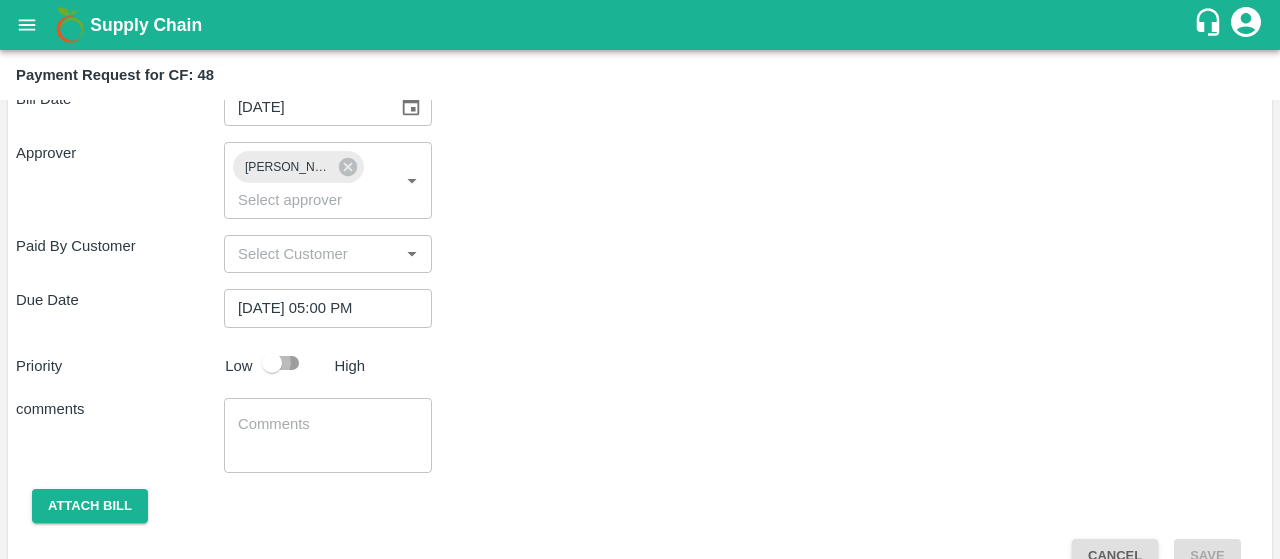 checkbox on "true" 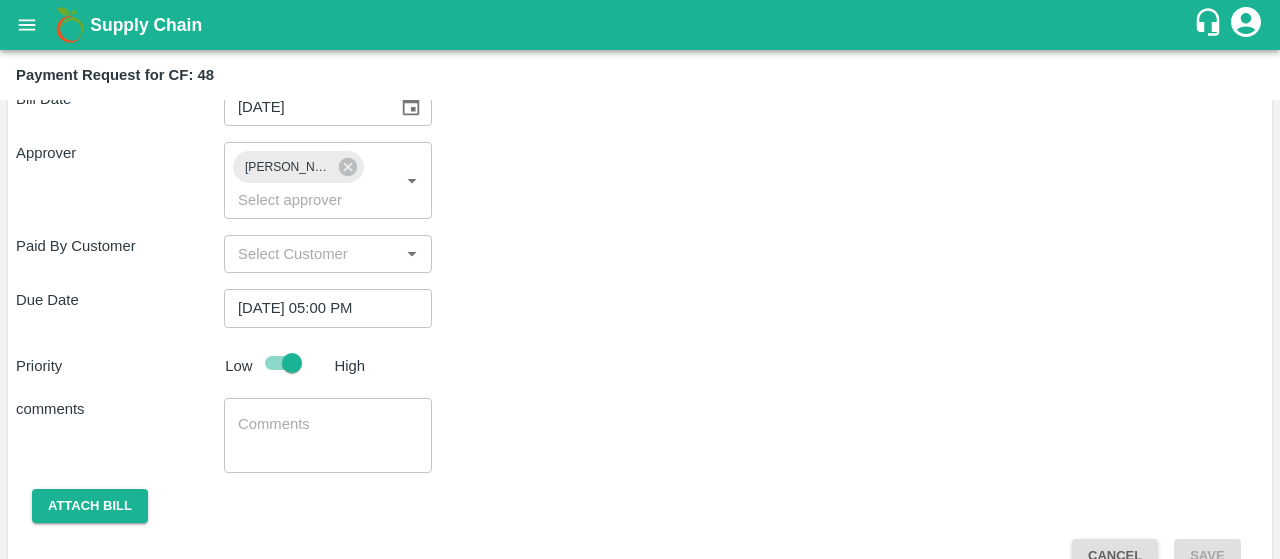 click at bounding box center [328, 435] 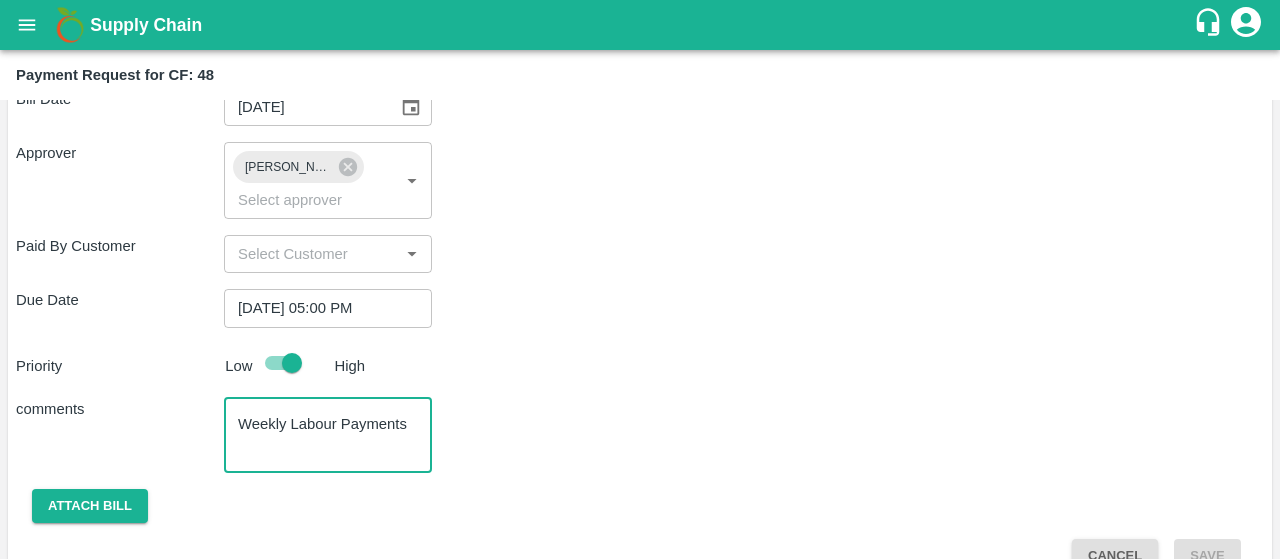 type on "Weekly Labour Payments" 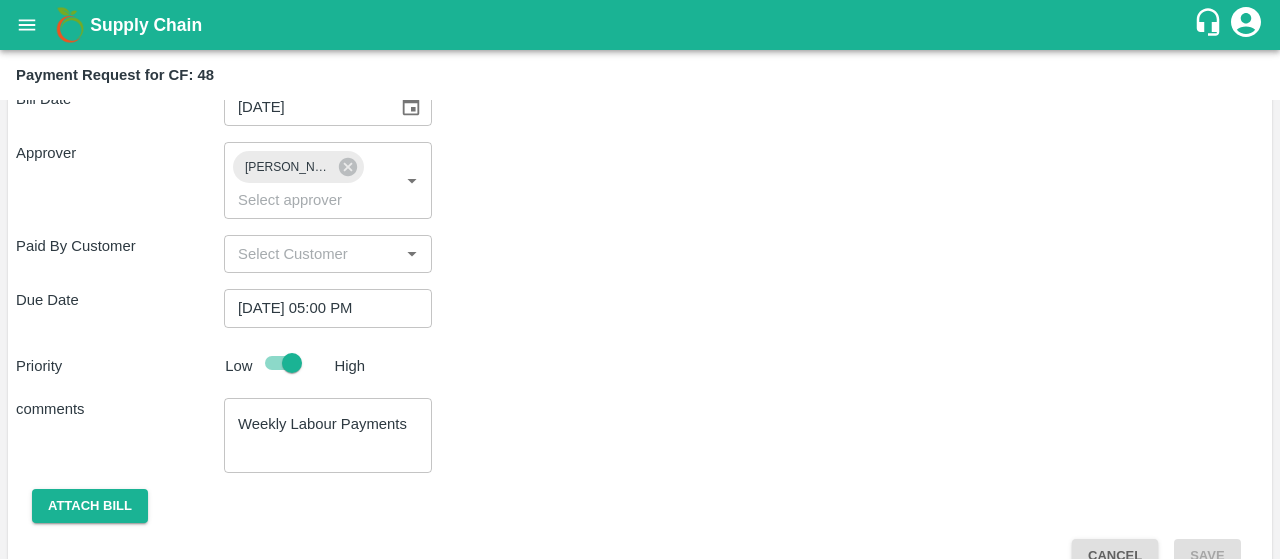 drag, startPoint x: 303, startPoint y: 429, endPoint x: 288, endPoint y: 529, distance: 101.118744 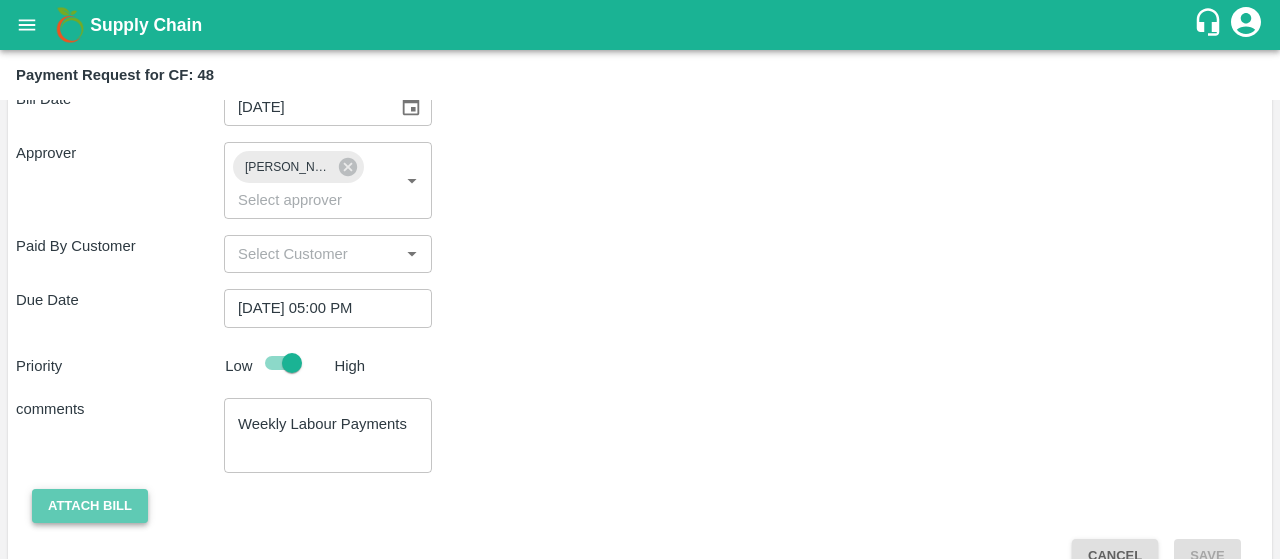 click on "Attach bill" at bounding box center (90, 506) 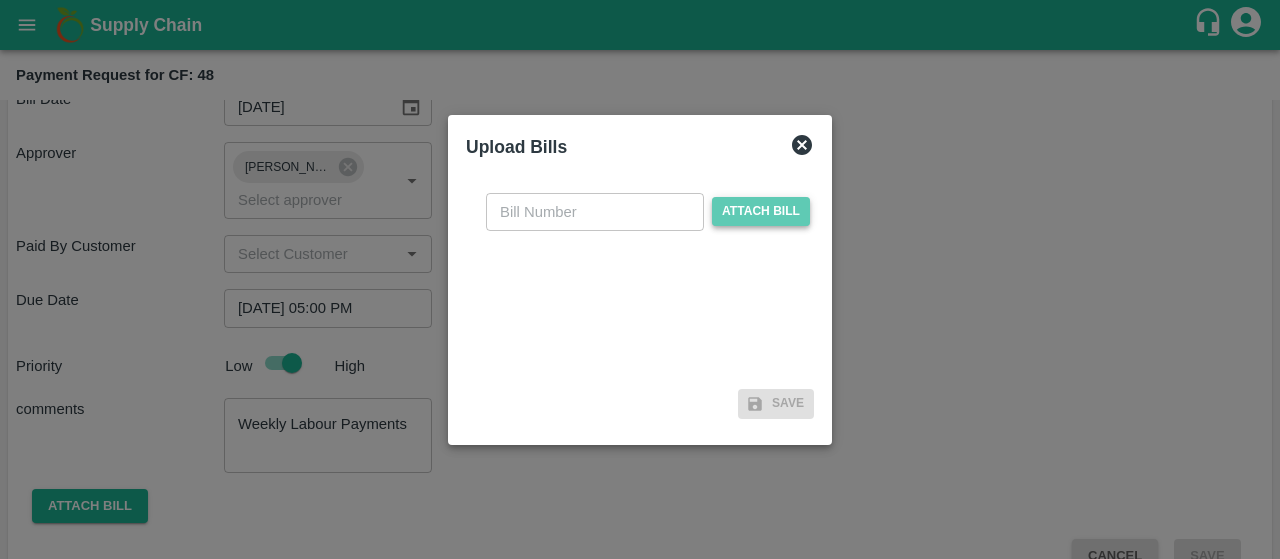 click on "Attach bill" at bounding box center (761, 211) 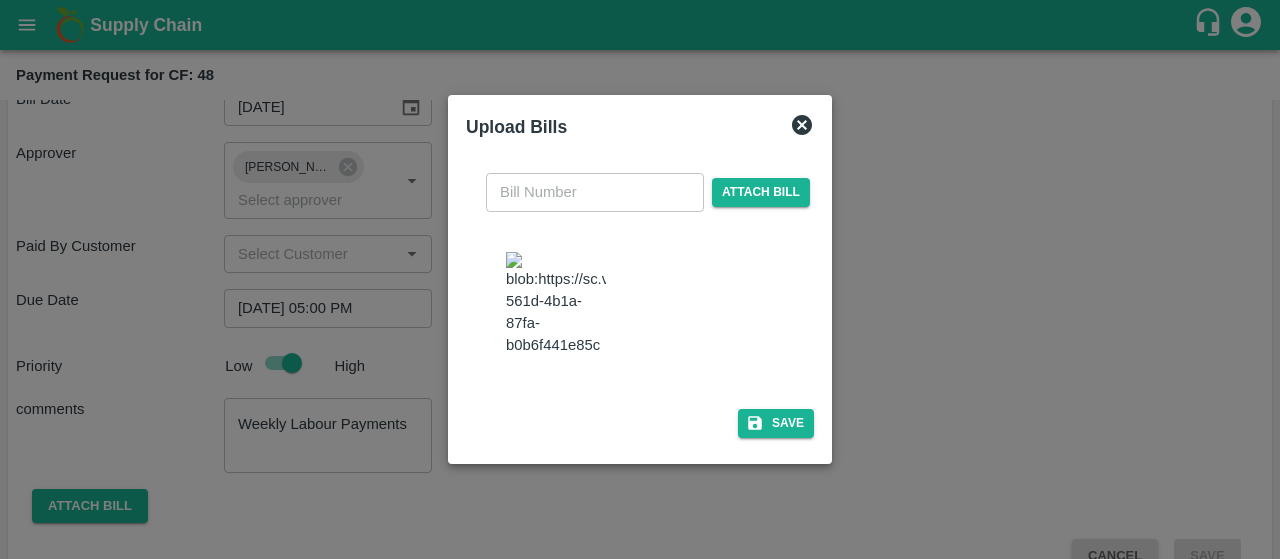 click at bounding box center [556, 304] 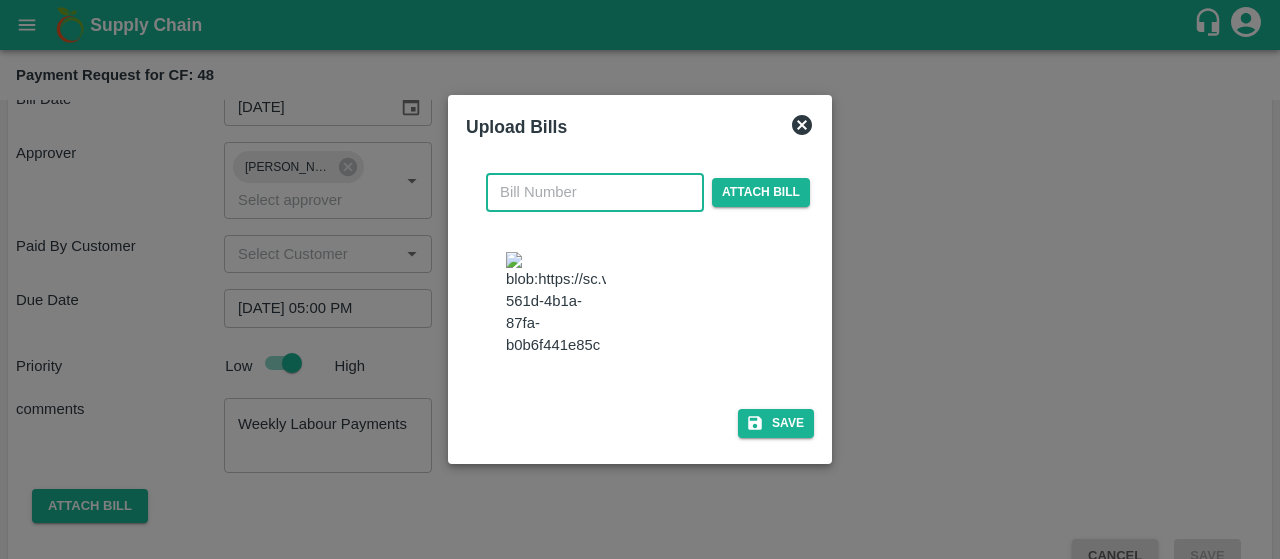 click at bounding box center [595, 192] 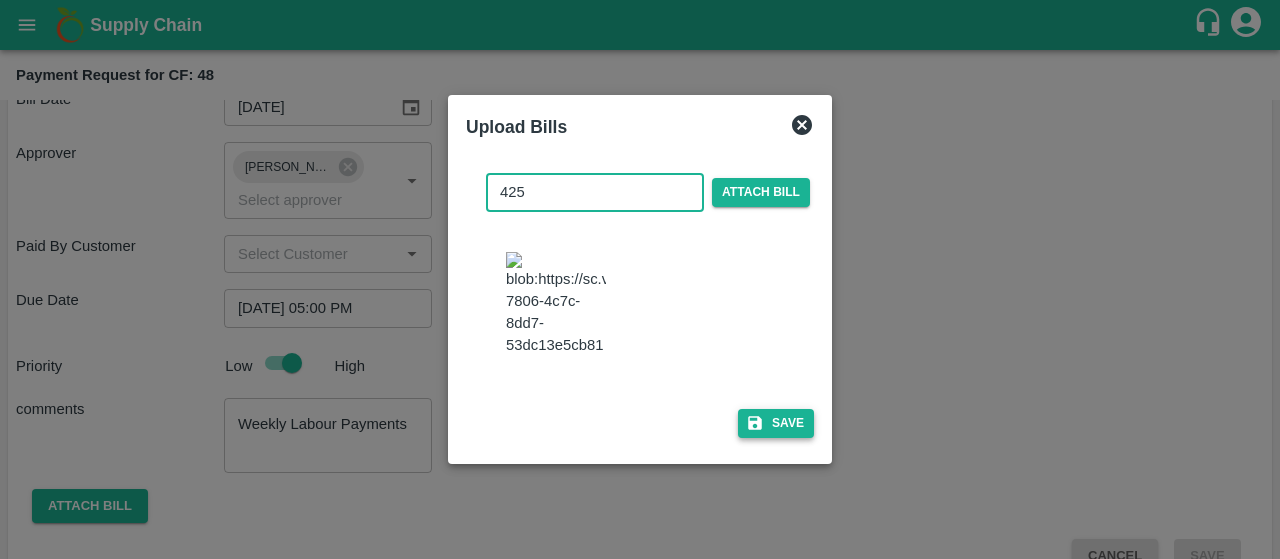 type on "425" 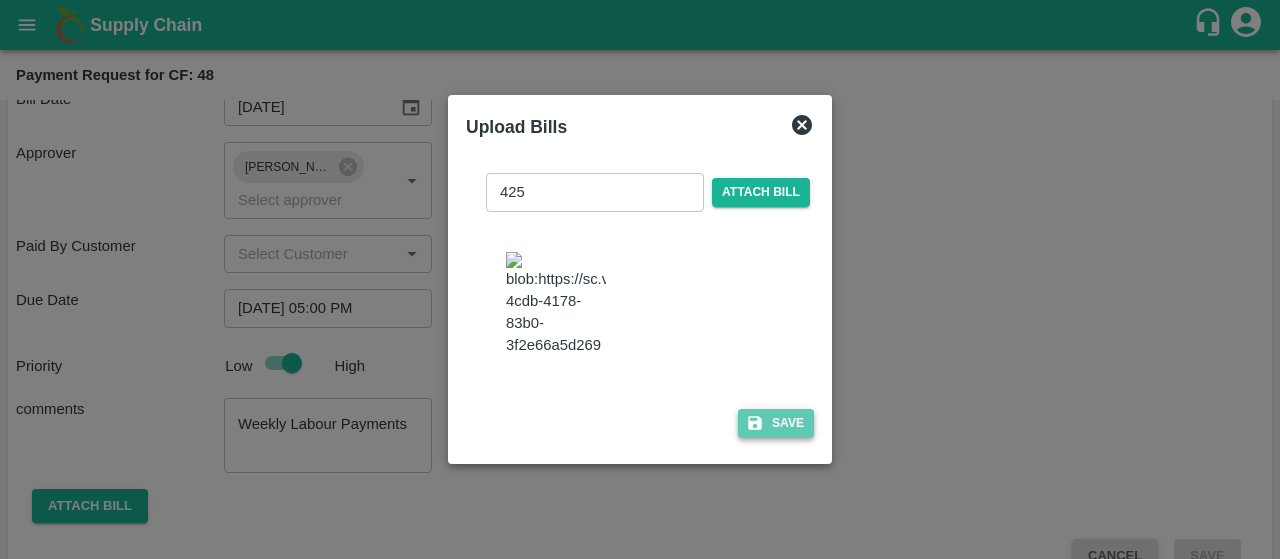 click on "Save" at bounding box center (776, 423) 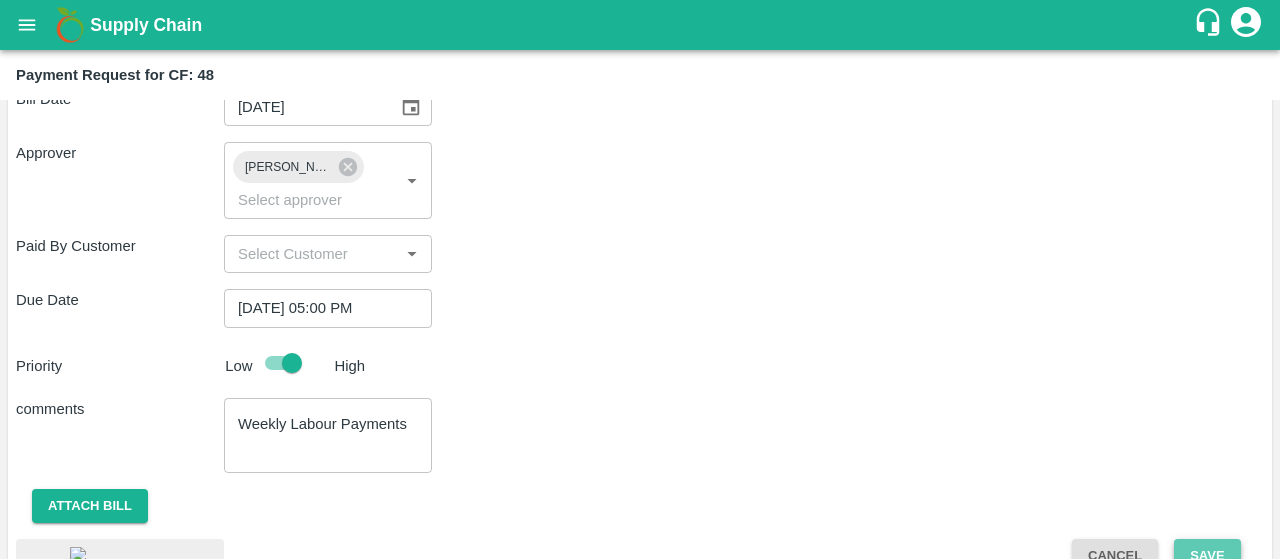 click on "Save" at bounding box center (1207, 556) 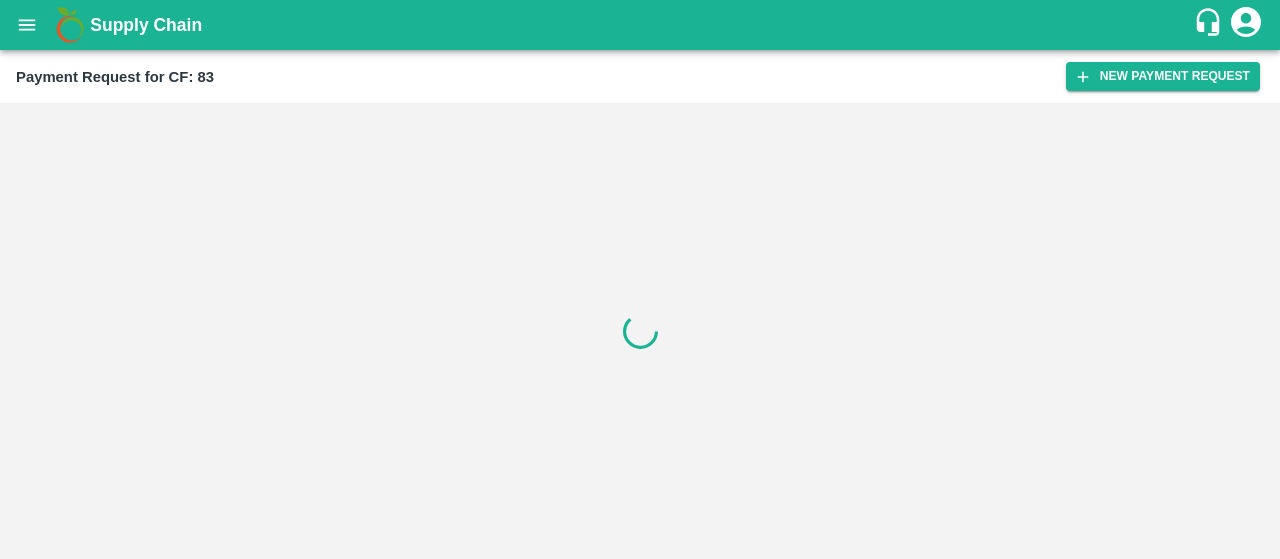 scroll, scrollTop: 0, scrollLeft: 0, axis: both 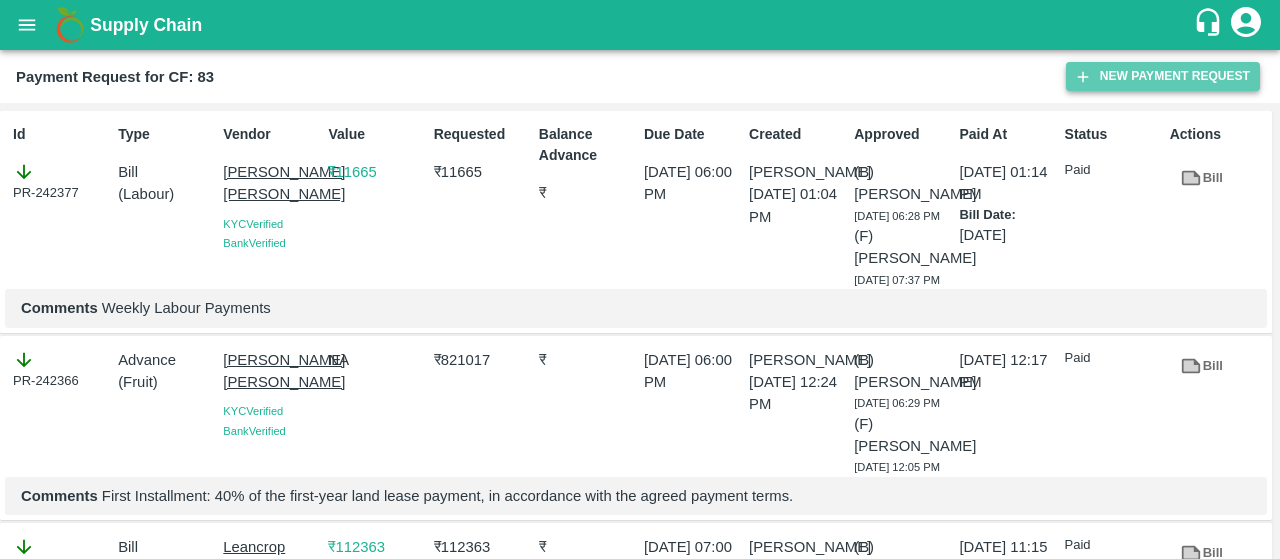 click on "New Payment Request" at bounding box center (1163, 76) 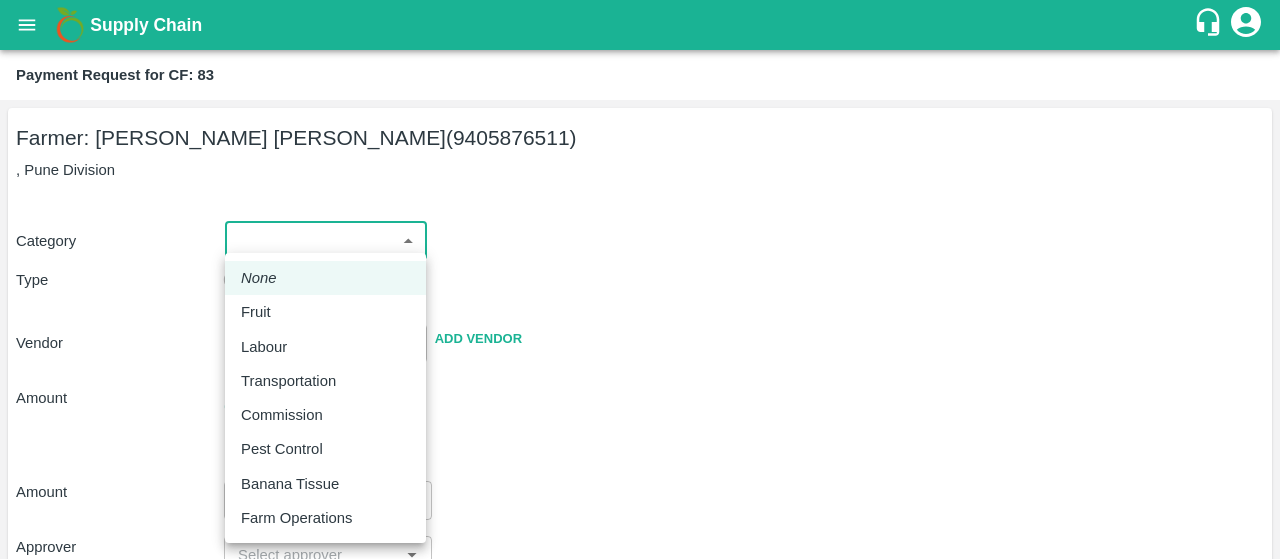 click on "Supply Chain Payment Request for CF: 83 Farmer:    Vijay Ravindra Shinde   (9405876511) , Pune Division Category ​ ​ Type Advance Bill Vendor ​ Add Vendor Amount Total value Per Kg ​ Amount ​ Approver ​ Due Date ​  Priority  Low  High Comment x ​ Attach bill Cancel Save Bangalore DC Direct Customer Hyderabad DC B2R Bangalore  Tembhurni Virtual Captive PH Ananthapur Virtual Captive PH Kothakota Virtual Captive PH Chittoor Virtual Captive PH Vavilala Himalekya Logout None Fruit Labour Transportation Commission Pest Control Banana Tissue Farm Operations" at bounding box center [640, 279] 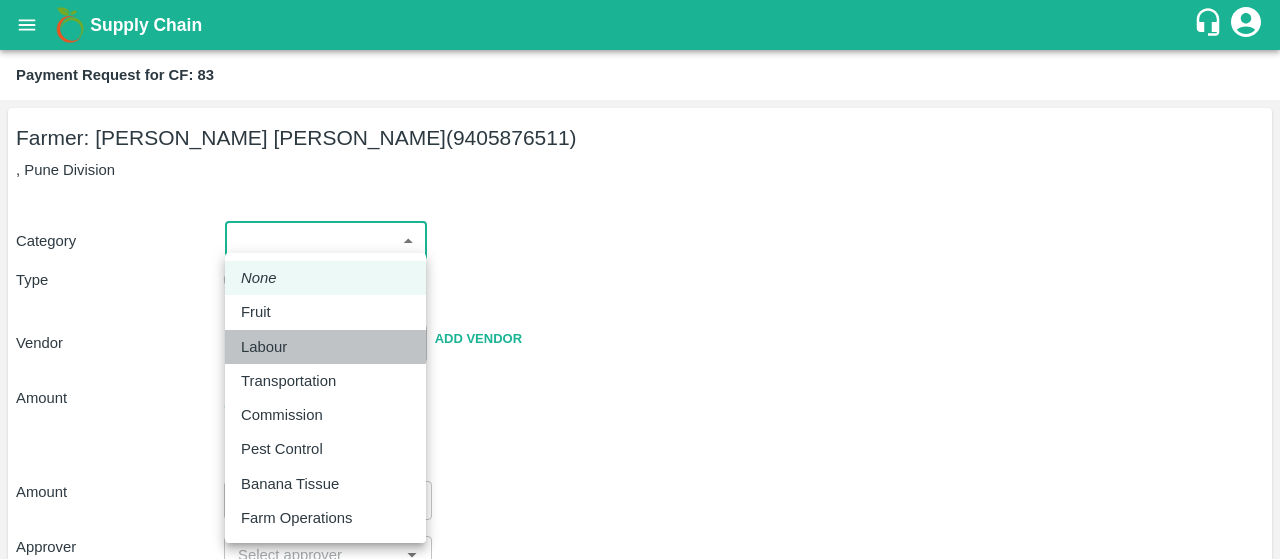 click on "Labour" at bounding box center [325, 347] 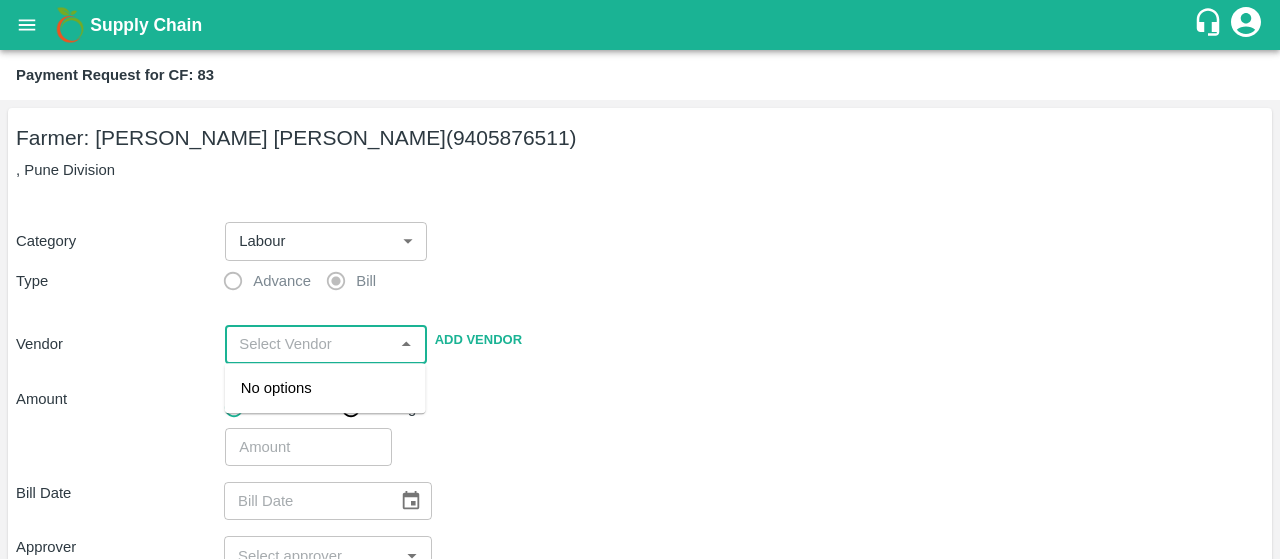 click at bounding box center [309, 344] 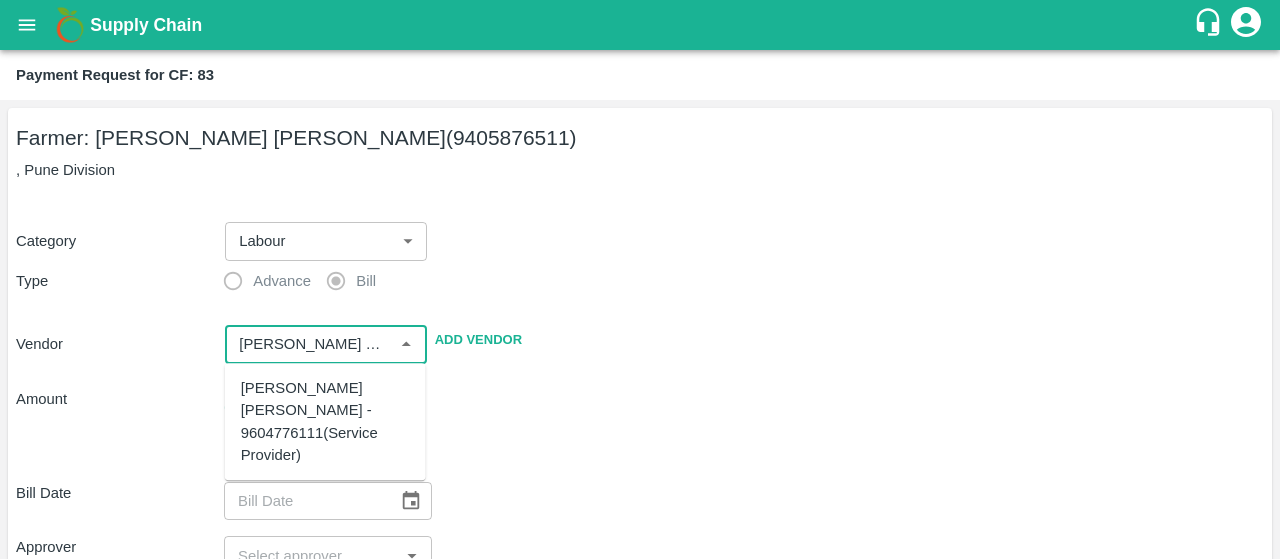 click on "[PERSON_NAME] [PERSON_NAME] - 9604776111(Service Provider)" at bounding box center [325, 421] 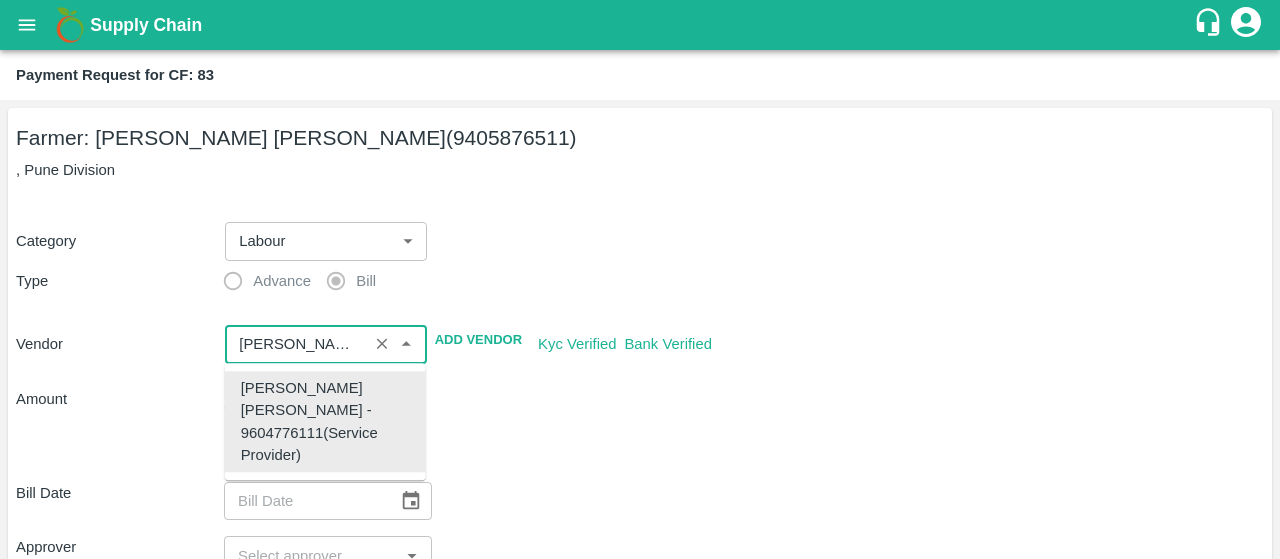 type on "[PERSON_NAME] [PERSON_NAME] - 9604776111(Service Provider)" 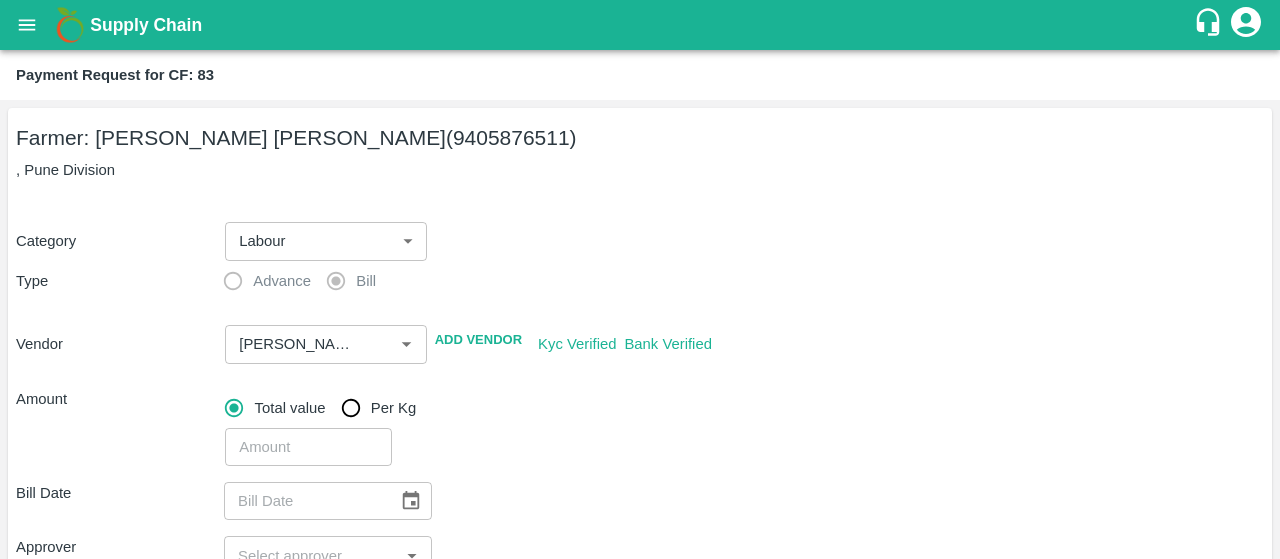 click on "​" at bounding box center (740, 443) 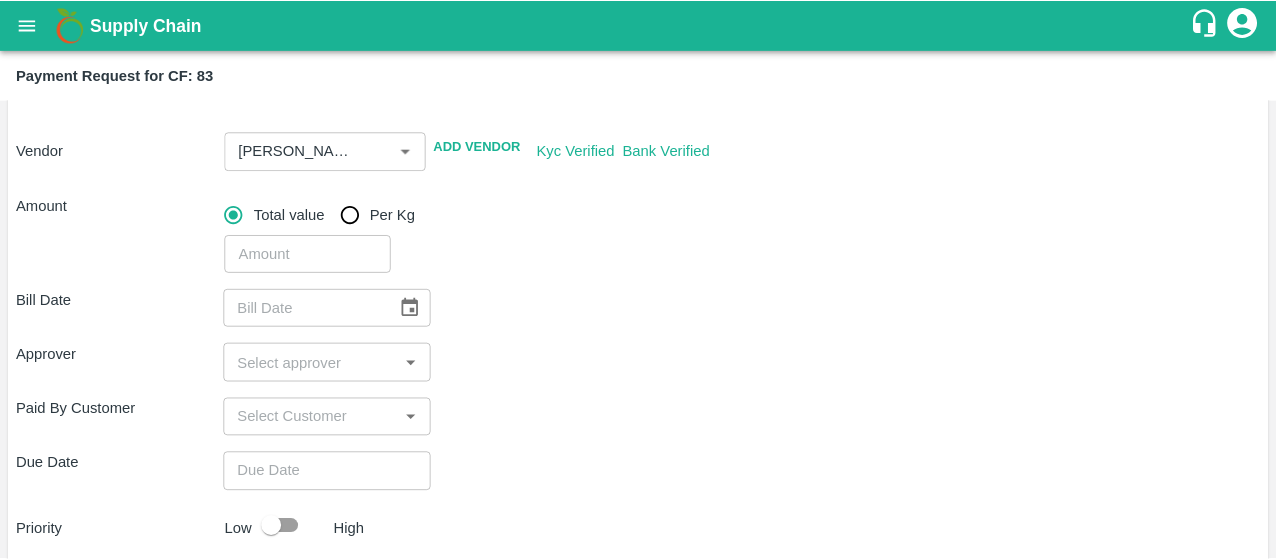 scroll, scrollTop: 194, scrollLeft: 0, axis: vertical 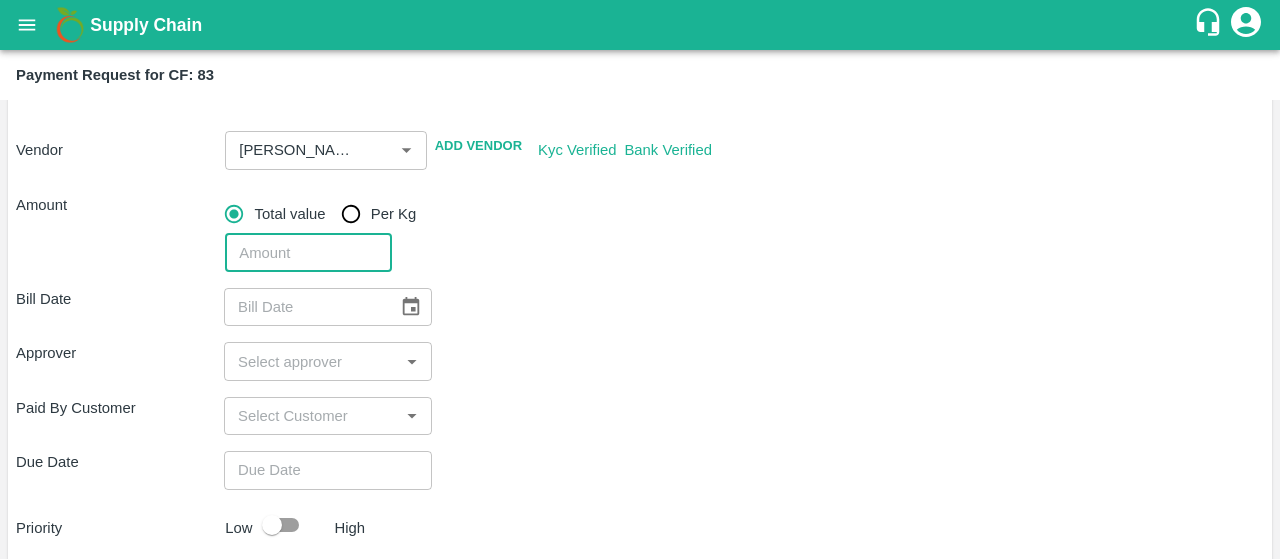 click at bounding box center (308, 253) 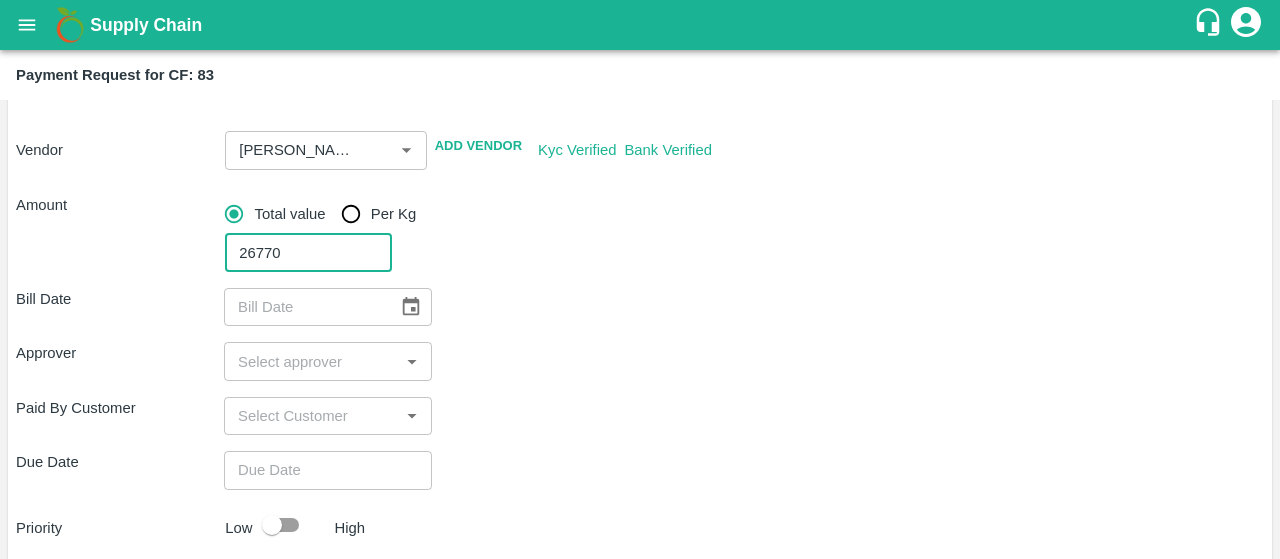 type on "26770" 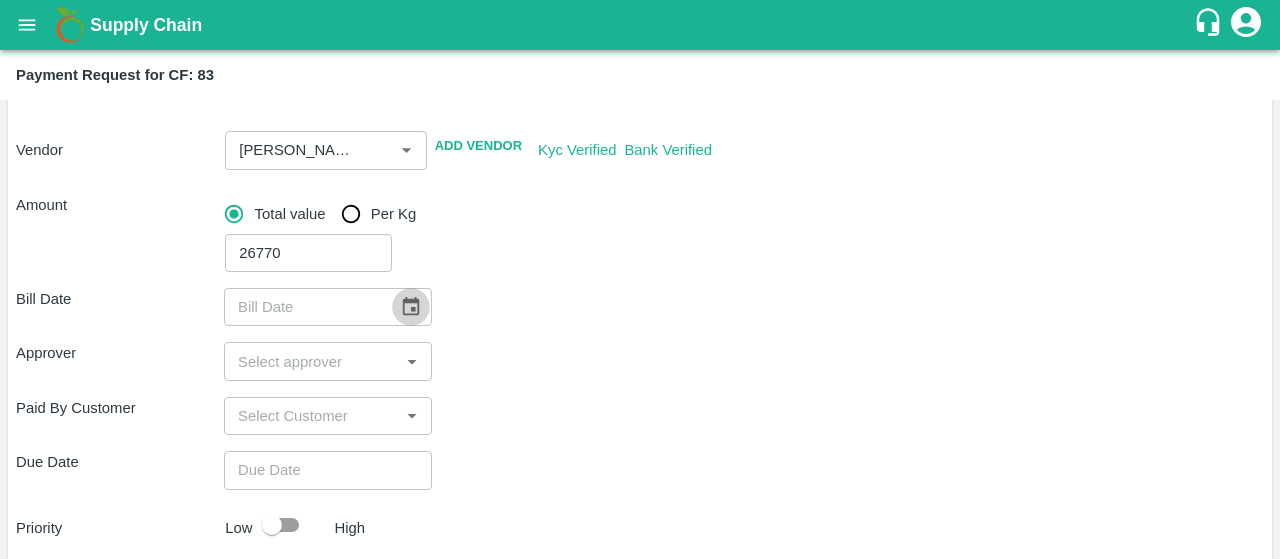 click 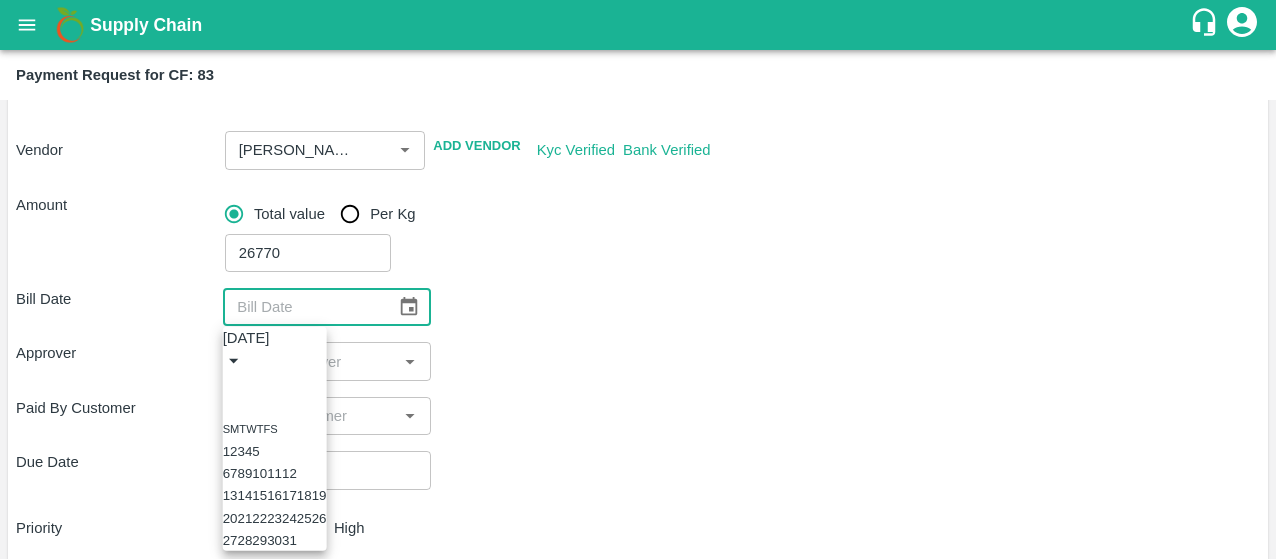 scroll, scrollTop: 102, scrollLeft: 0, axis: vertical 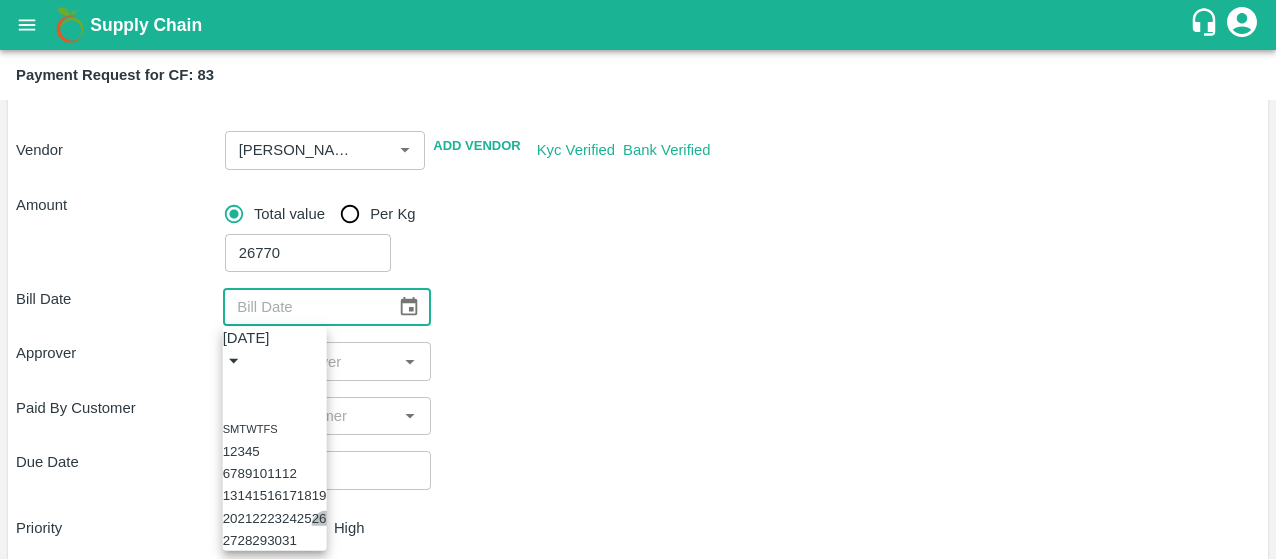 click on "26" at bounding box center [319, 517] 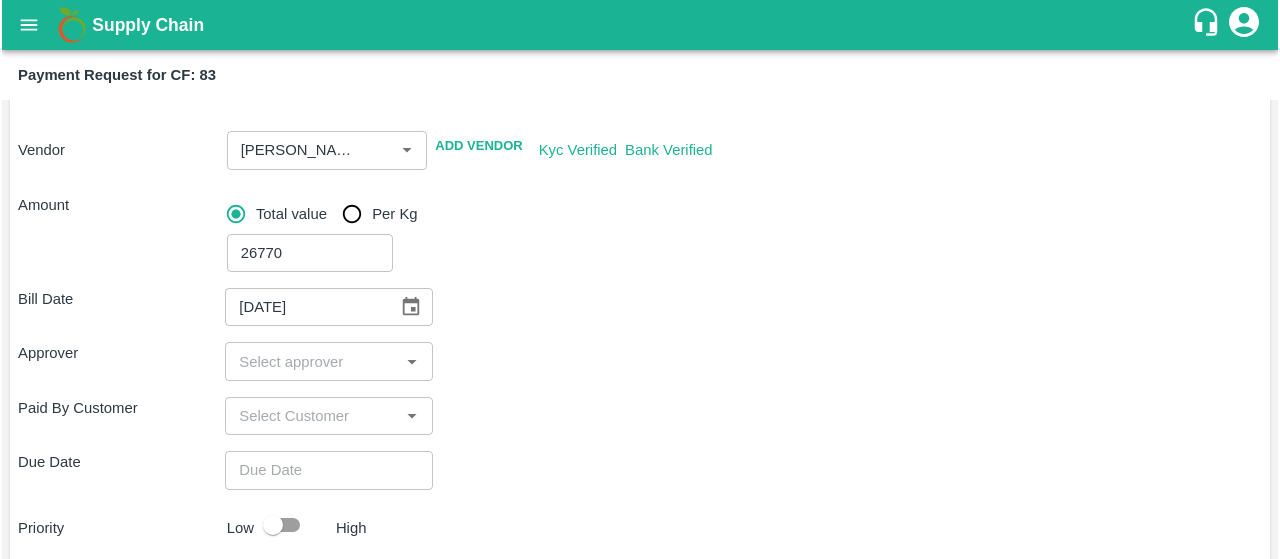 scroll, scrollTop: 0, scrollLeft: 0, axis: both 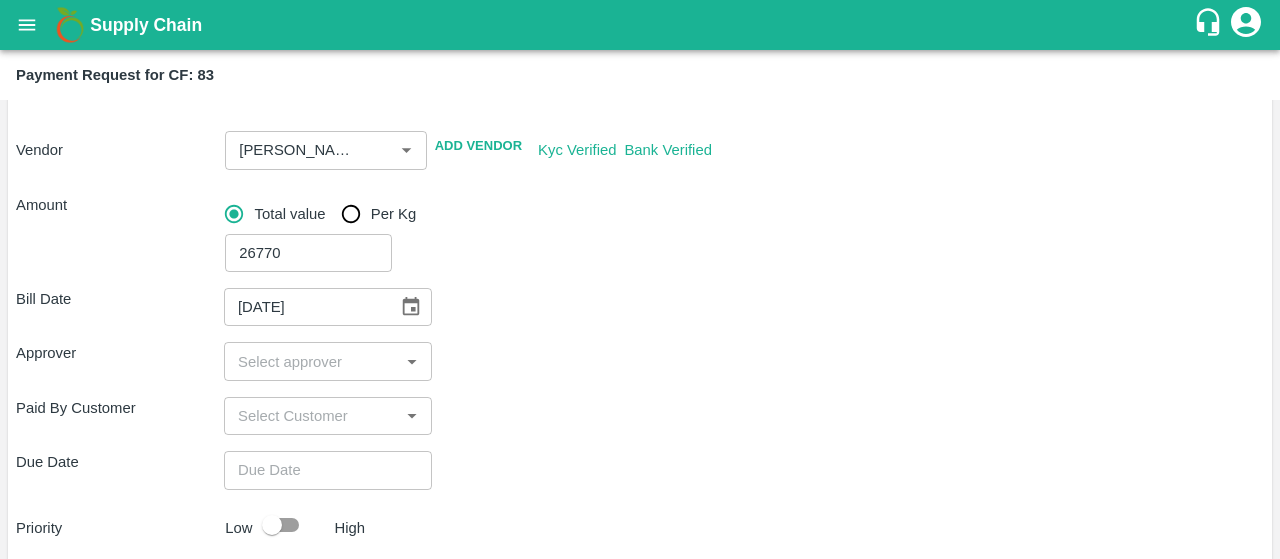 click on "Bill Date 26/07/2025 ​" at bounding box center [640, 307] 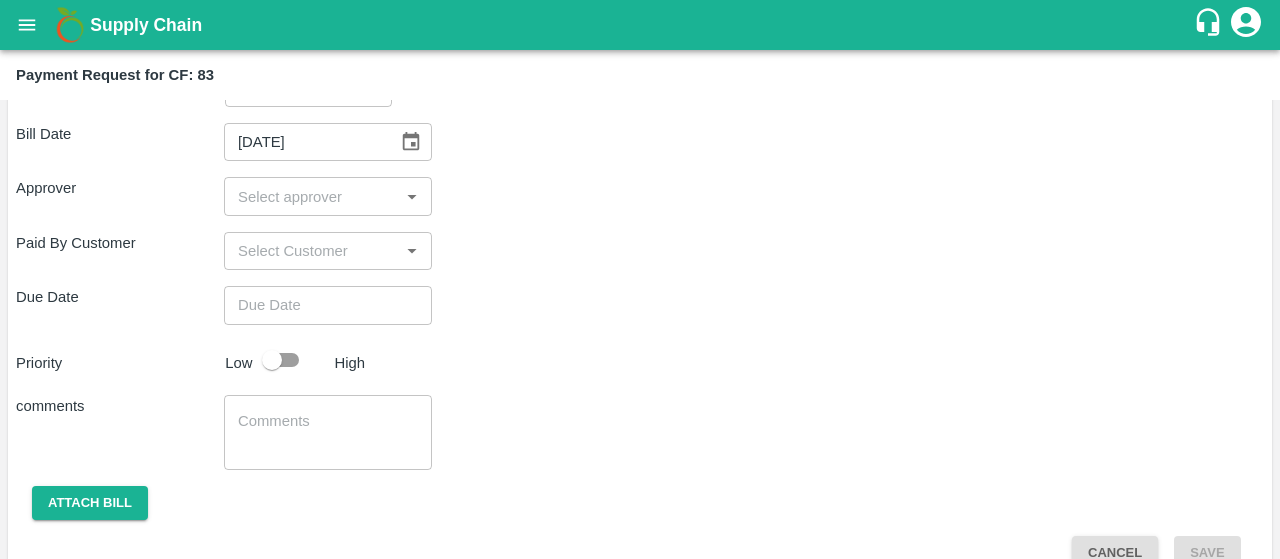 scroll, scrollTop: 360, scrollLeft: 0, axis: vertical 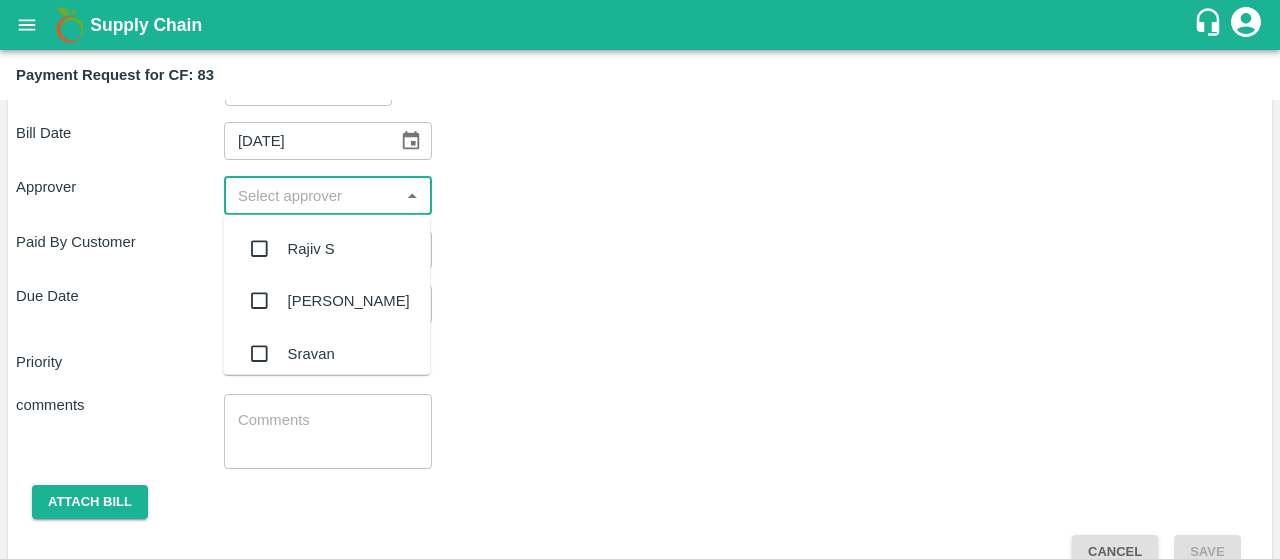 click at bounding box center [311, 195] 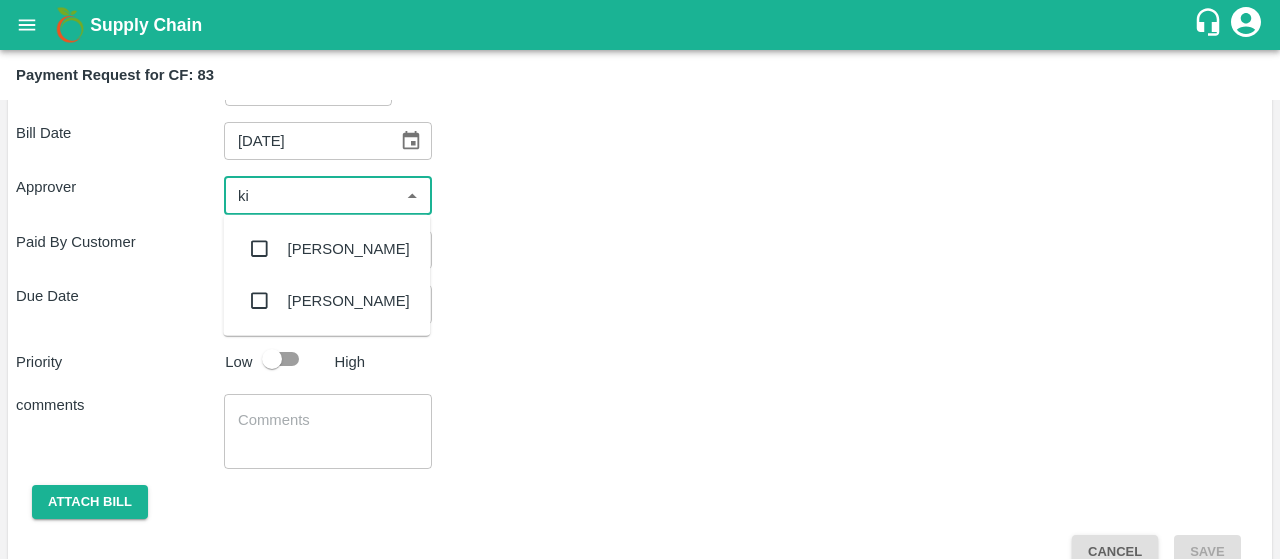 type on "kir" 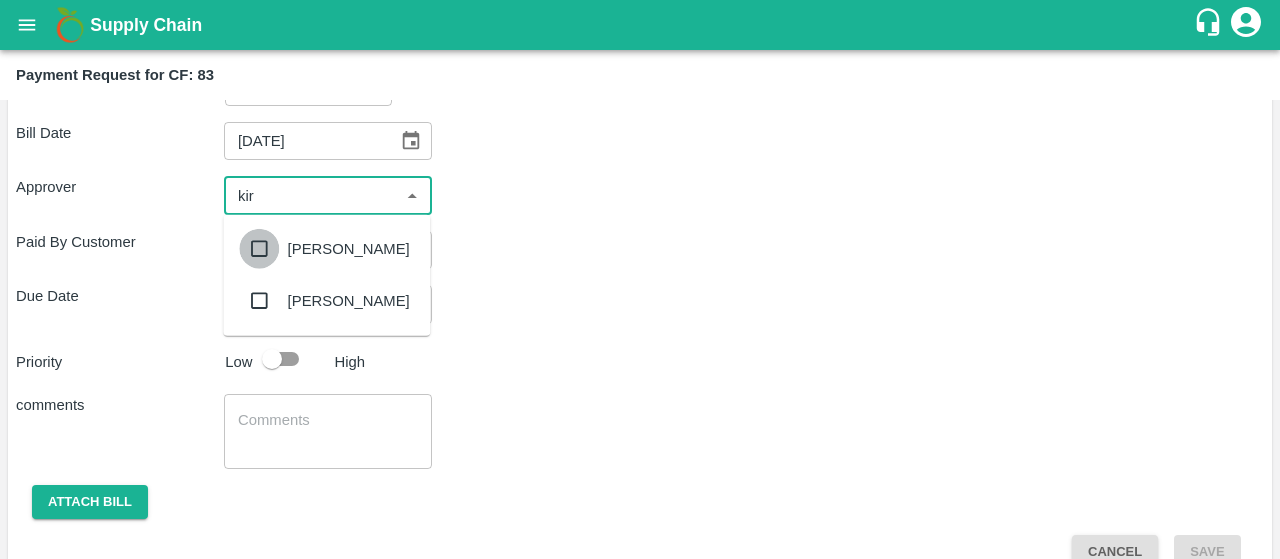 click at bounding box center (259, 249) 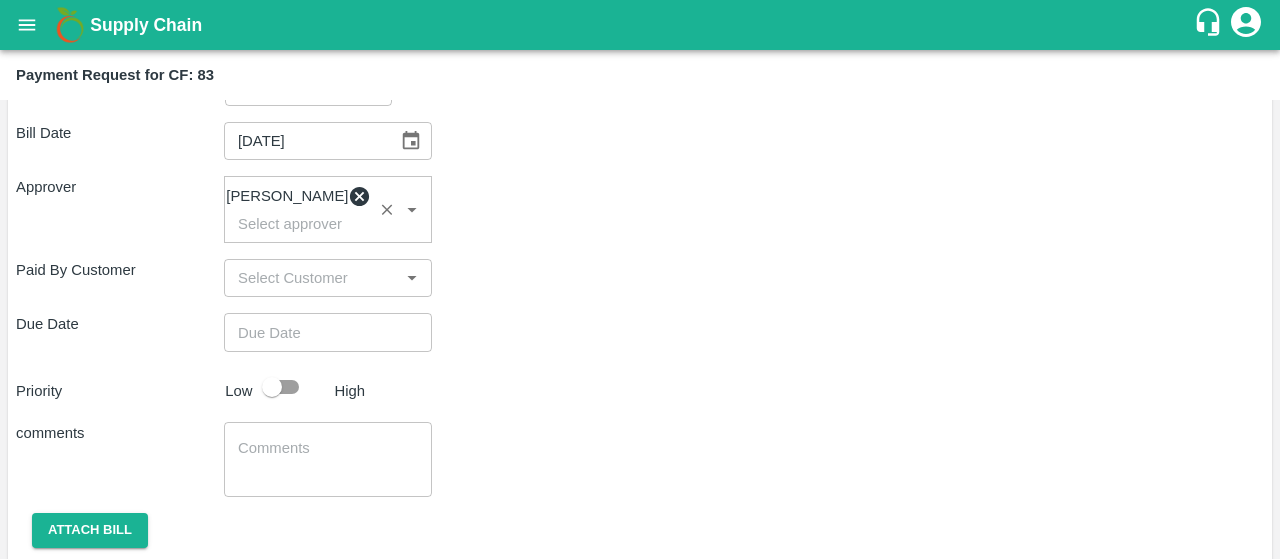 type on "DD/MM/YYYY hh:mm aa" 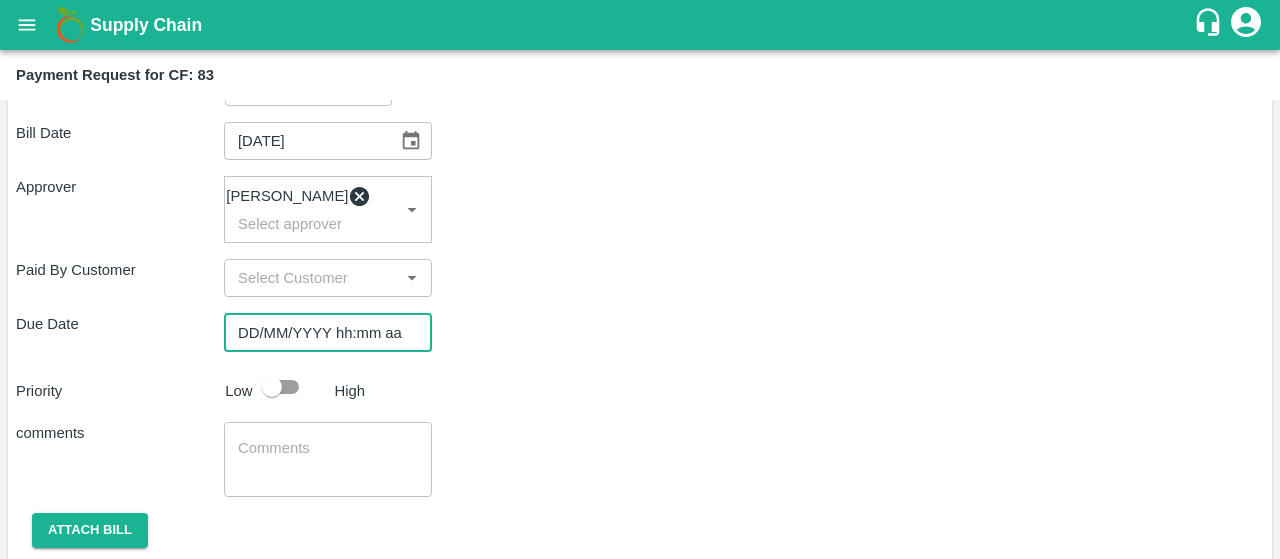 click on "DD/MM/YYYY hh:mm aa" at bounding box center (321, 332) 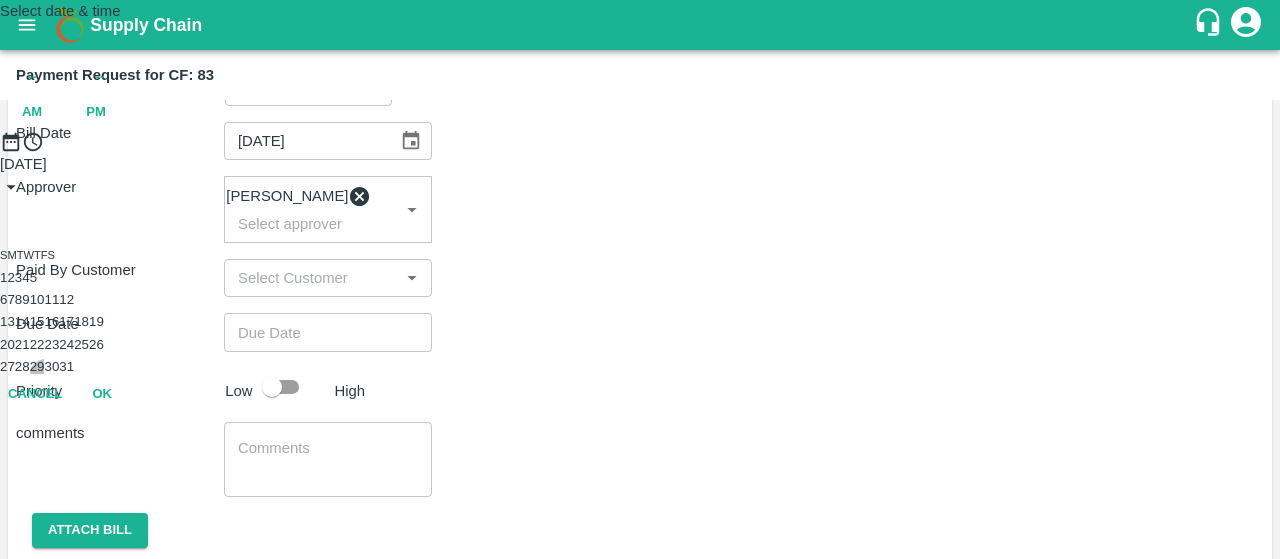 click on "29" at bounding box center [37, 366] 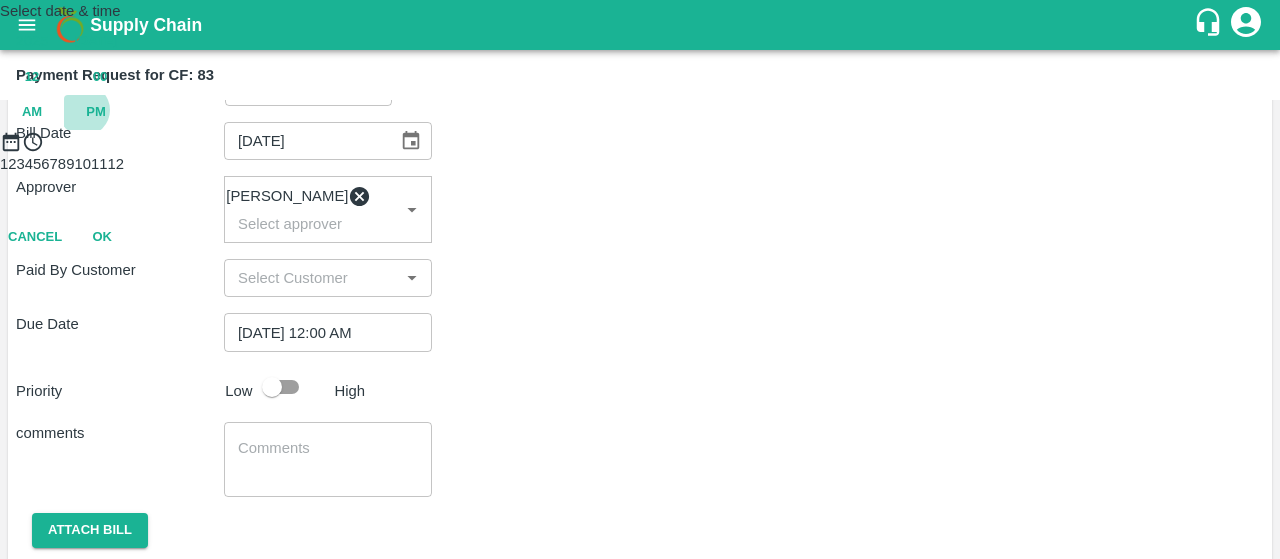 click on "PM" at bounding box center (96, 112) 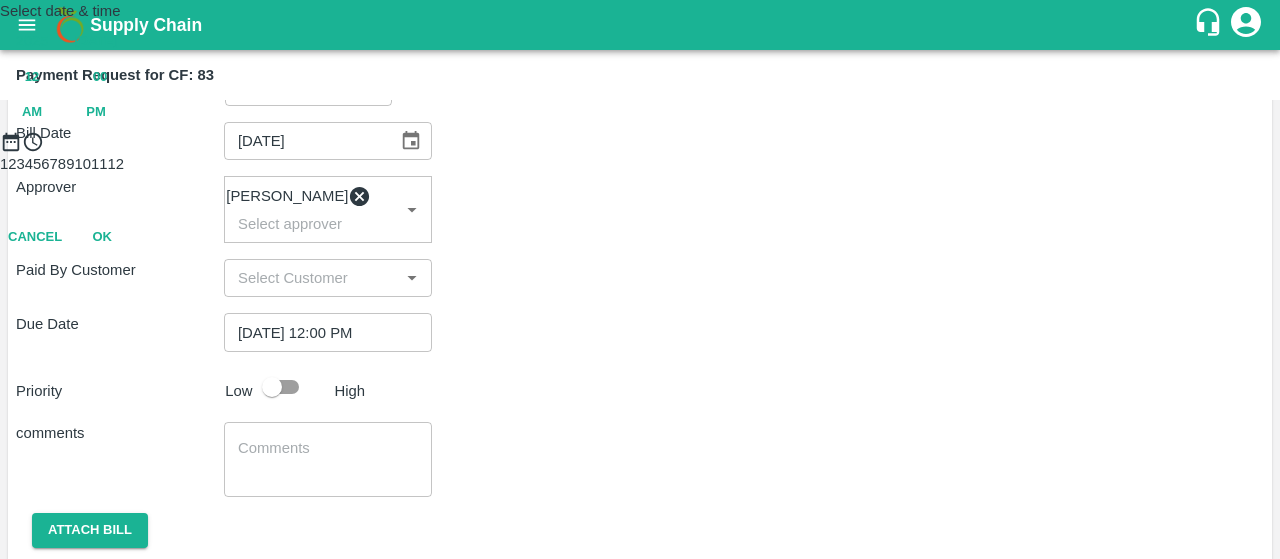 click at bounding box center (640, 153) 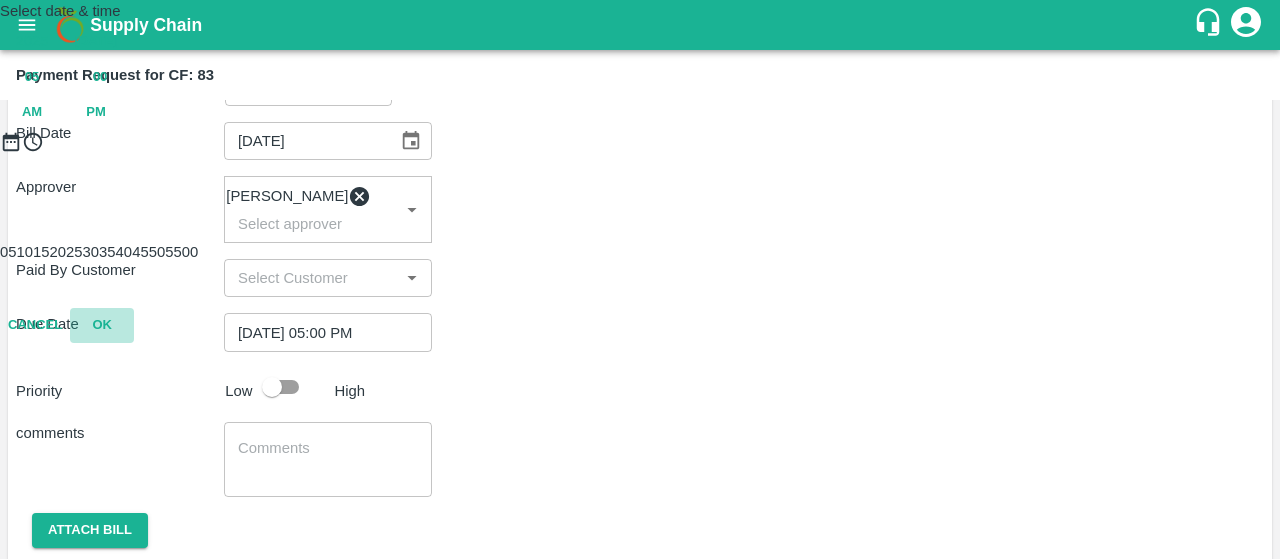 click on "OK" at bounding box center (102, 325) 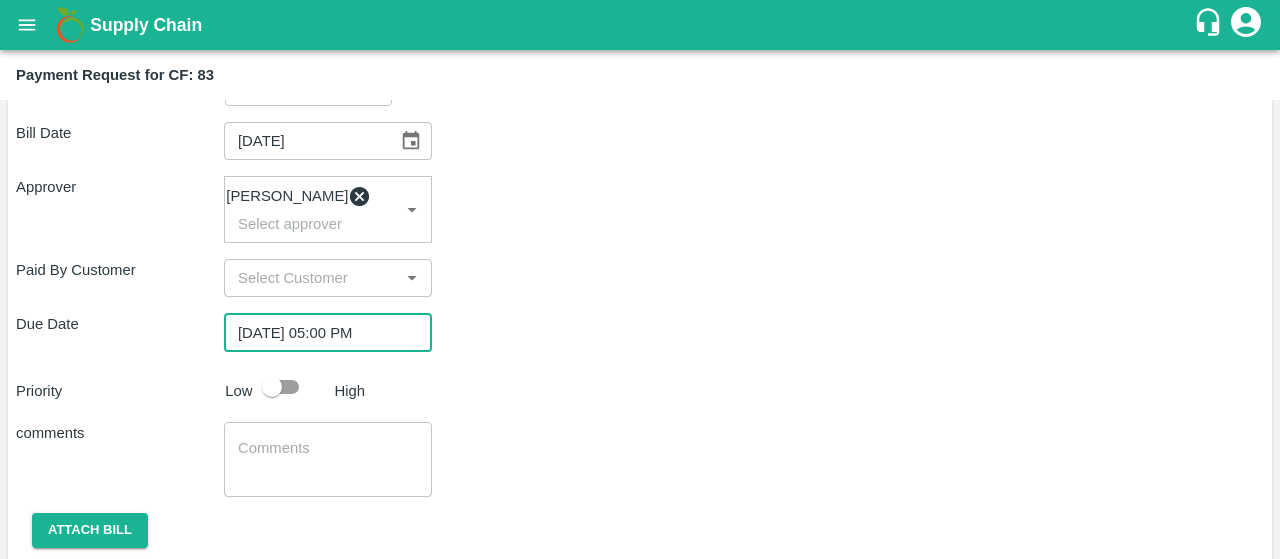 click at bounding box center (272, 387) 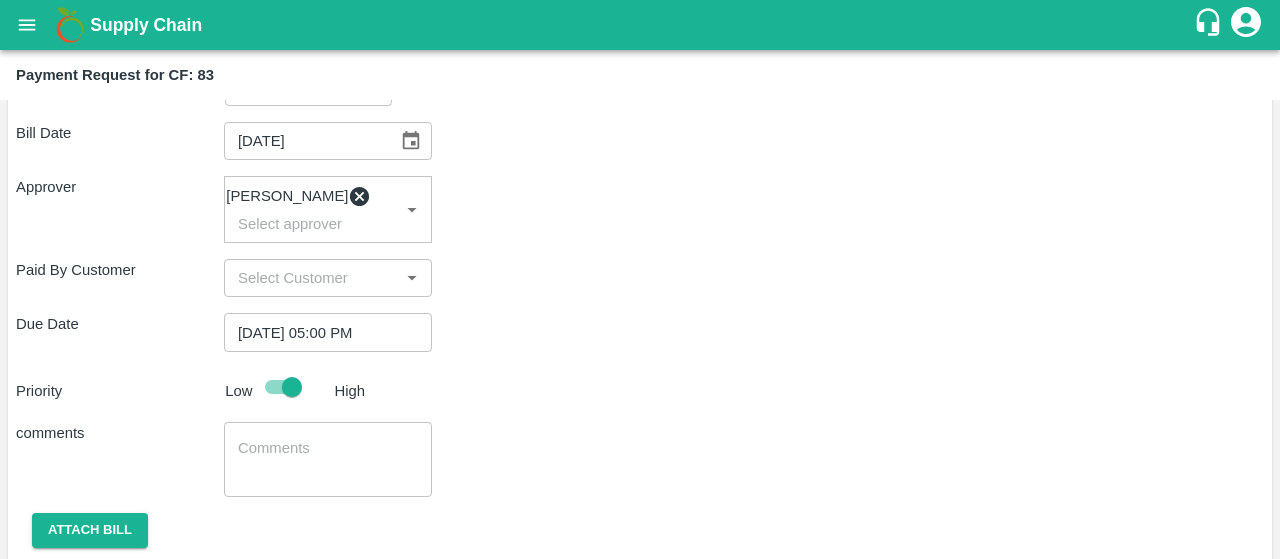 click at bounding box center (328, 459) 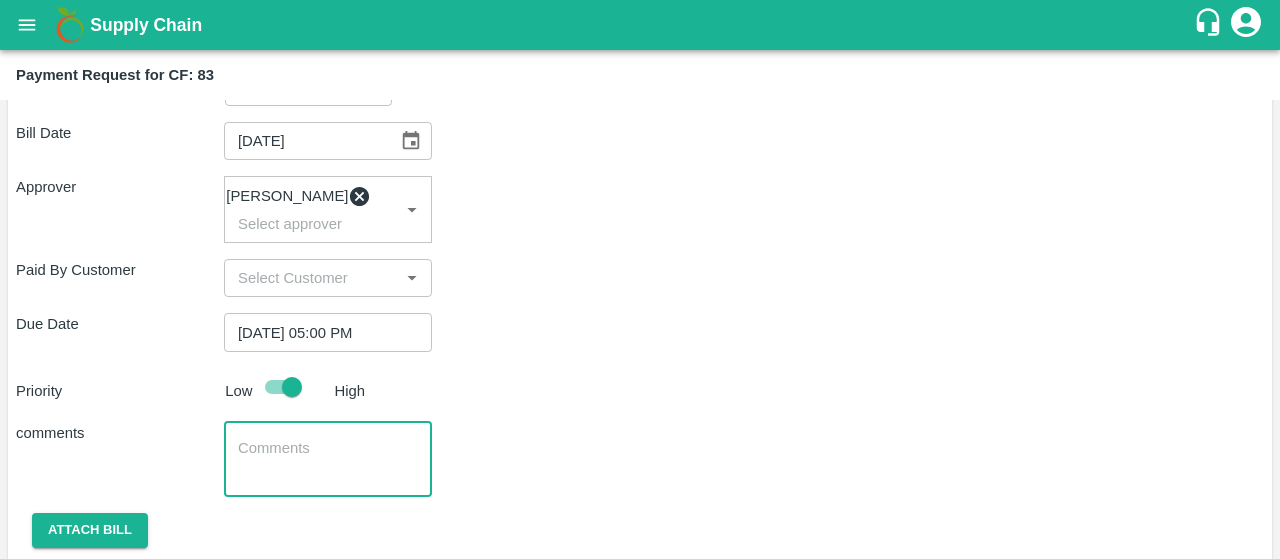 scroll, scrollTop: 432, scrollLeft: 0, axis: vertical 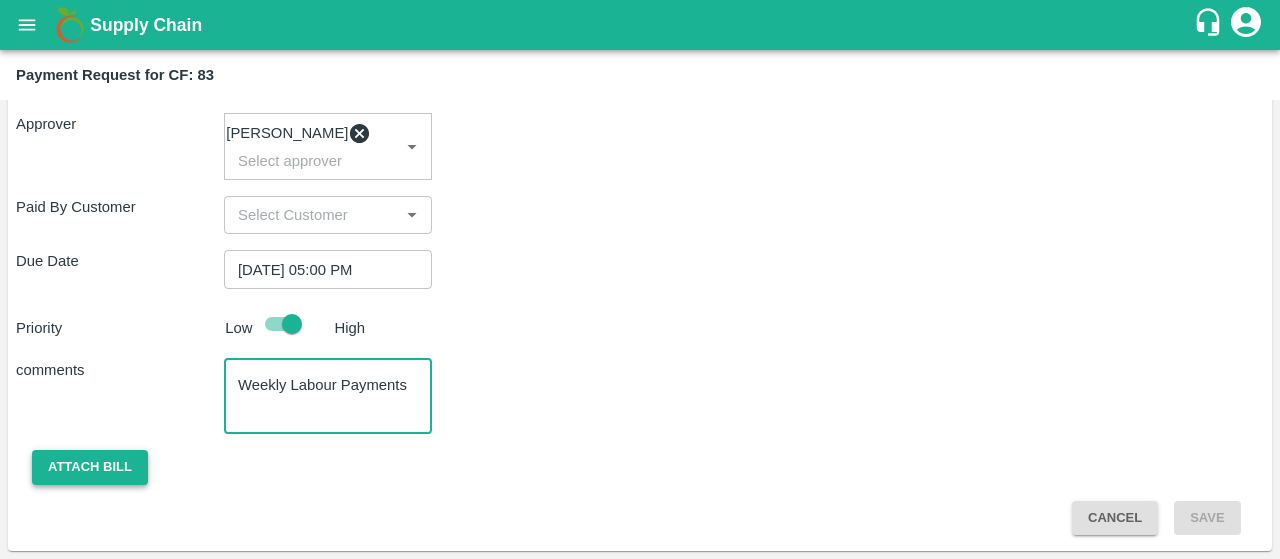 type on "Weekly Labour Payments" 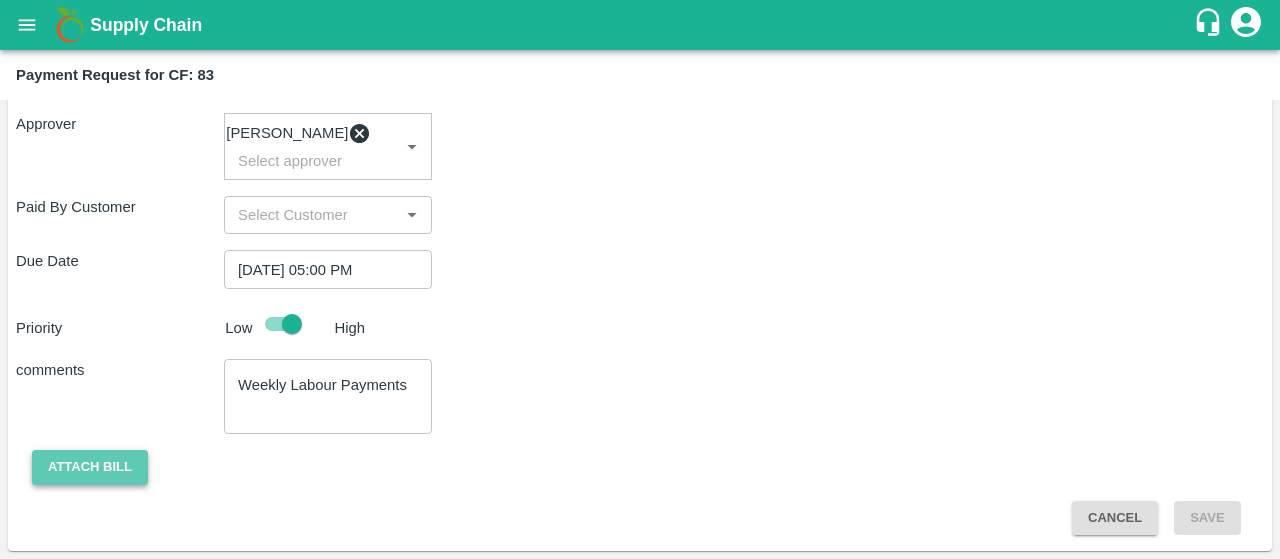 click on "Attach bill" at bounding box center [90, 467] 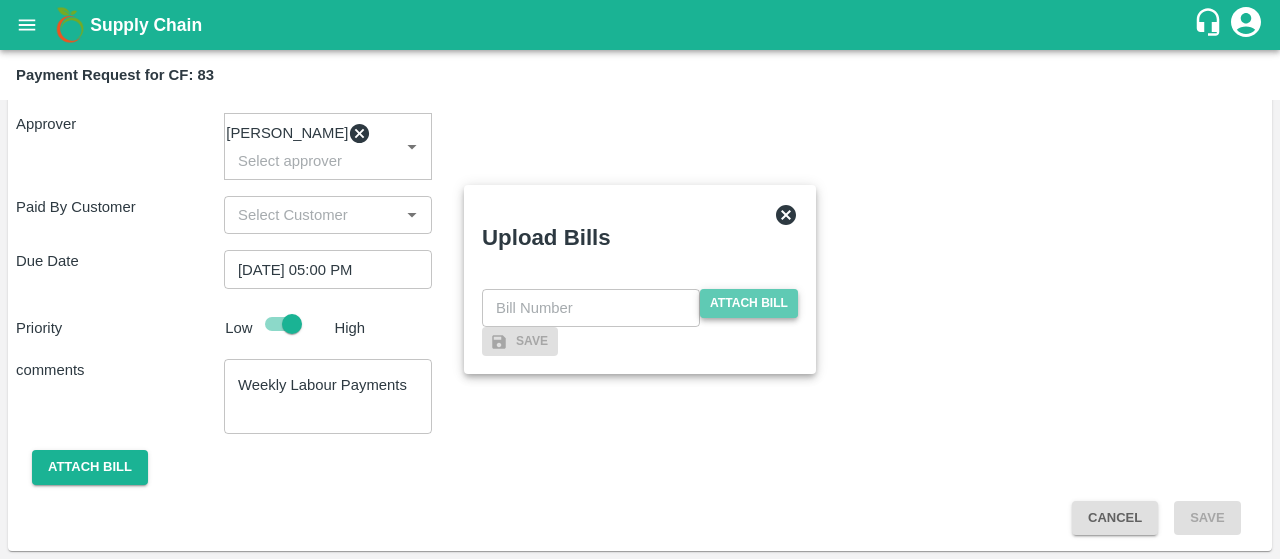 click on "Attach bill" at bounding box center (749, 303) 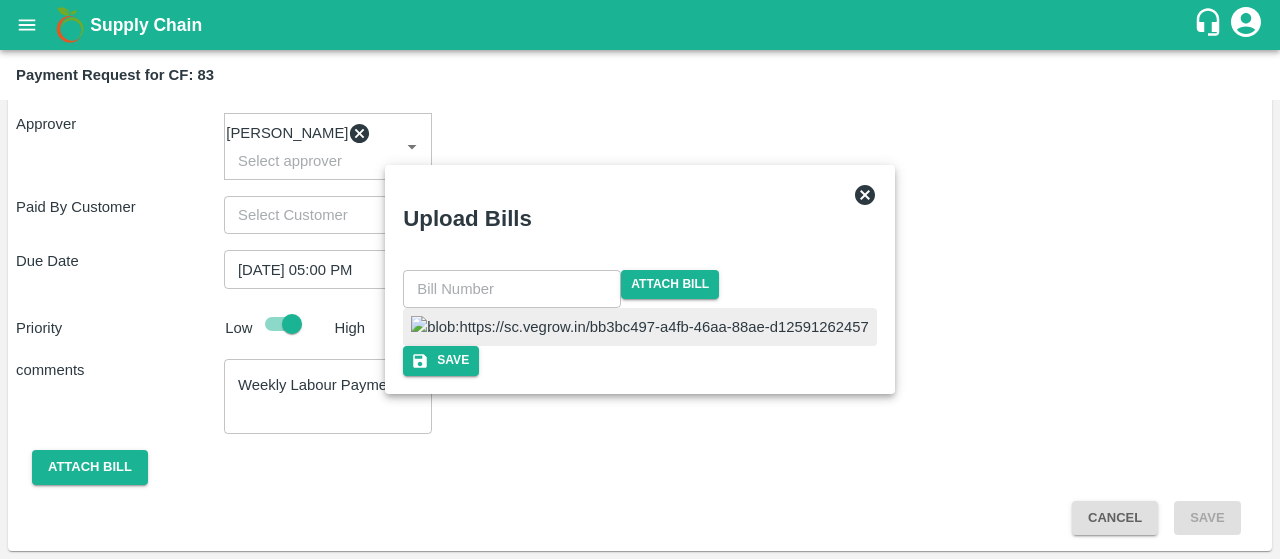 click at bounding box center [640, 327] 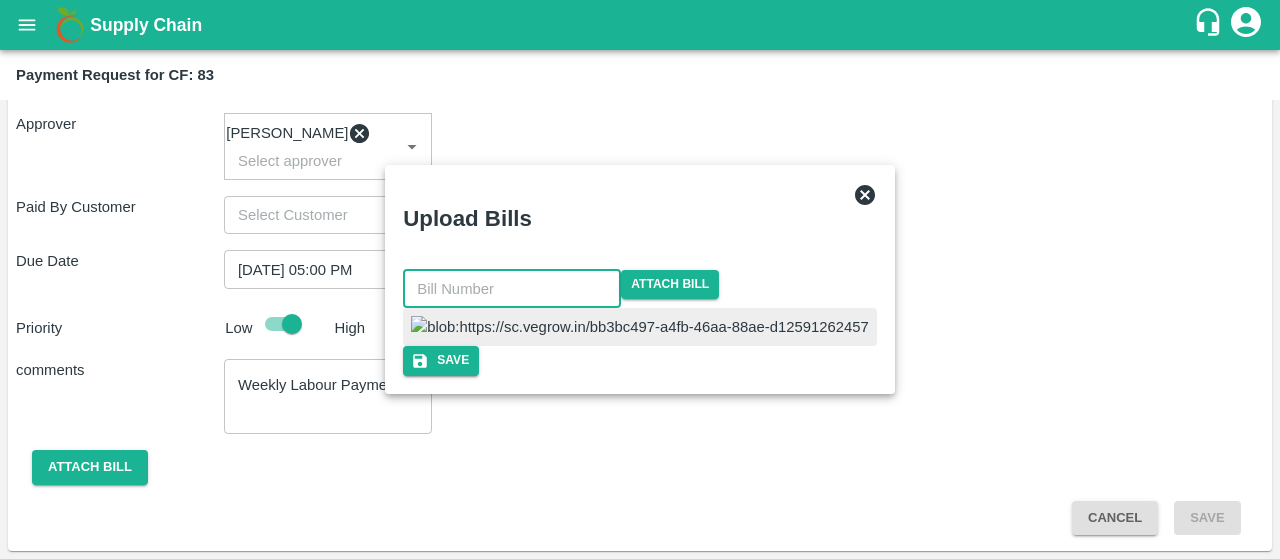 click at bounding box center [512, 289] 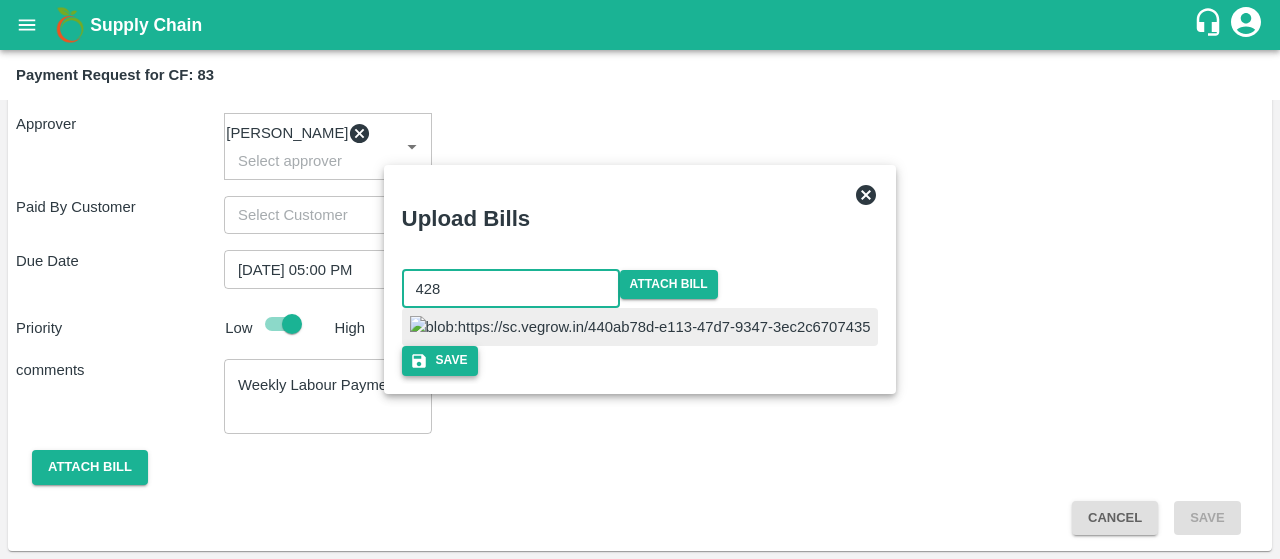 type on "428" 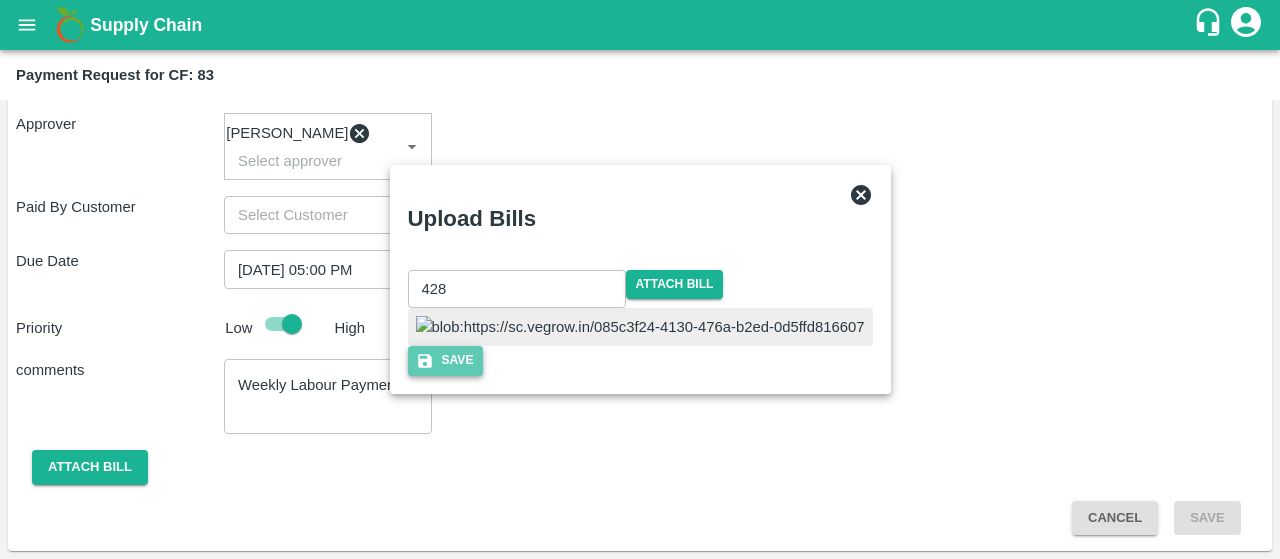 click on "Save" at bounding box center (446, 360) 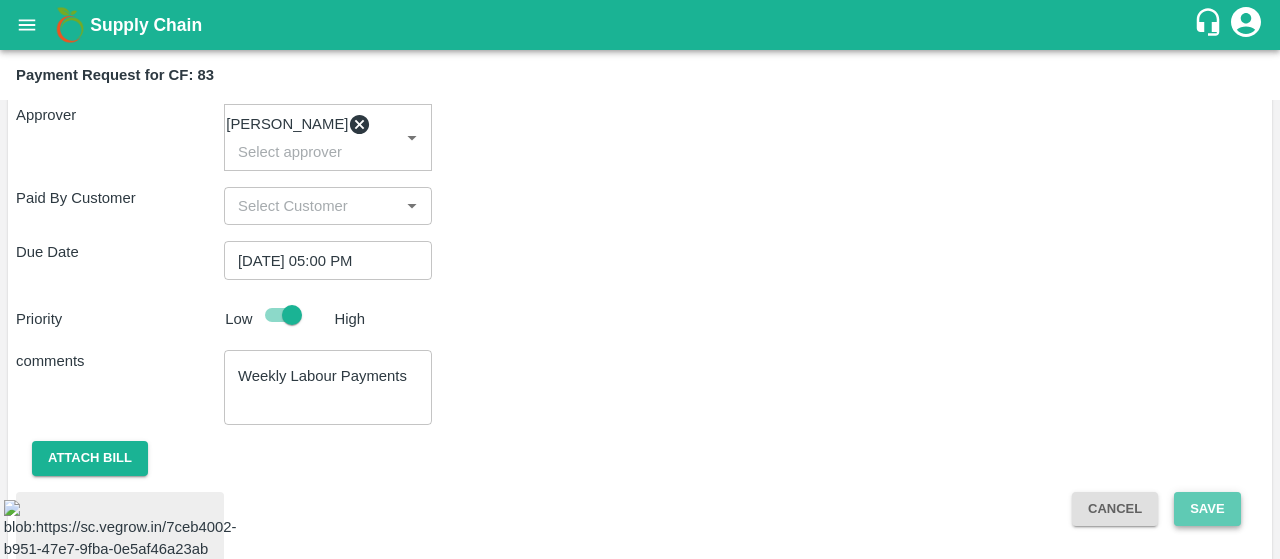 click on "Save" at bounding box center (1207, 509) 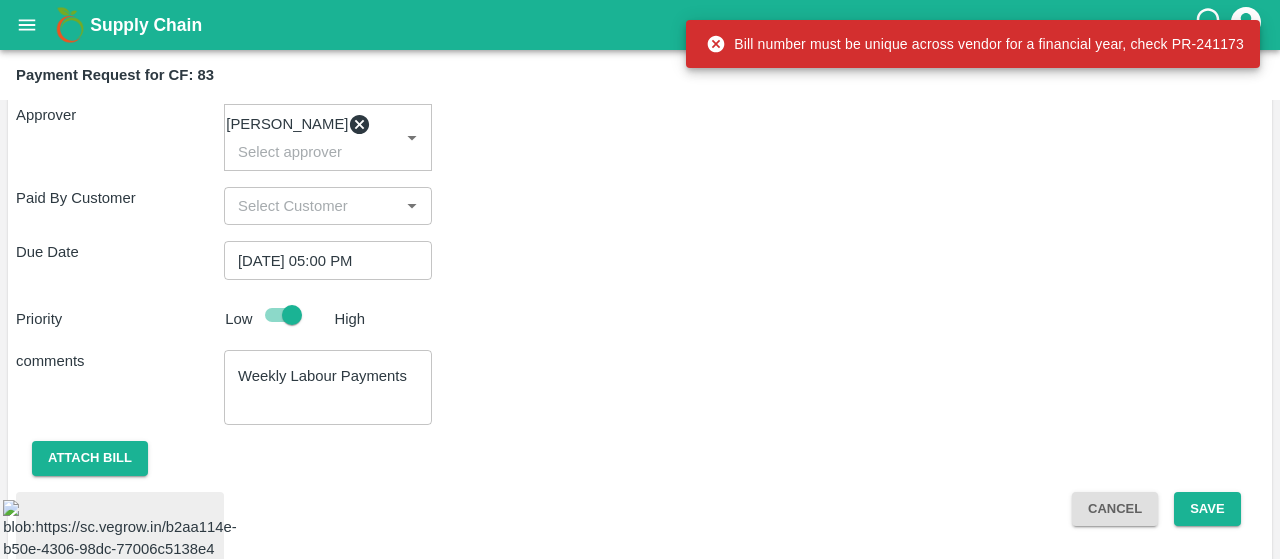 scroll, scrollTop: 565, scrollLeft: 0, axis: vertical 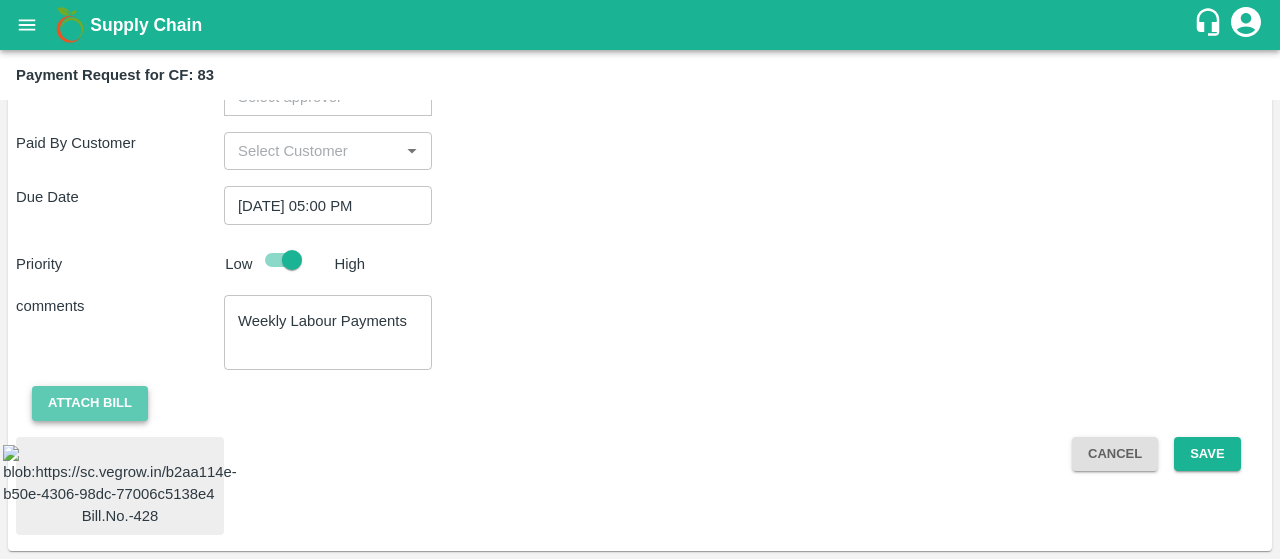 click on "Attach bill" at bounding box center [90, 403] 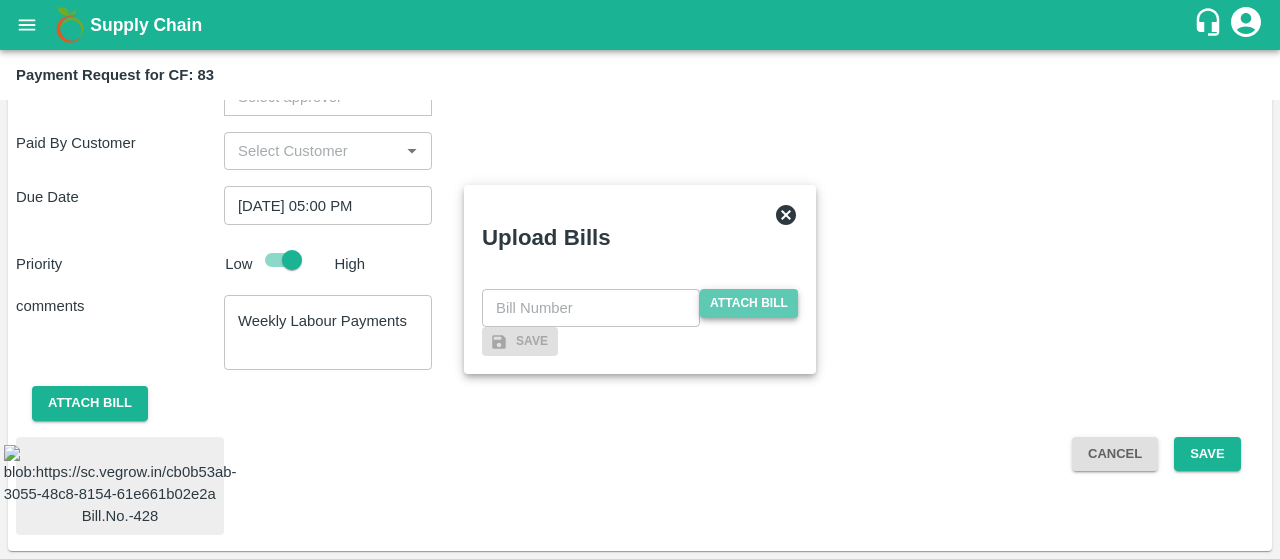 click on "Attach bill" at bounding box center [749, 303] 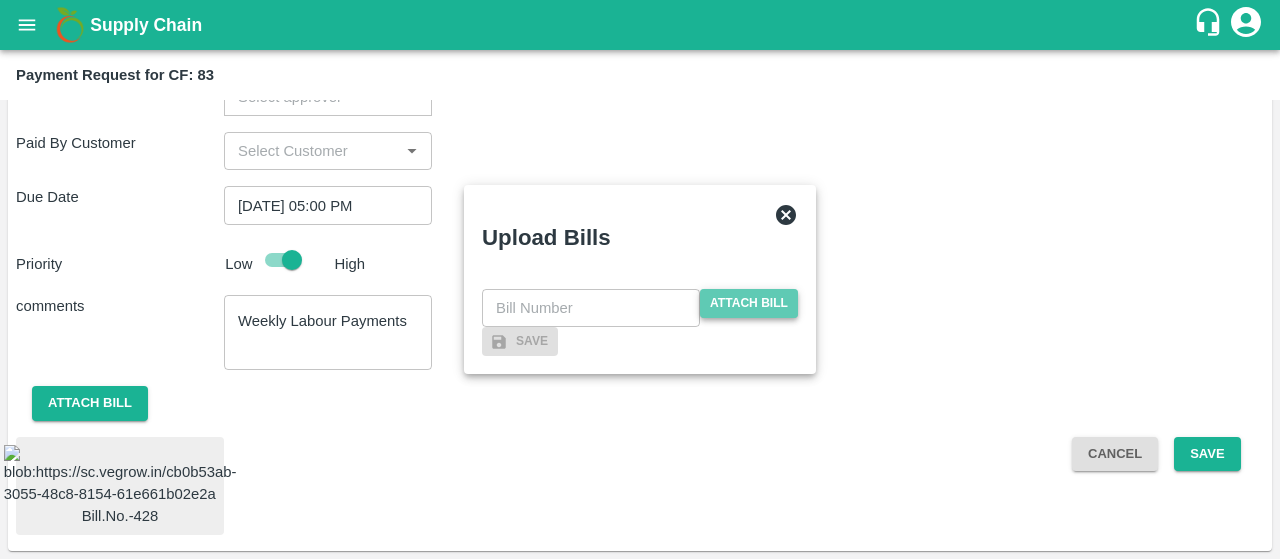 click on "Attach bill" at bounding box center [0, 0] 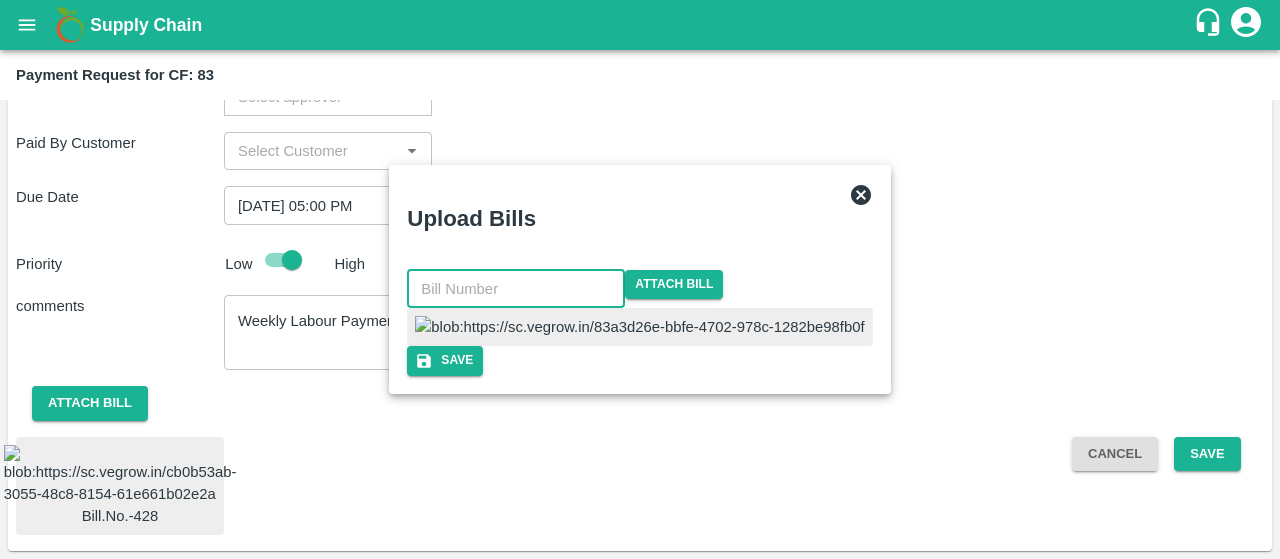 click at bounding box center (516, 289) 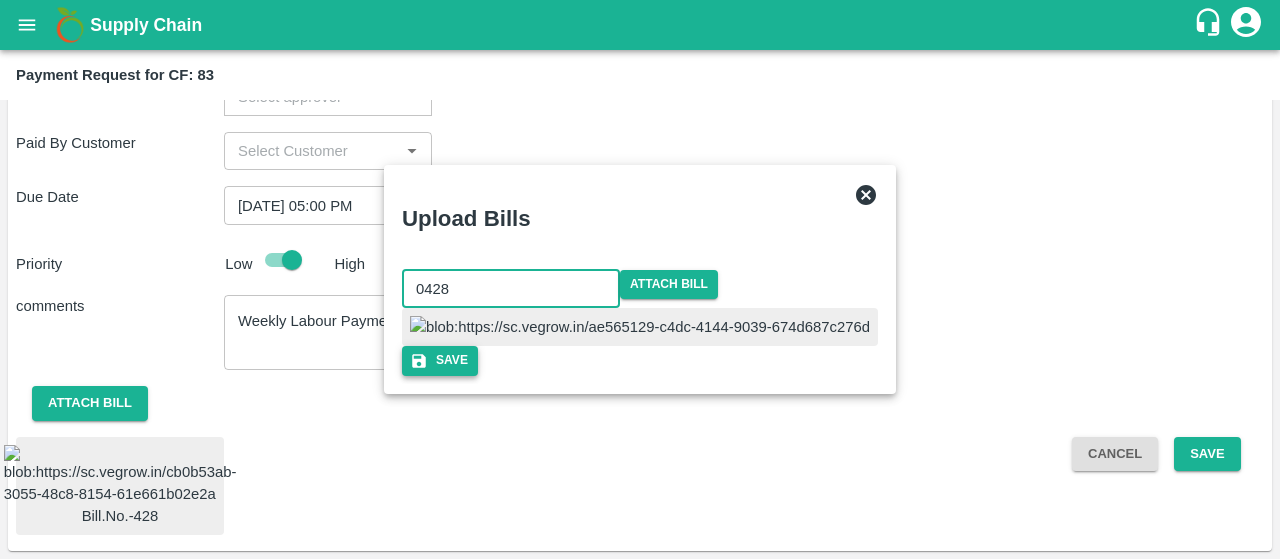 type on "0428" 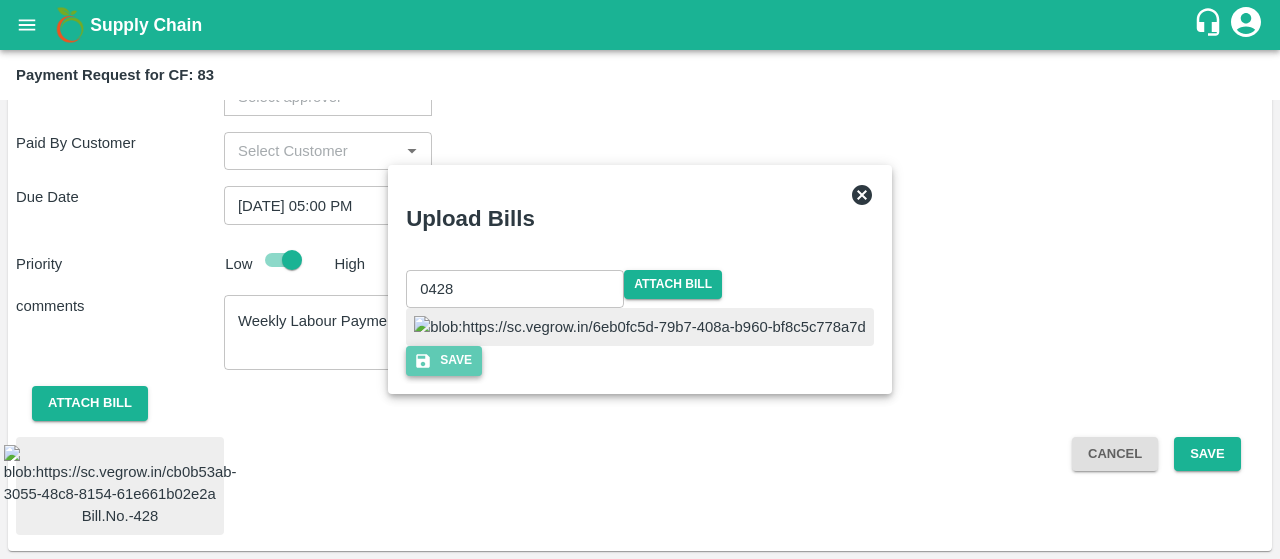 click on "Save" at bounding box center [444, 360] 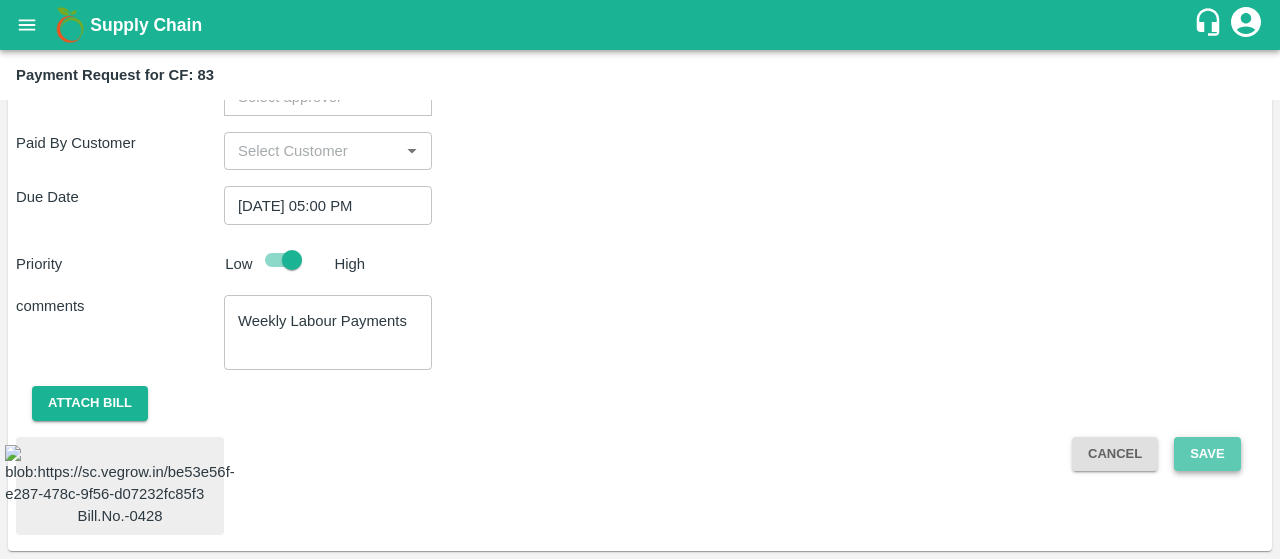 click on "Save" at bounding box center (1207, 454) 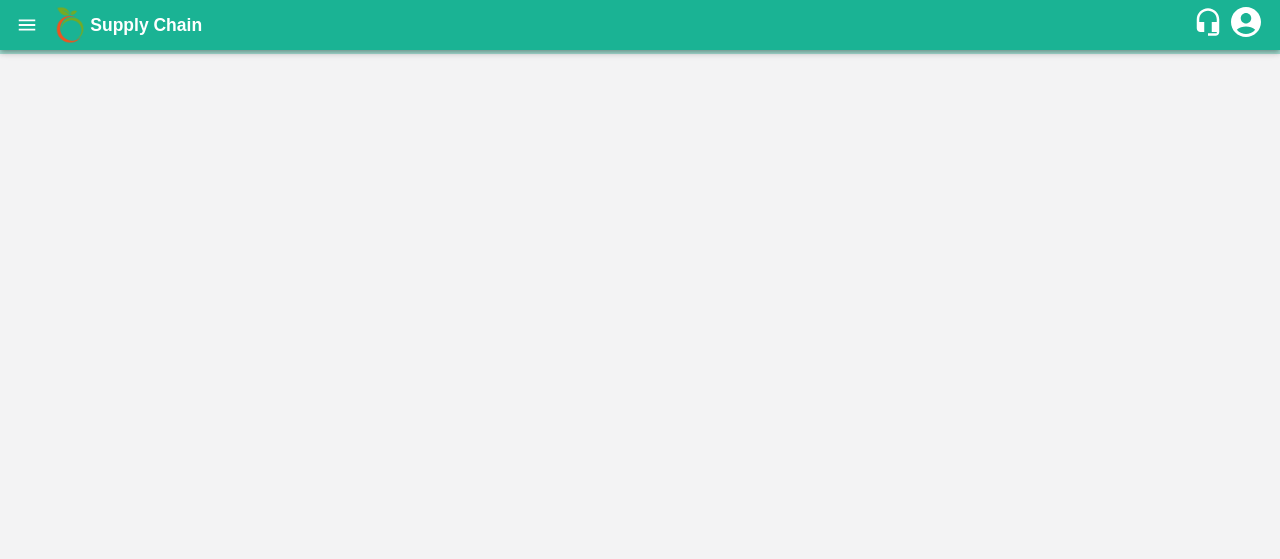 scroll, scrollTop: 0, scrollLeft: 0, axis: both 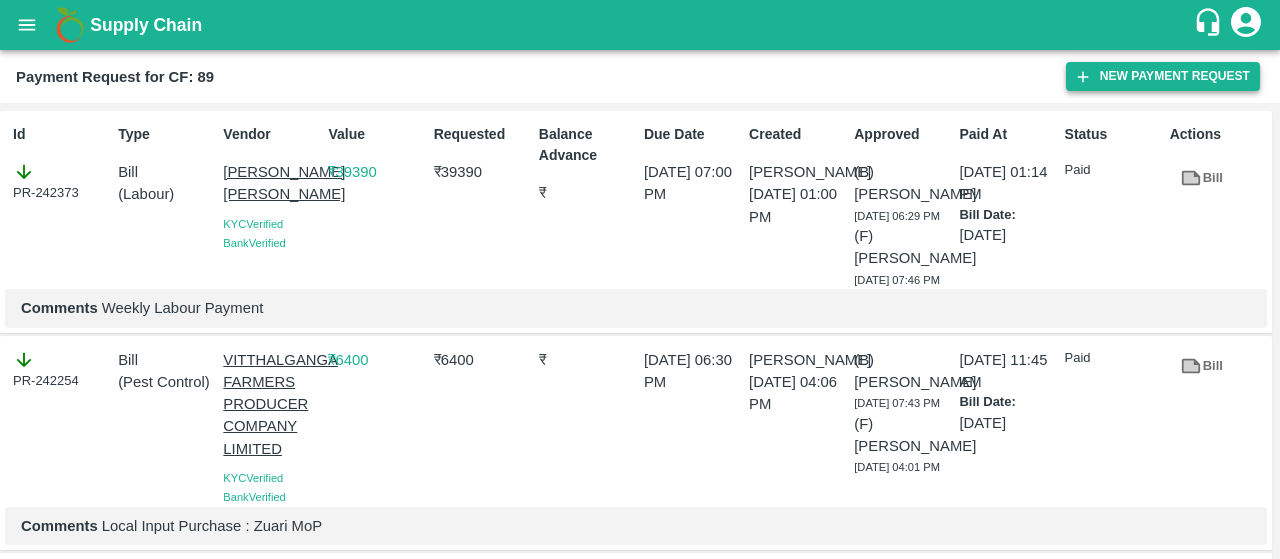 click 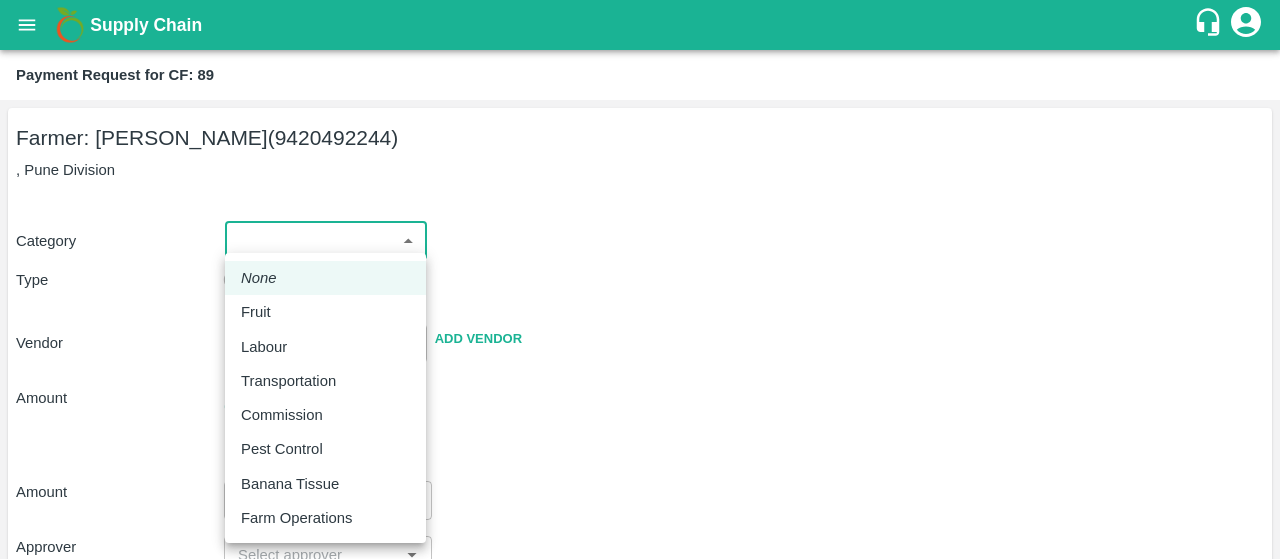 click on "Supply Chain Payment Request for CF: 89 Farmer:    [PERSON_NAME]  (9420492244) , Pune Division Category ​ ​ Type Advance Bill Vendor ​ Add Vendor Amount Total value Per Kg ​ Amount ​ Approver ​ Due Date ​  Priority  Low  High Comment x ​ Attach bill Cancel Save [GEOGRAPHIC_DATA] [GEOGRAPHIC_DATA] Direct Customer [GEOGRAPHIC_DATA] [GEOGRAPHIC_DATA] B2R [GEOGRAPHIC_DATA]  Tembhurni Virtual Captive PH Ananthapur Virtual Captive PH Kothakota Virtual Captive PH Chittoor Virtual Captive PH Vavilala Himalekya Logout None Fruit Labour Transportation Commission Pest Control Banana Tissue Farm Operations" at bounding box center (640, 279) 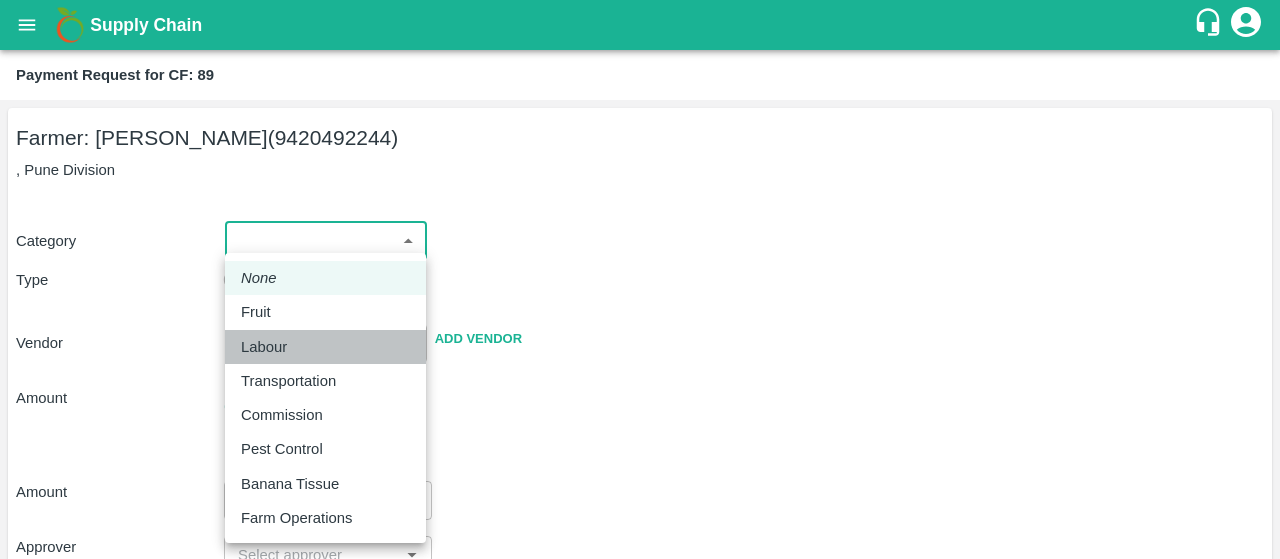 click on "Labour" at bounding box center (325, 347) 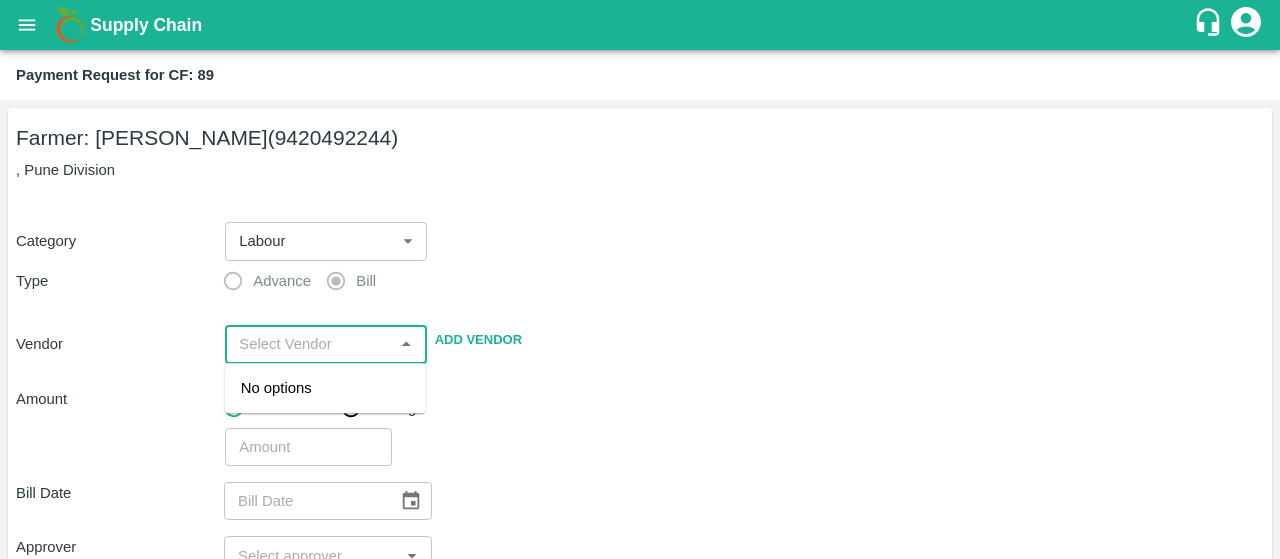 click at bounding box center (309, 344) 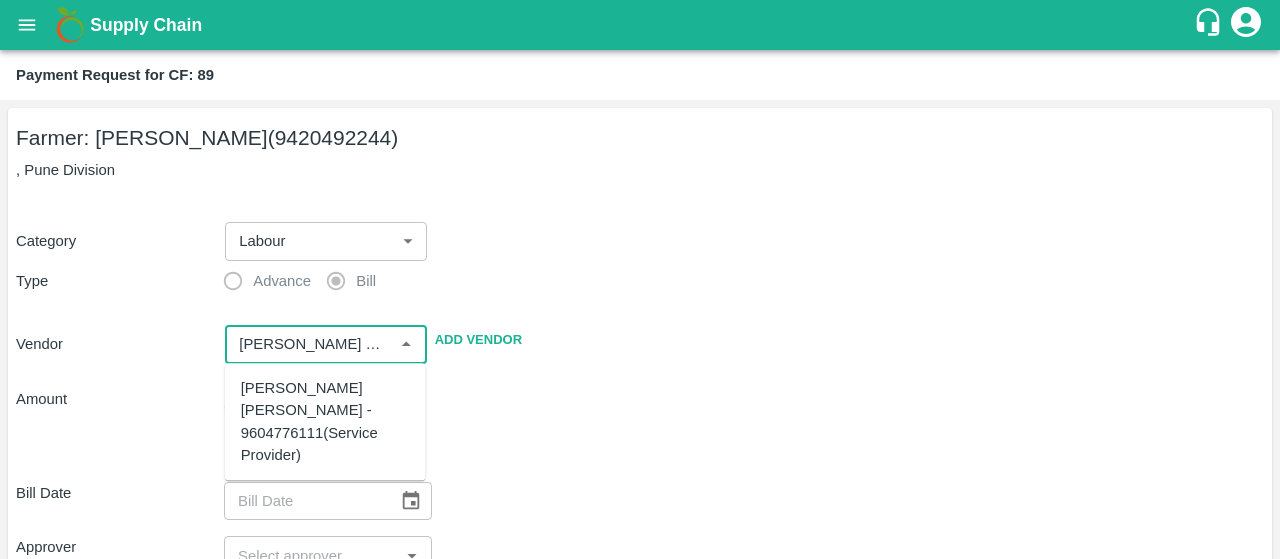 click on "[PERSON_NAME] [PERSON_NAME] - 9604776111(Service Provider)" at bounding box center [325, 421] 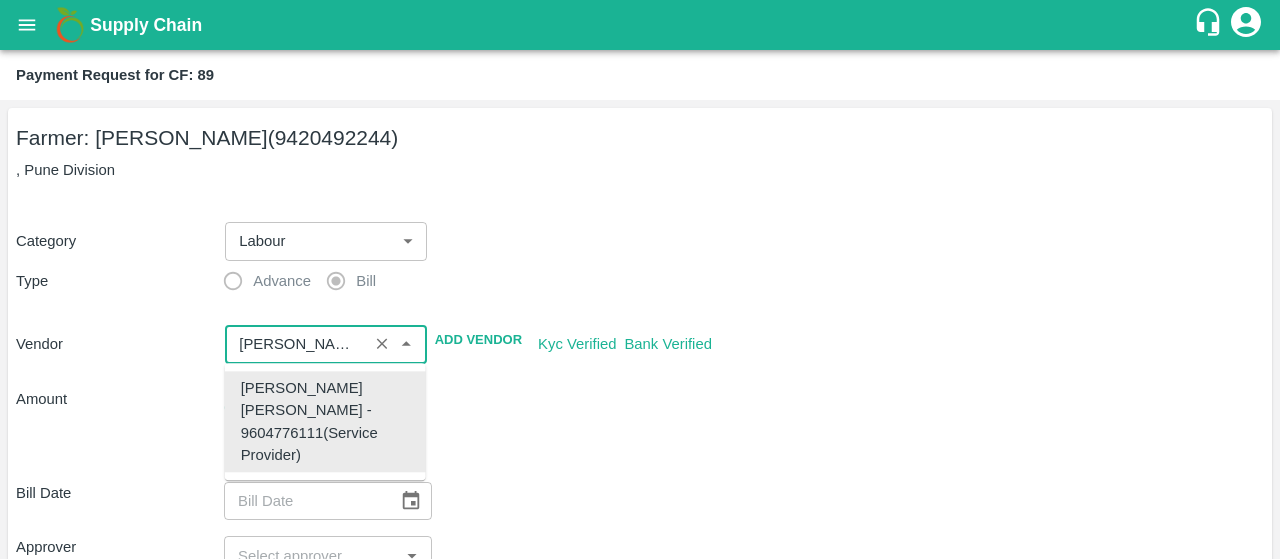 type on "[PERSON_NAME] [PERSON_NAME] - 9604776111(Service Provider)" 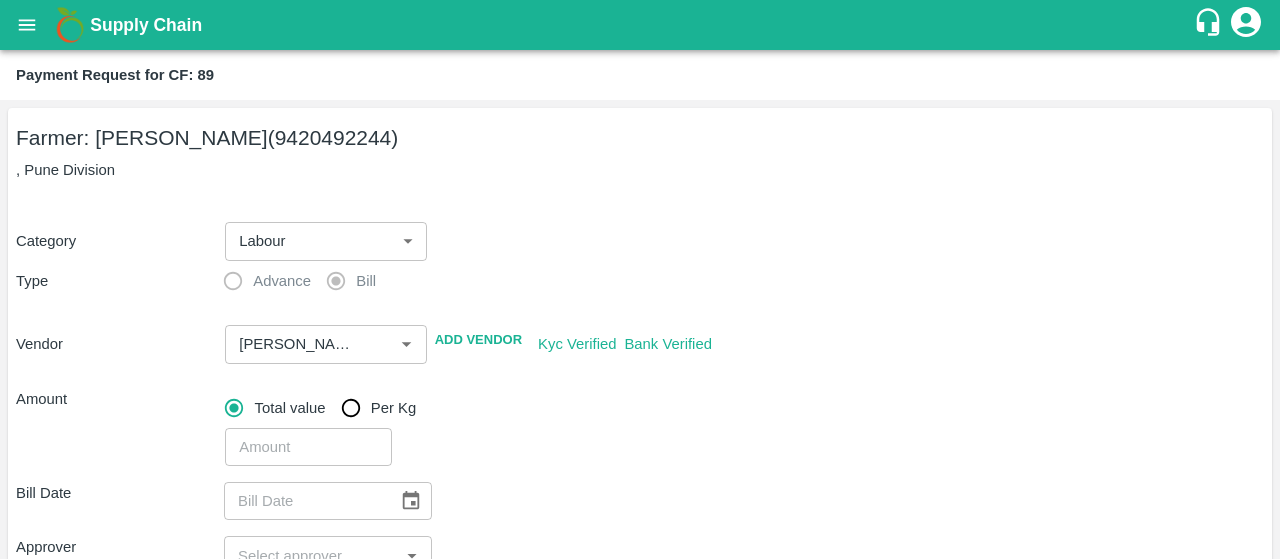 click on "​" at bounding box center (740, 443) 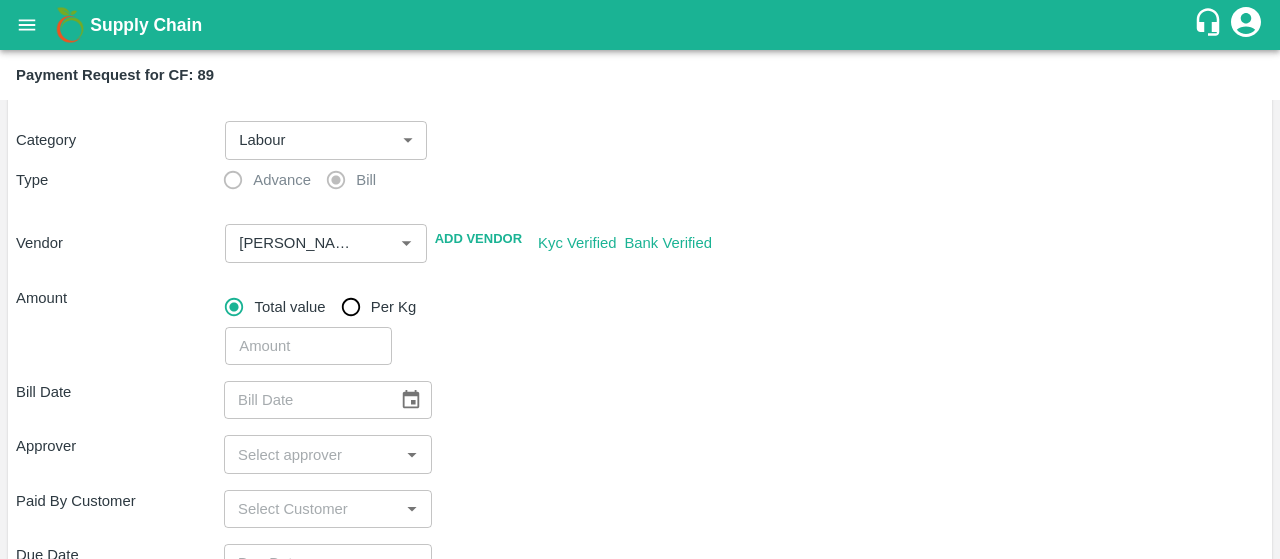 scroll, scrollTop: 104, scrollLeft: 0, axis: vertical 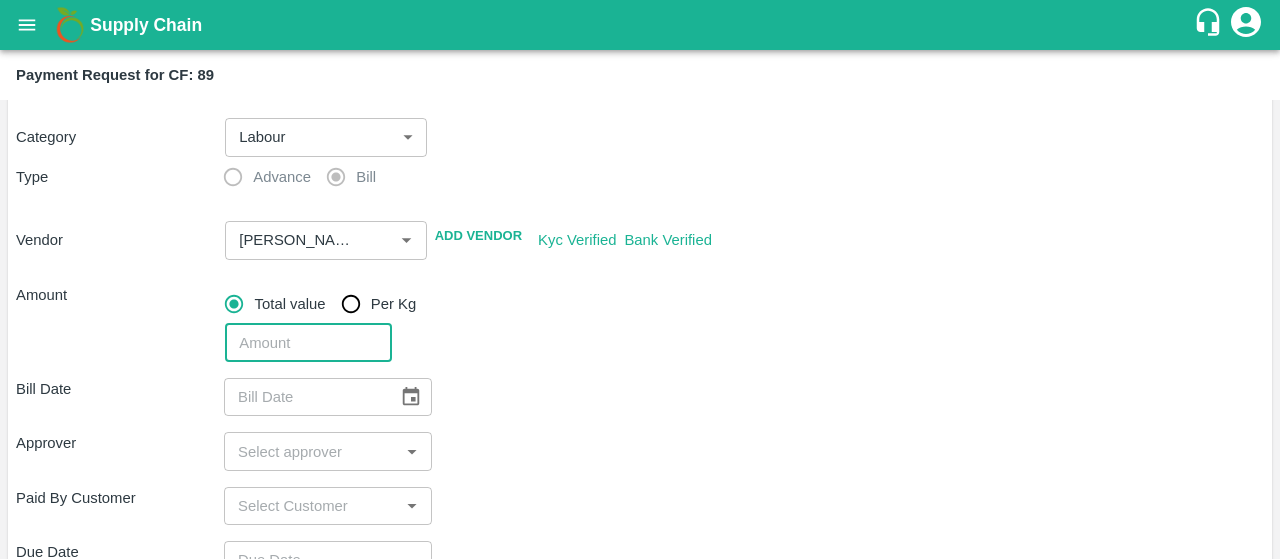 click at bounding box center (308, 343) 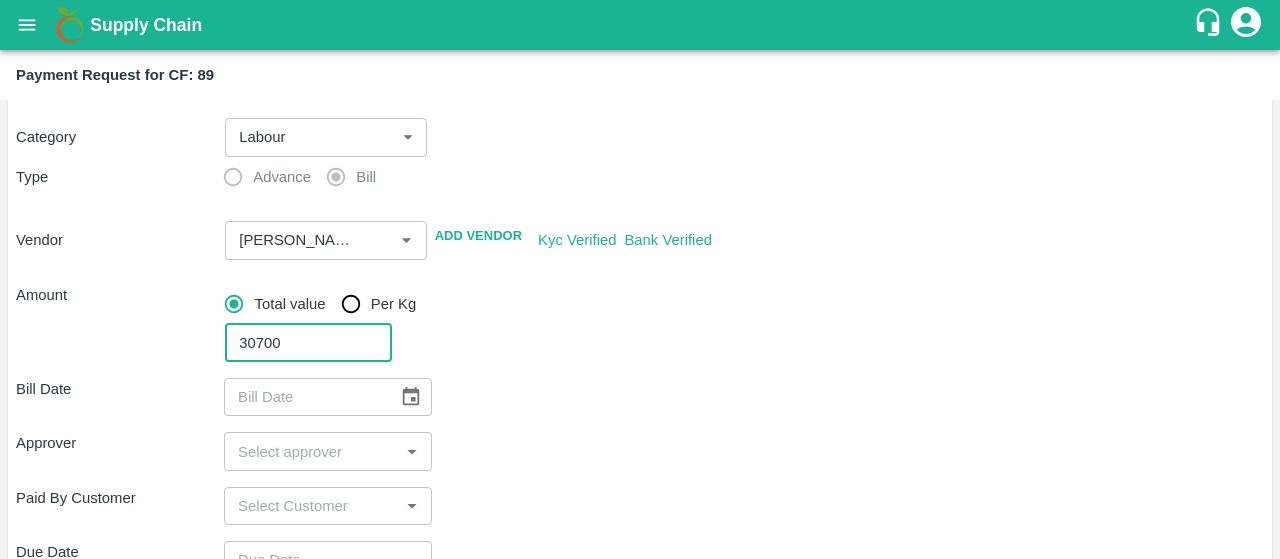type on "30700" 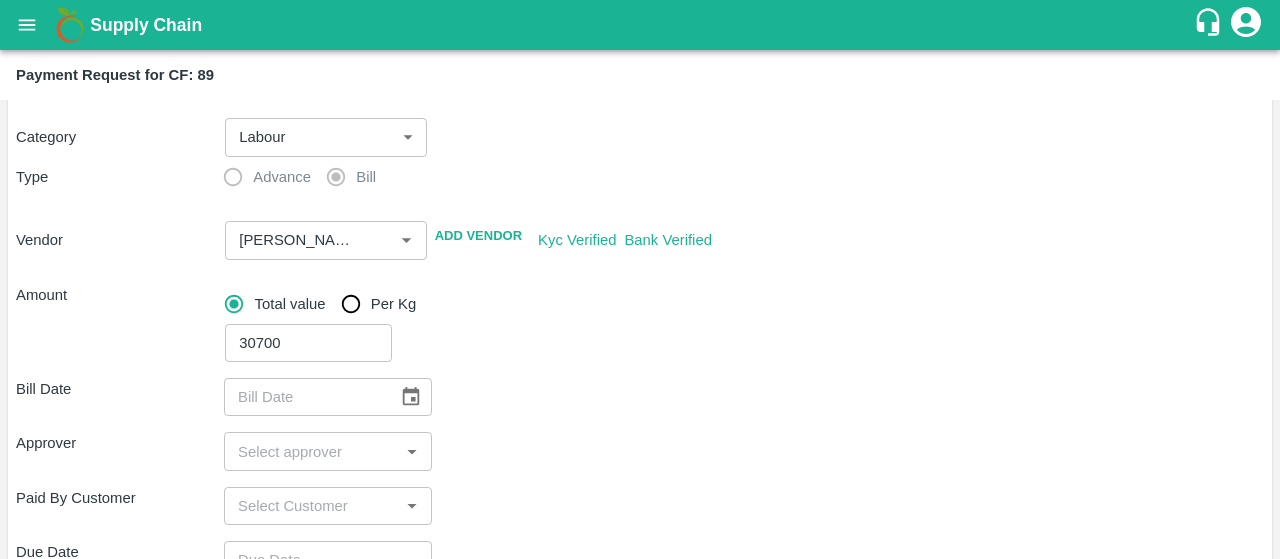 click on "Bill Date ​" at bounding box center [640, 397] 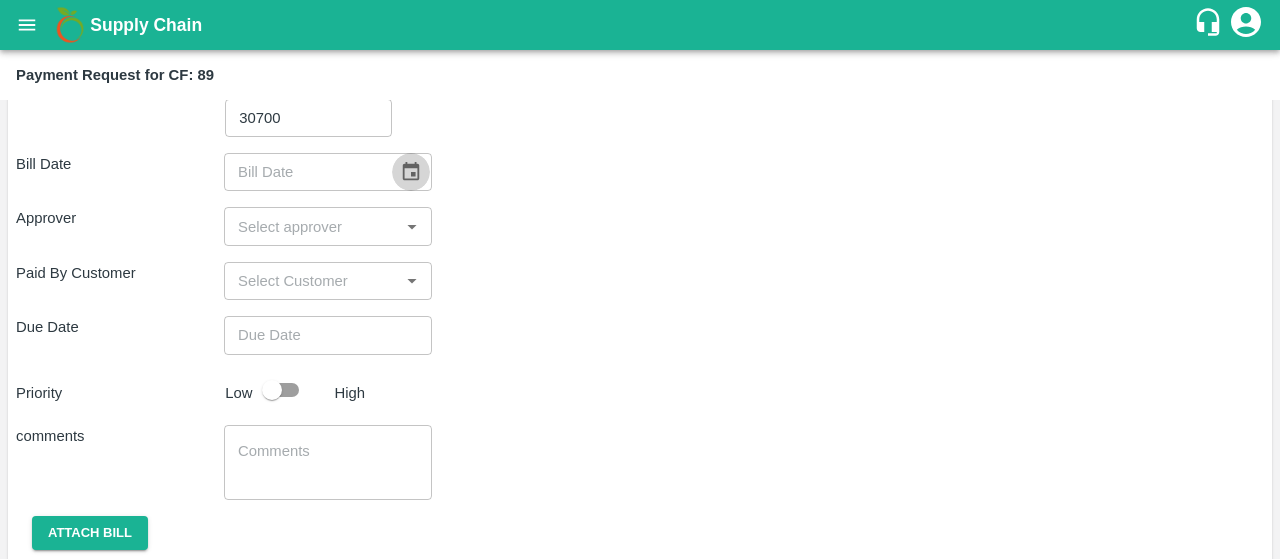 click at bounding box center [411, 172] 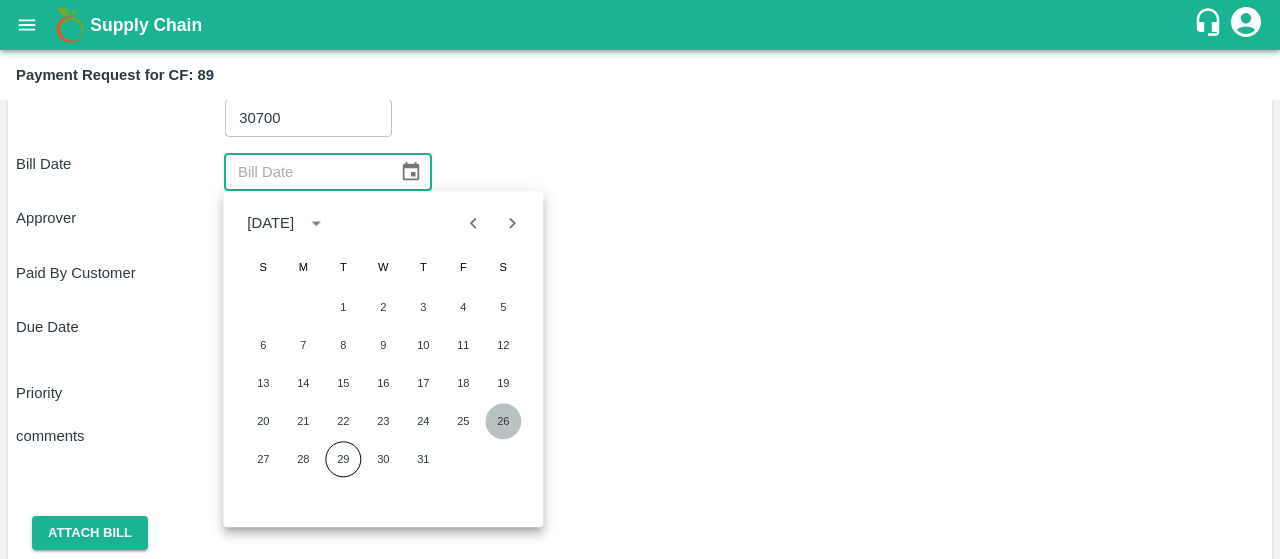 click on "26" at bounding box center [503, 421] 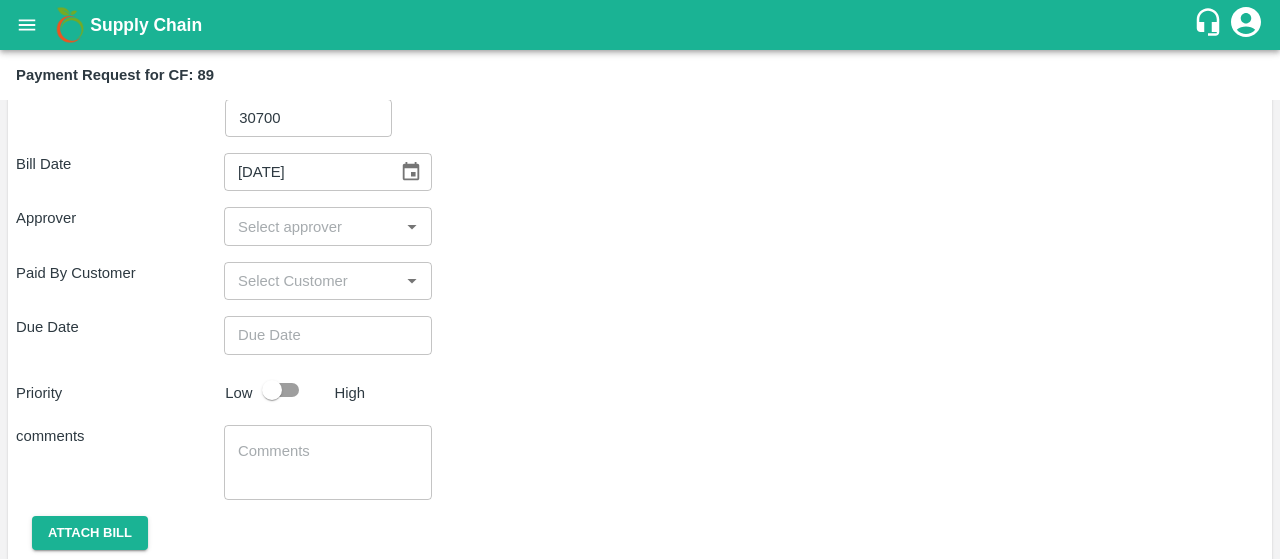 click on "​" at bounding box center (328, 226) 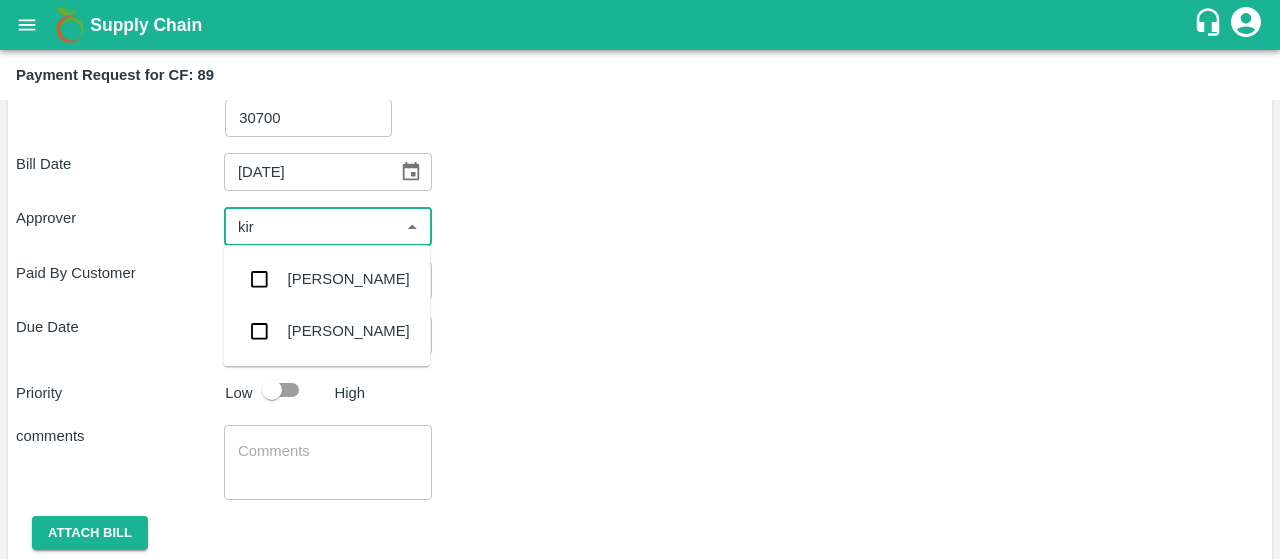 type on "kira" 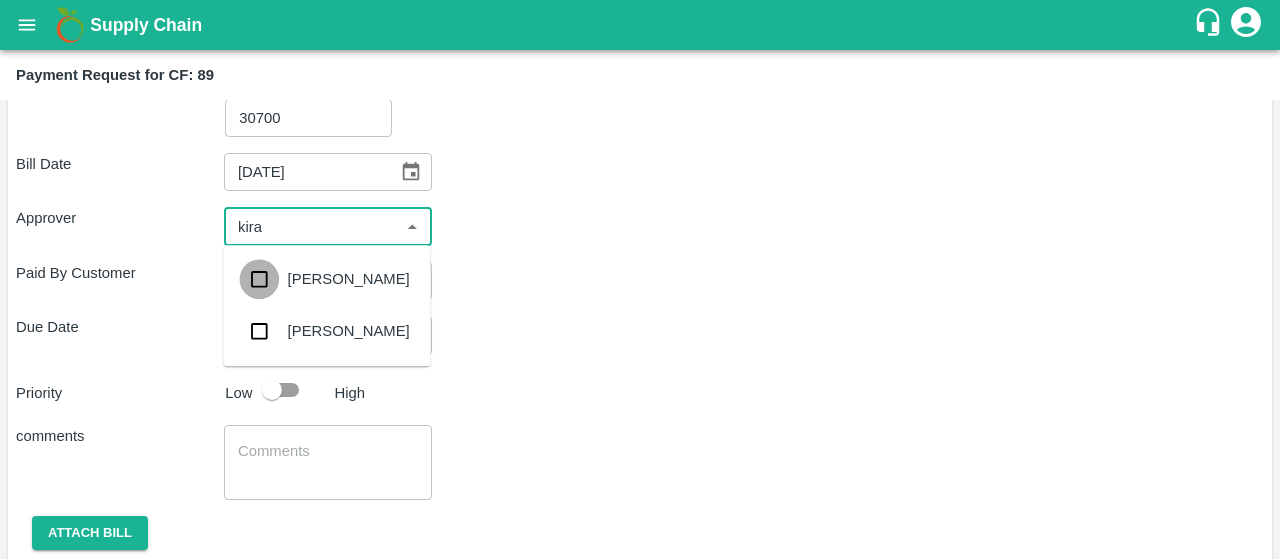click at bounding box center [259, 279] 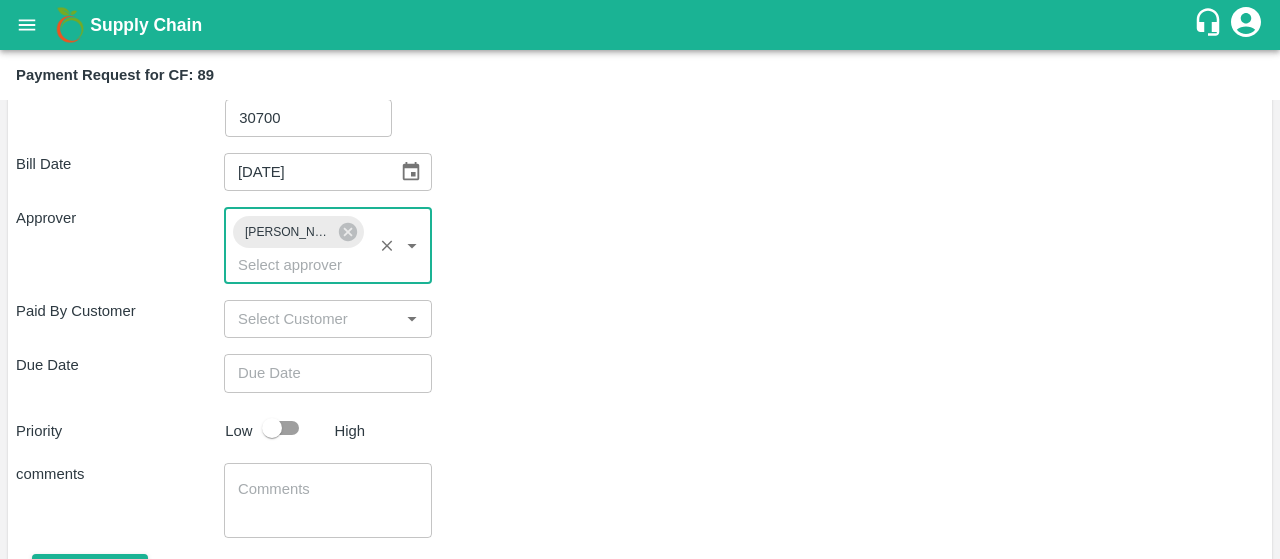 scroll, scrollTop: 419, scrollLeft: 0, axis: vertical 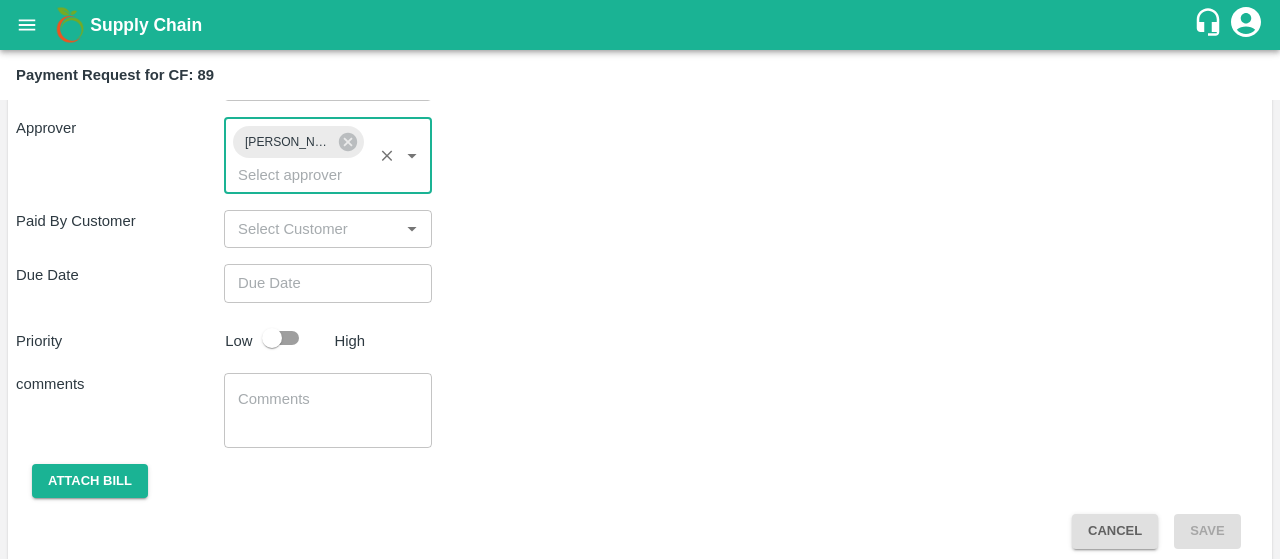 type on "DD/MM/YYYY hh:mm aa" 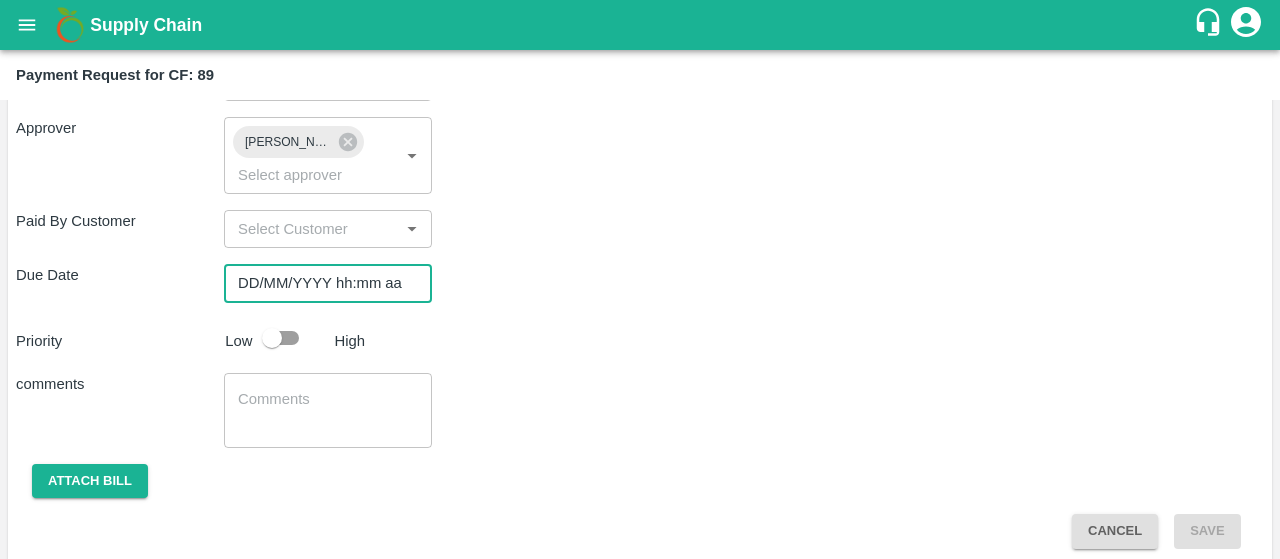 click on "DD/MM/YYYY hh:mm aa" at bounding box center [321, 283] 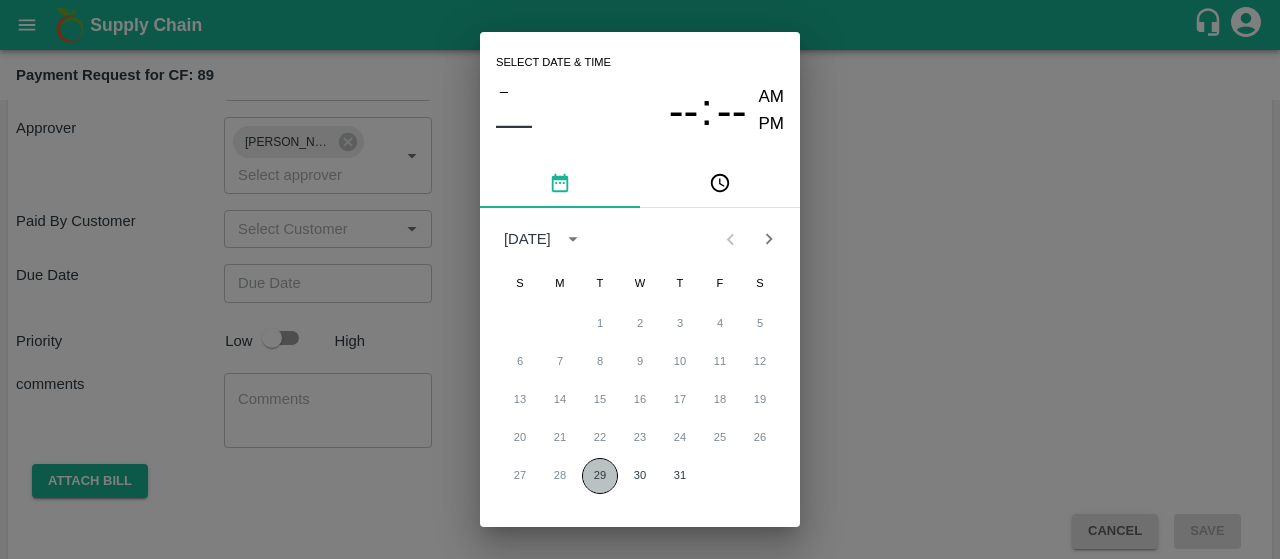 click on "29" at bounding box center [600, 476] 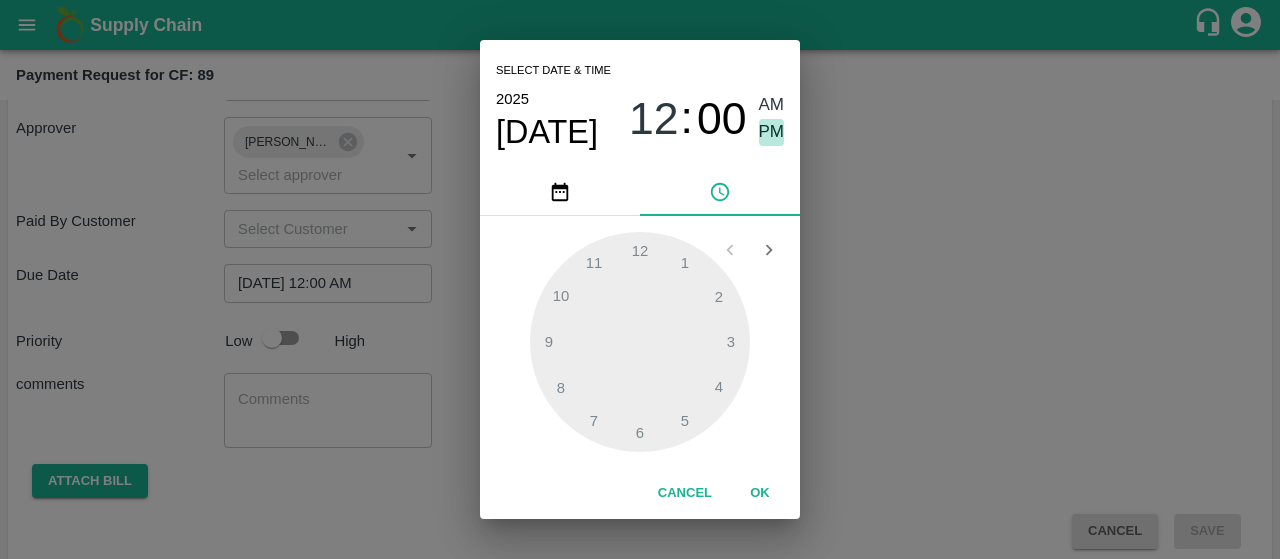 click on "PM" at bounding box center (772, 132) 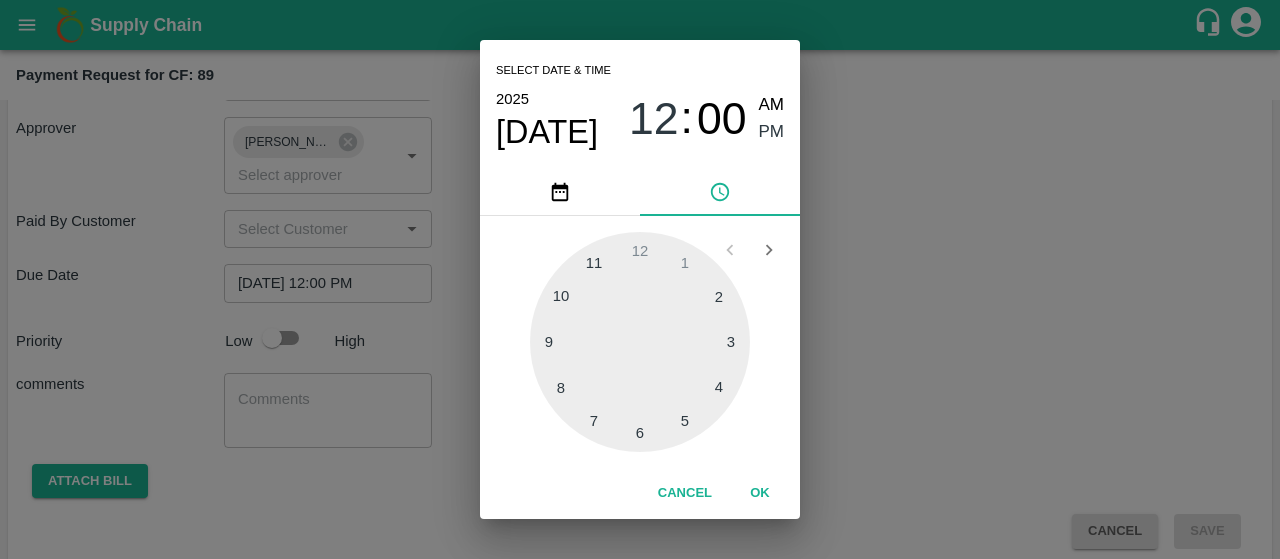 click at bounding box center [640, 342] 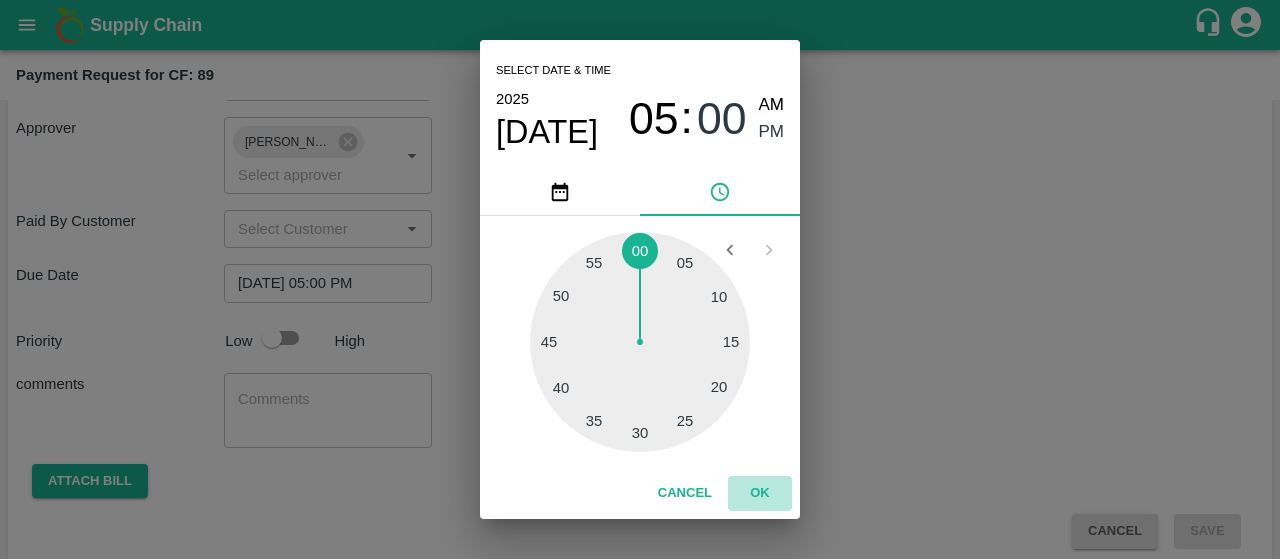 click on "OK" at bounding box center (760, 493) 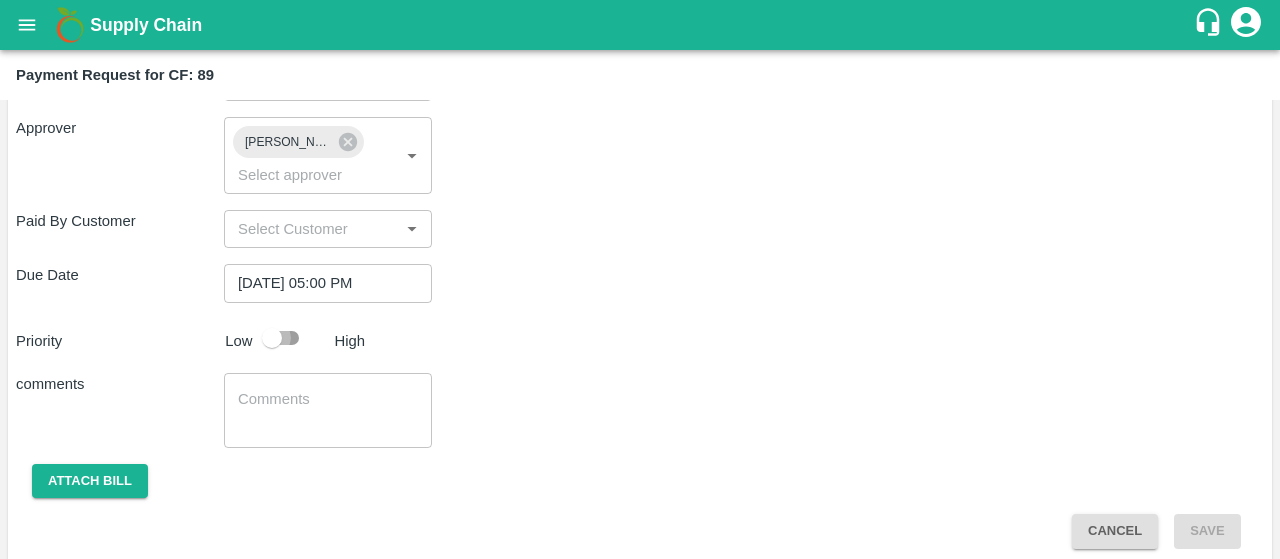 click at bounding box center (272, 338) 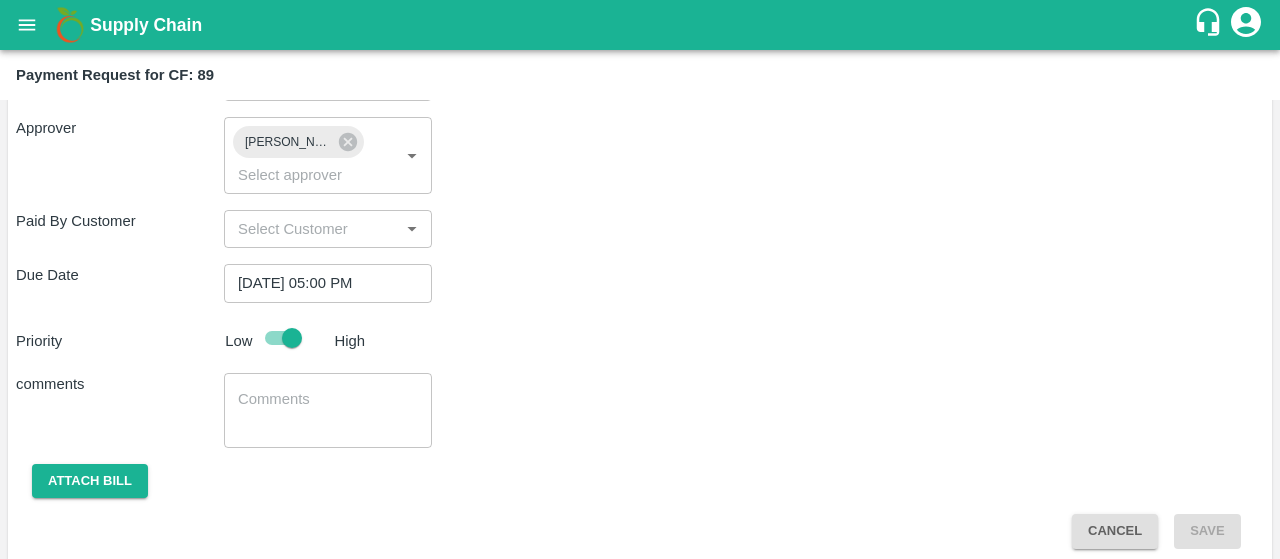click at bounding box center [328, 410] 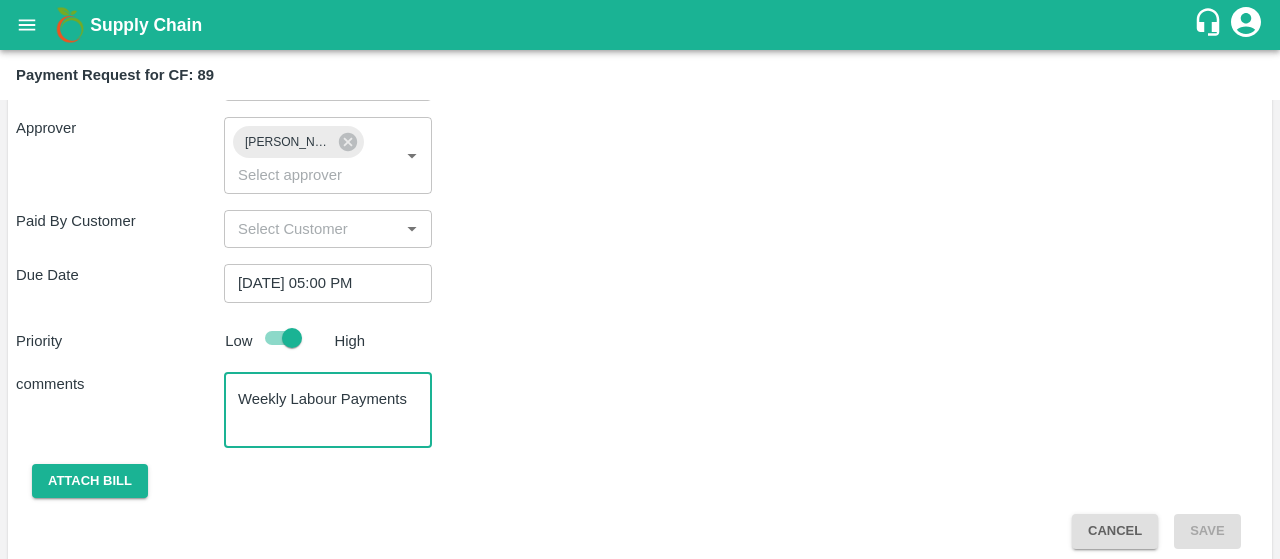 type on "Weekly Labour Payments" 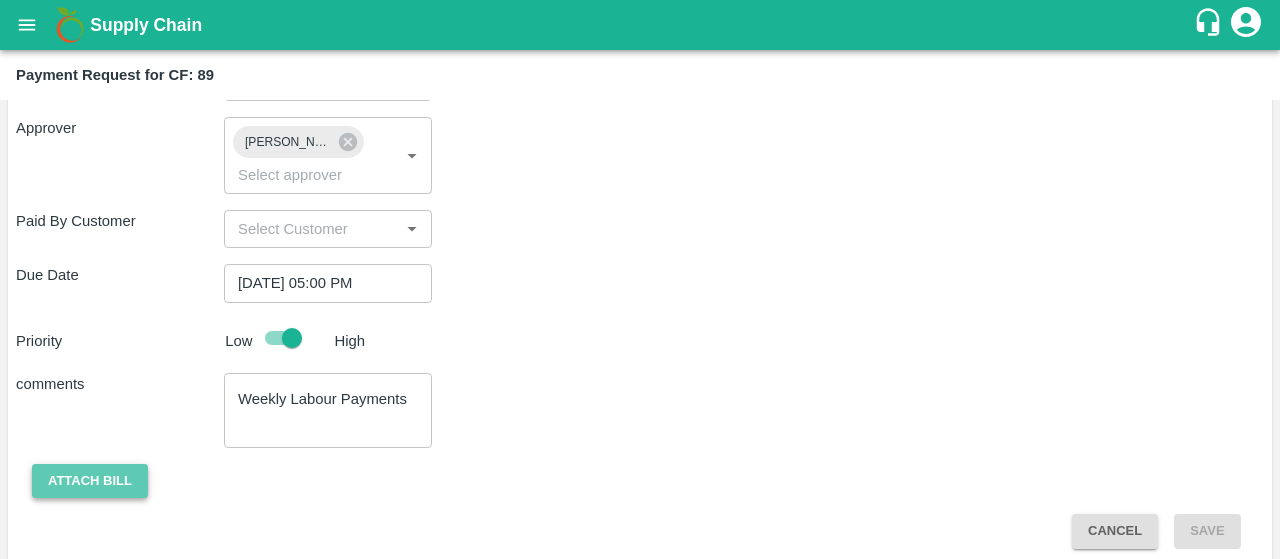 click on "Attach bill" at bounding box center (90, 481) 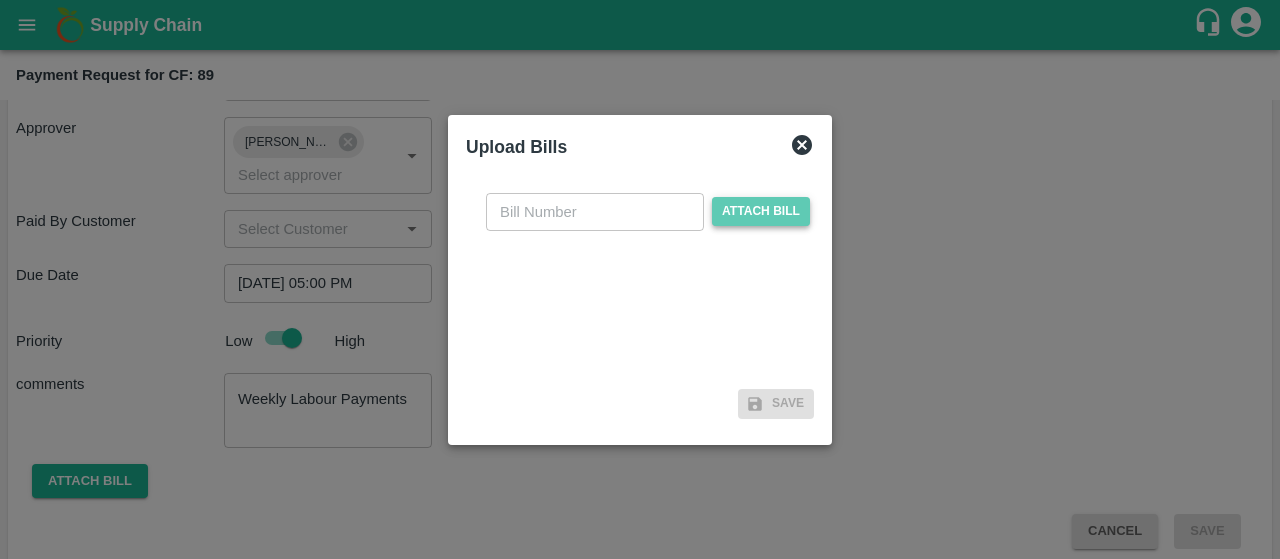 click on "Attach bill" at bounding box center (761, 211) 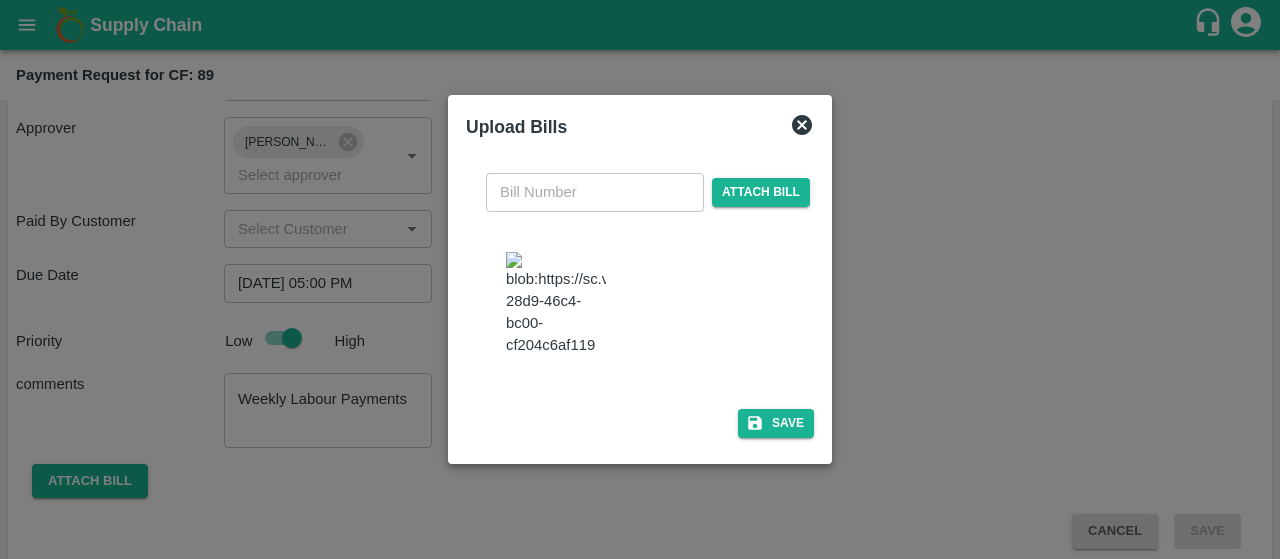 click at bounding box center [556, 304] 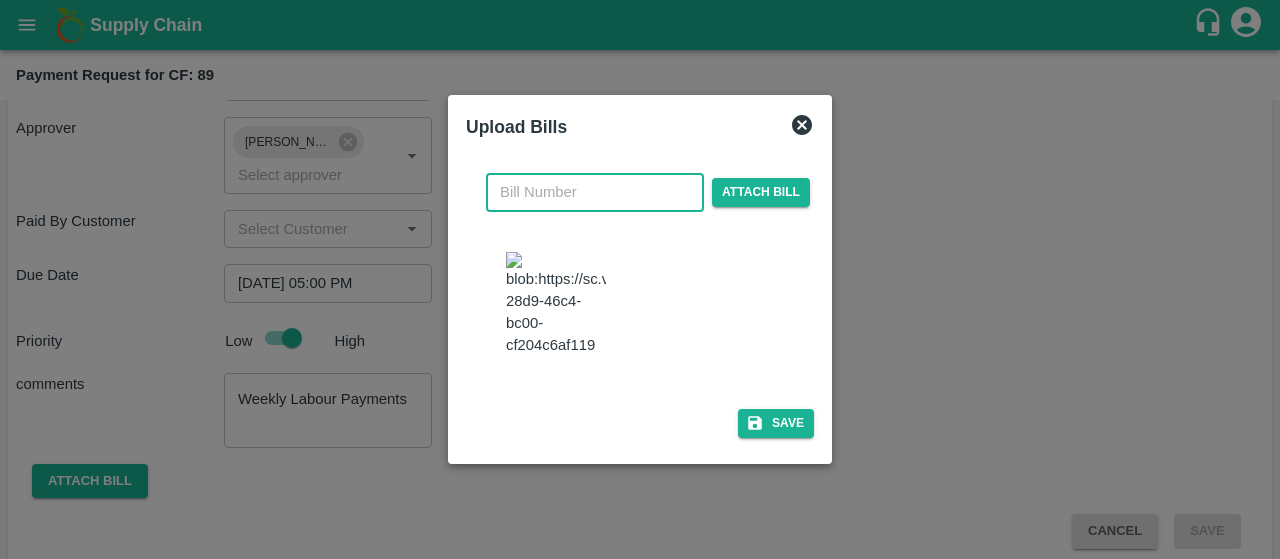 click at bounding box center (595, 192) 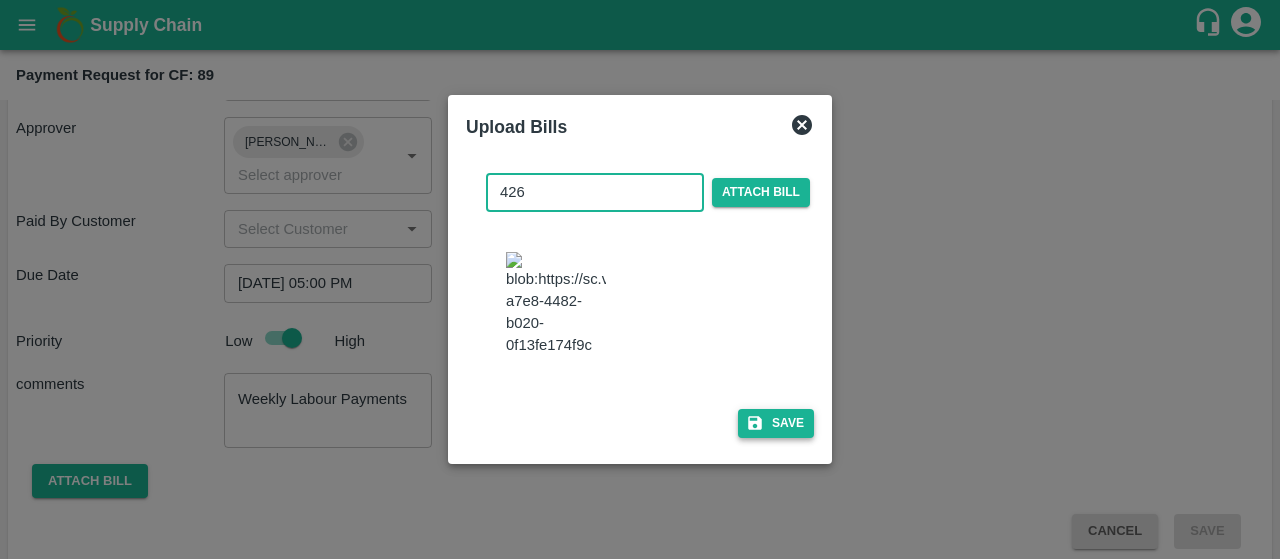 type on "426" 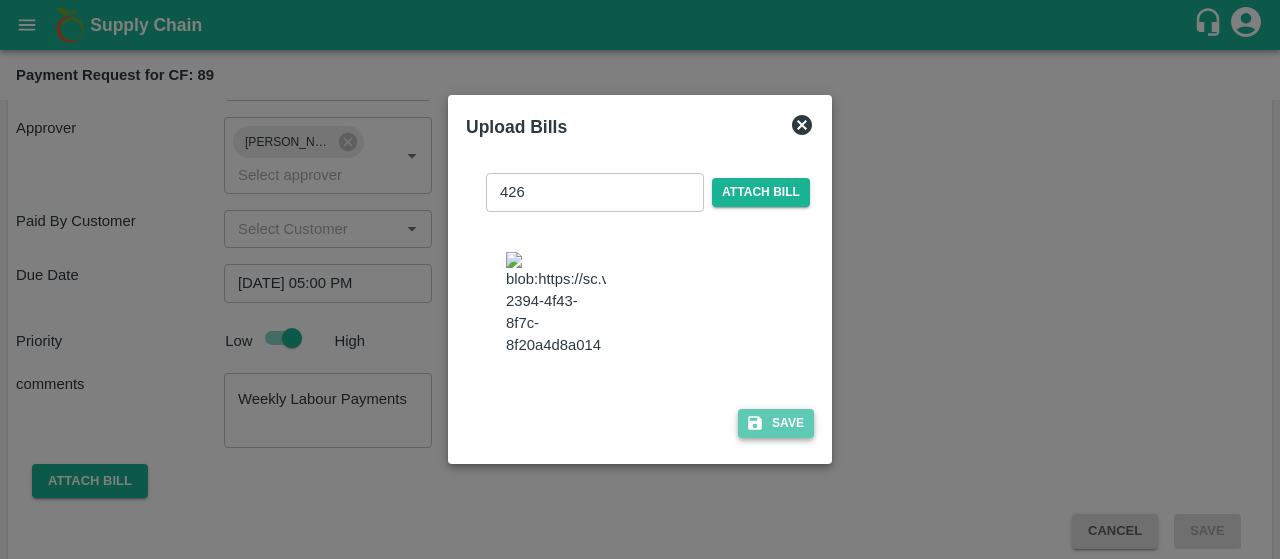 click on "Save" at bounding box center [776, 423] 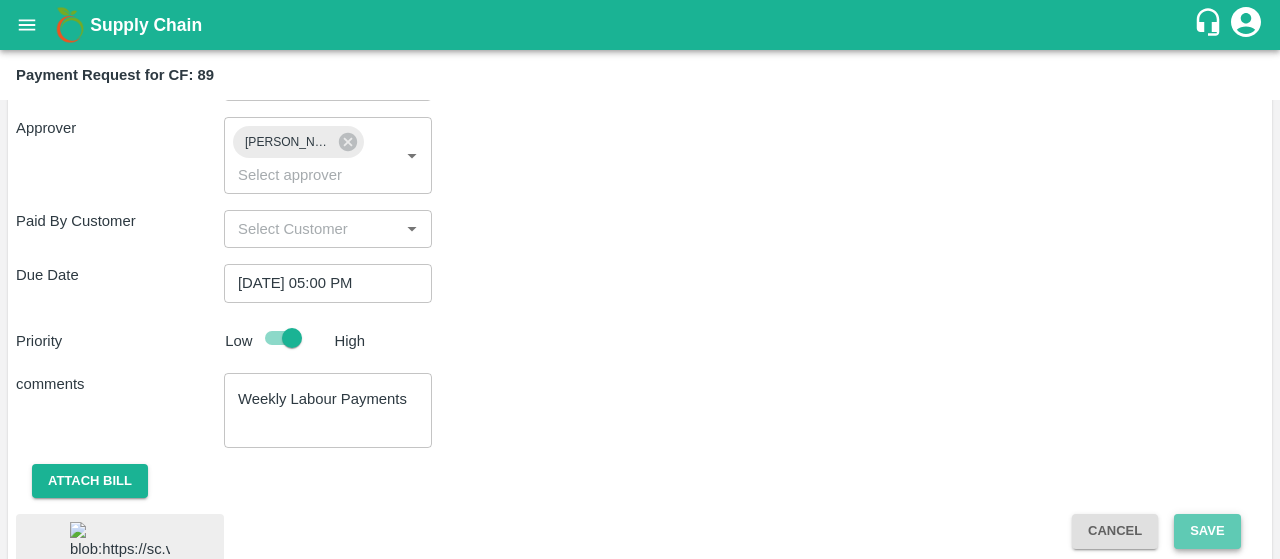 click on "Save" at bounding box center (1207, 531) 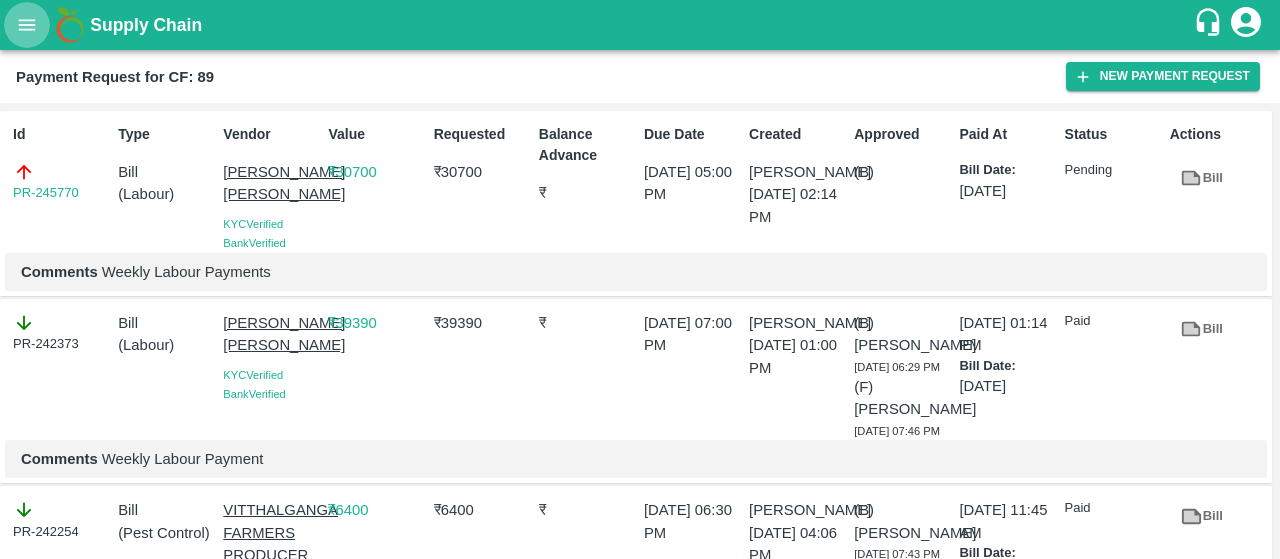 click at bounding box center [27, 25] 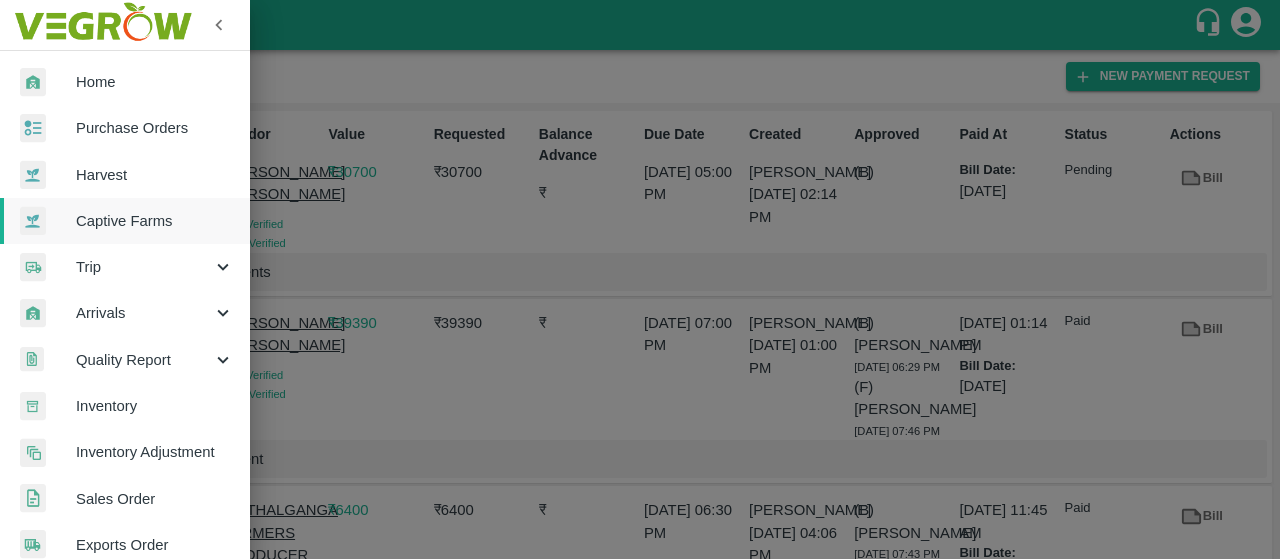 scroll, scrollTop: 580, scrollLeft: 0, axis: vertical 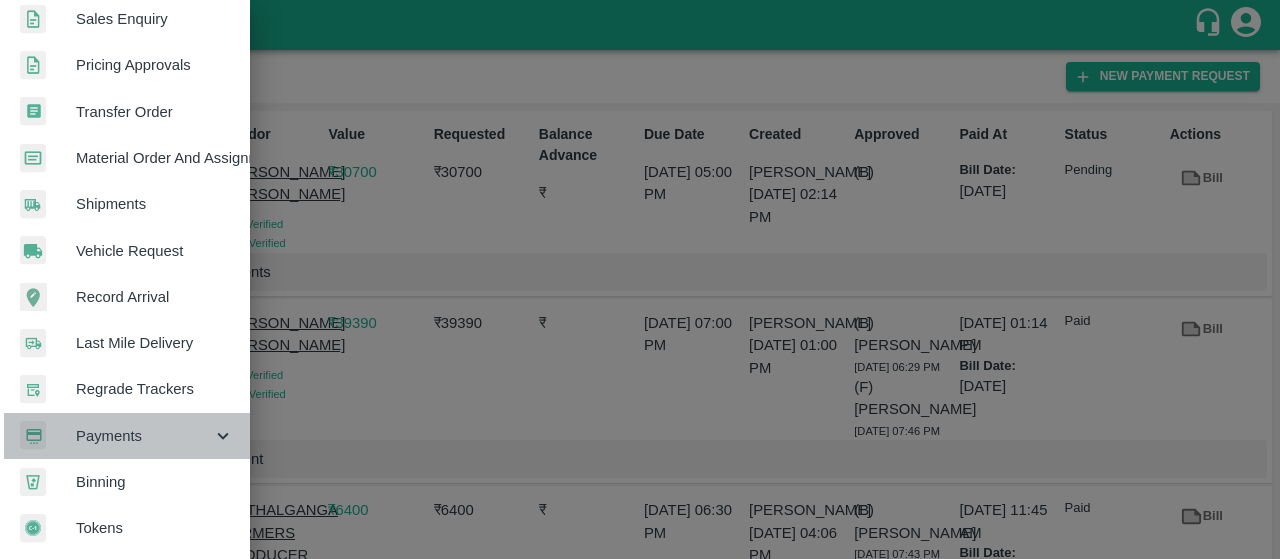 click on "Payments" at bounding box center [144, 436] 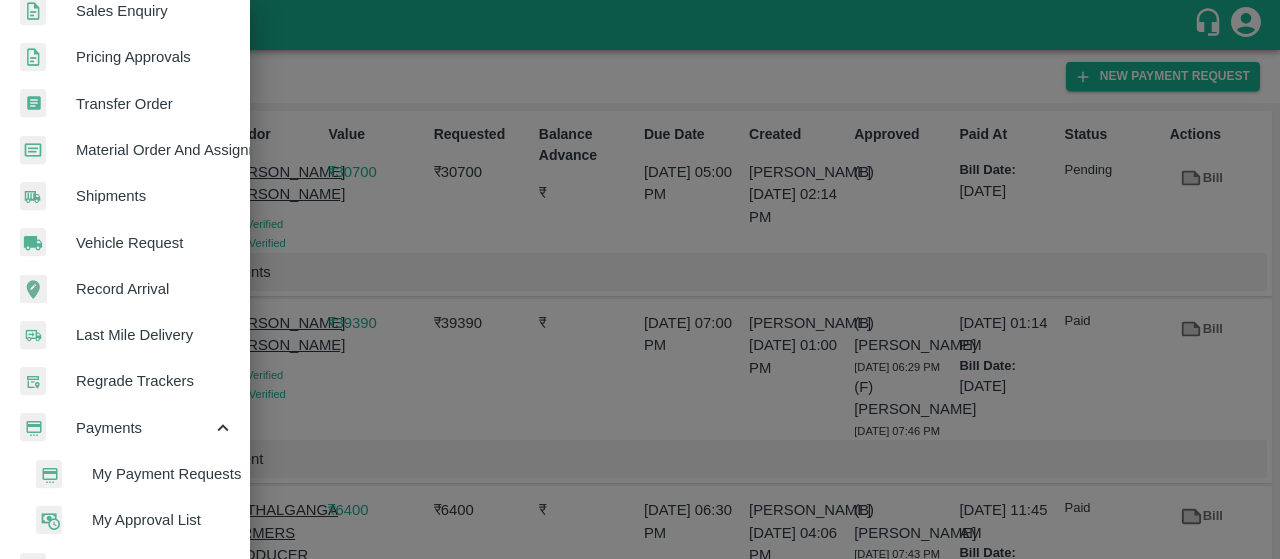click on "My Payment Requests" at bounding box center [133, 474] 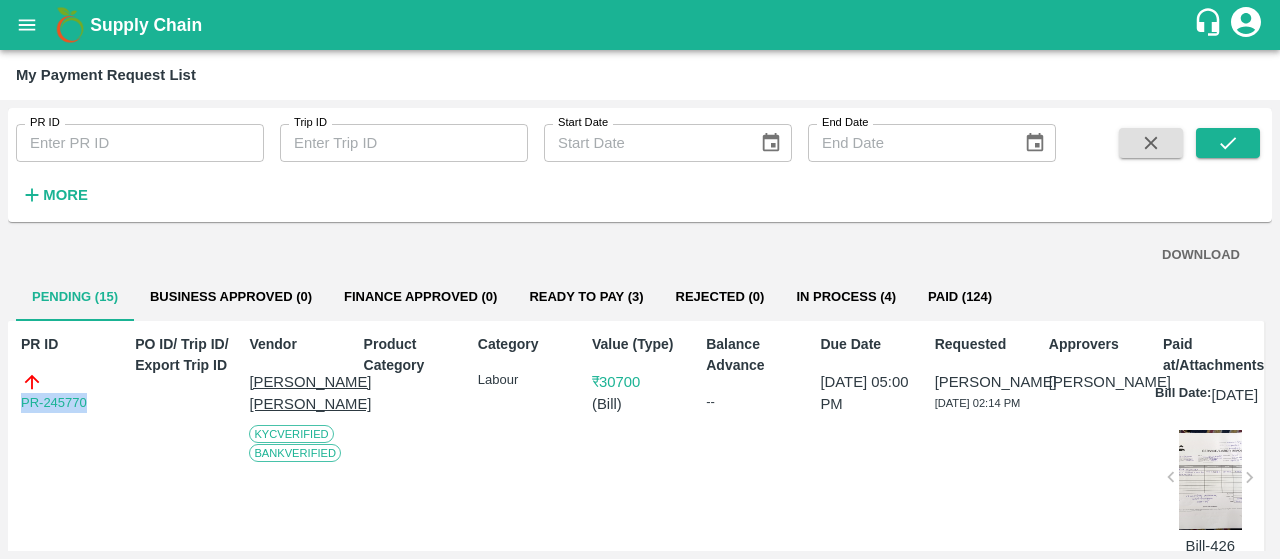 drag, startPoint x: 112, startPoint y: 407, endPoint x: 0, endPoint y: 402, distance: 112.11155 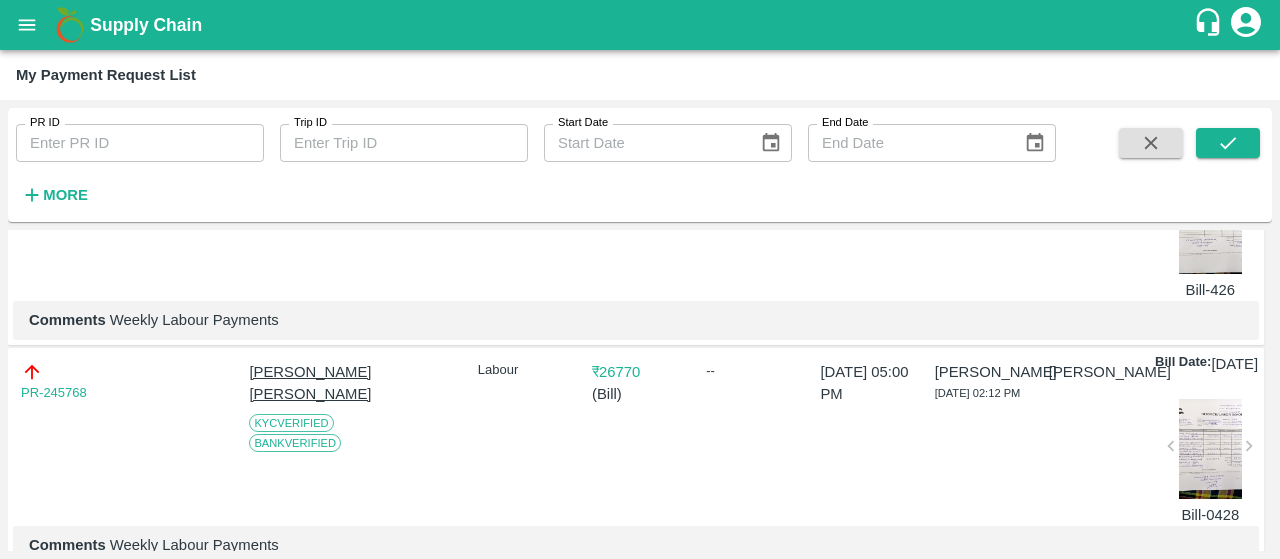scroll, scrollTop: 330, scrollLeft: 0, axis: vertical 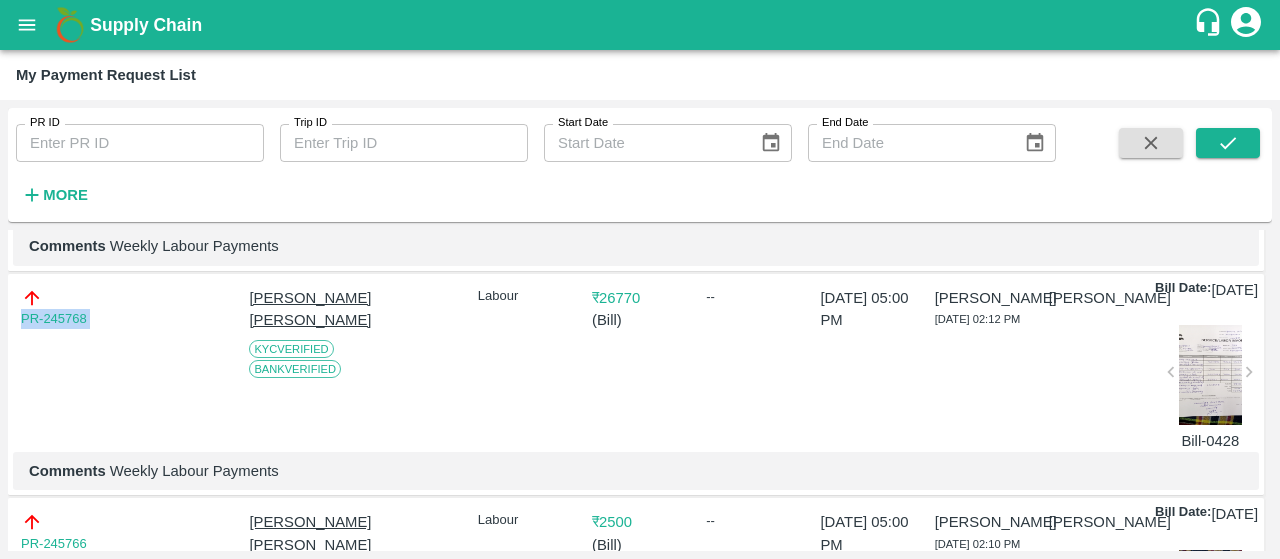 drag, startPoint x: 128, startPoint y: 346, endPoint x: 0, endPoint y: 353, distance: 128.19127 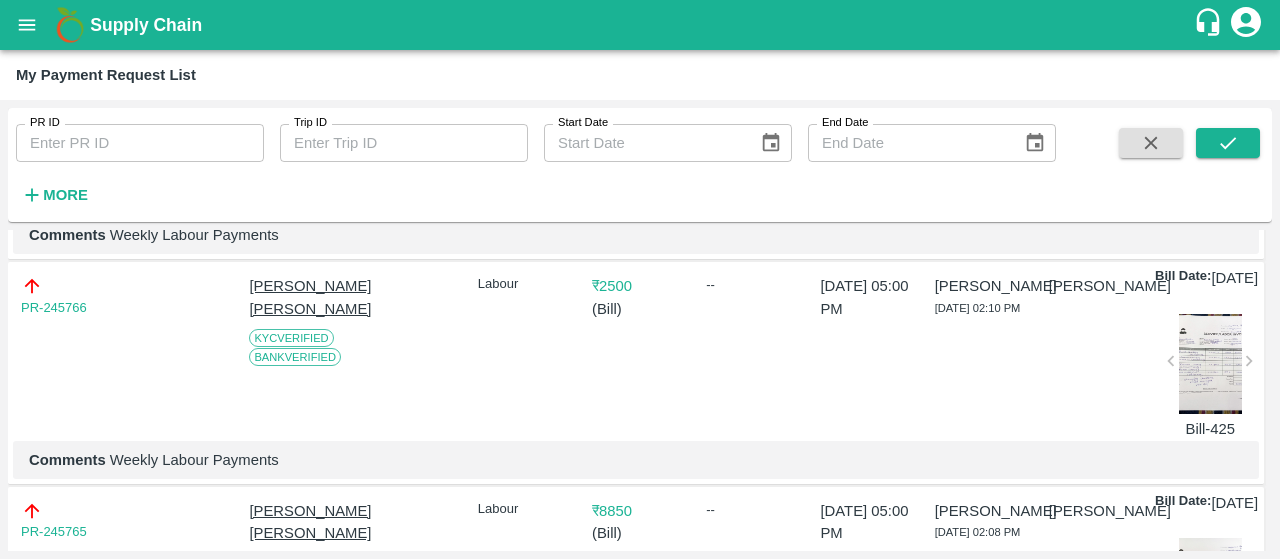 scroll, scrollTop: 568, scrollLeft: 0, axis: vertical 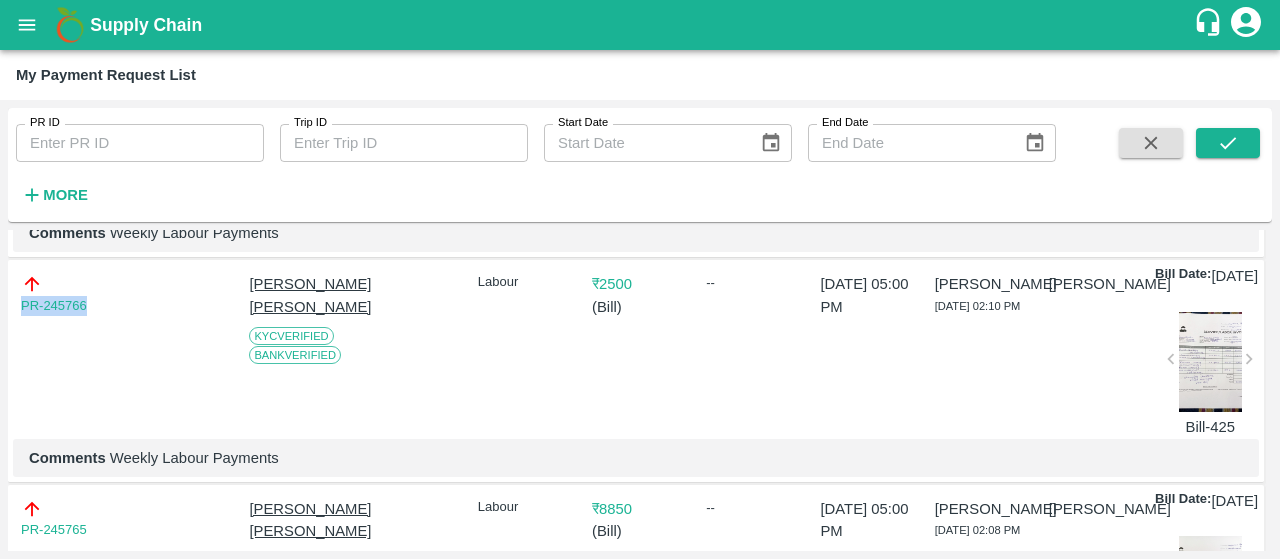 drag, startPoint x: 100, startPoint y: 360, endPoint x: 20, endPoint y: 362, distance: 80.024994 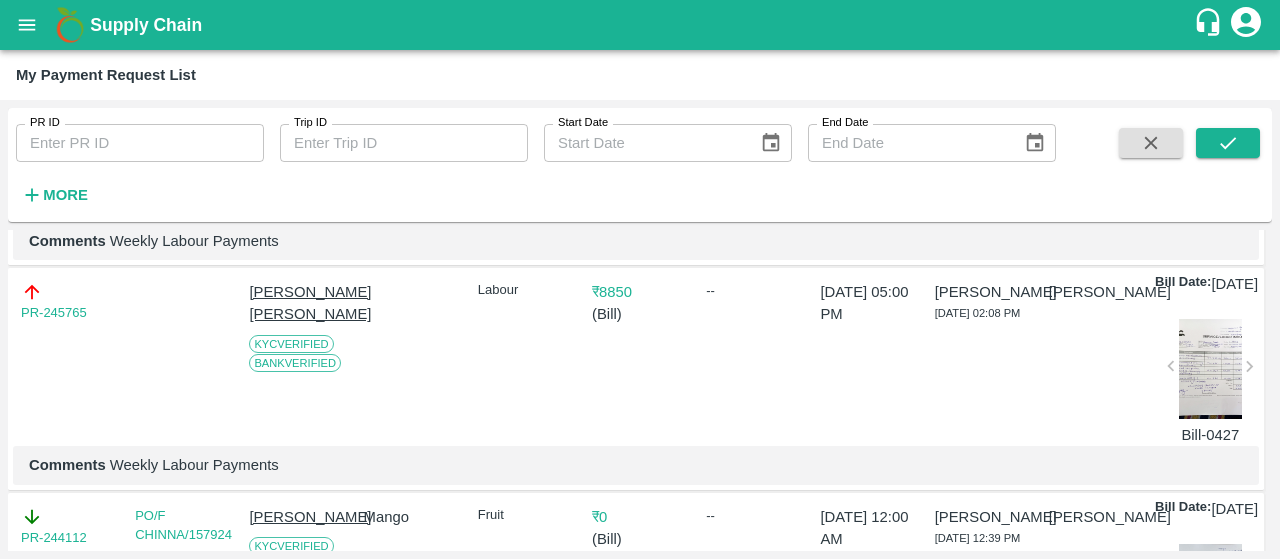 scroll, scrollTop: 879, scrollLeft: 0, axis: vertical 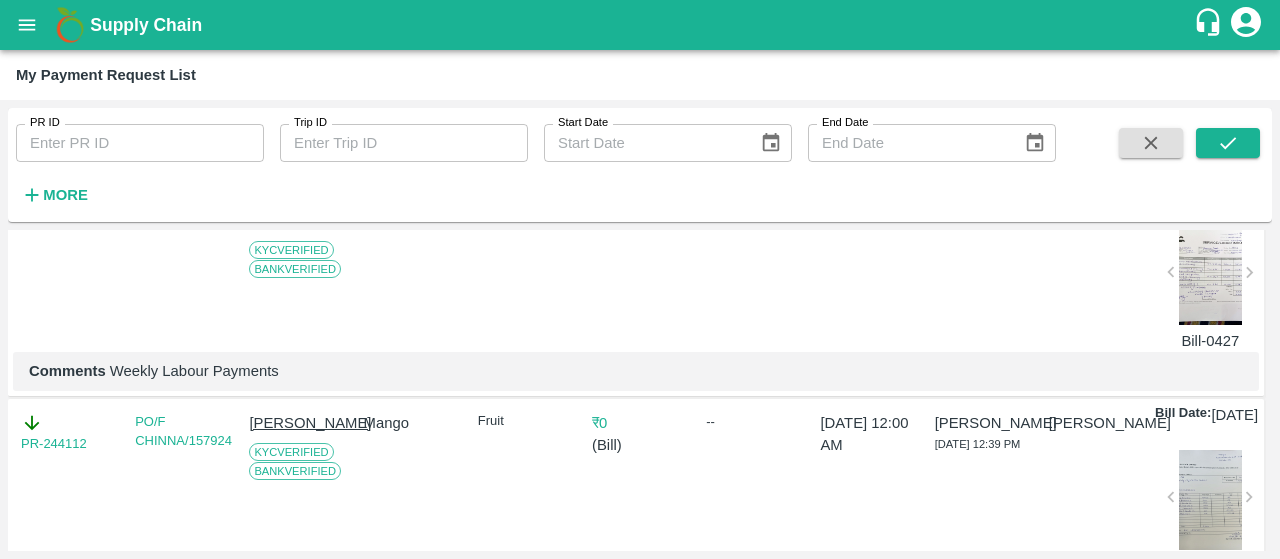 drag, startPoint x: 104, startPoint y: 291, endPoint x: 0, endPoint y: 313, distance: 106.30146 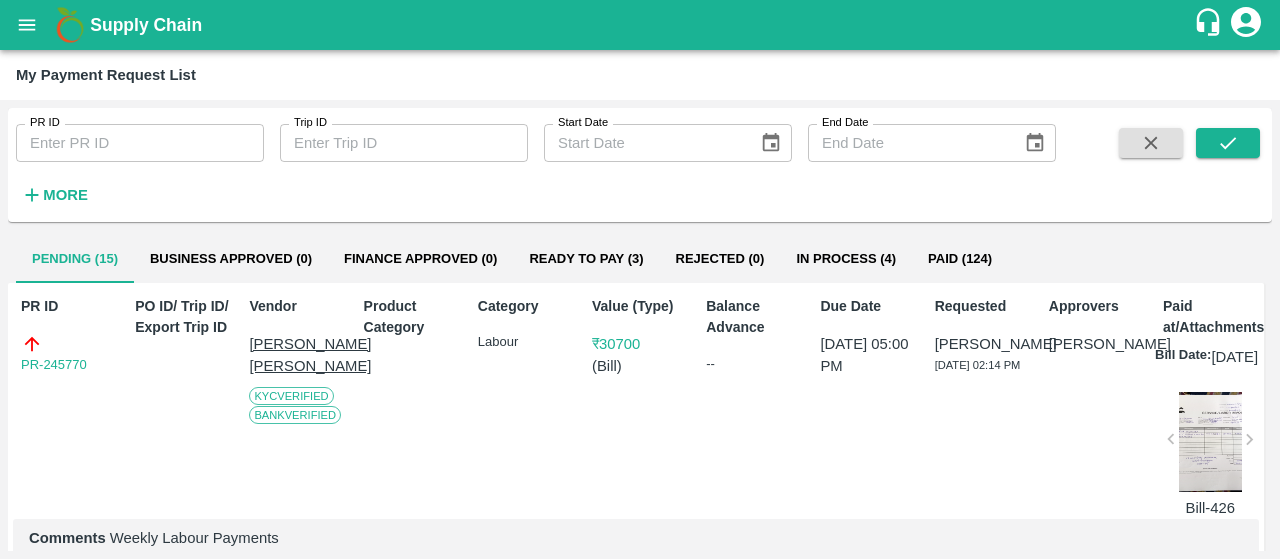 scroll, scrollTop: 0, scrollLeft: 0, axis: both 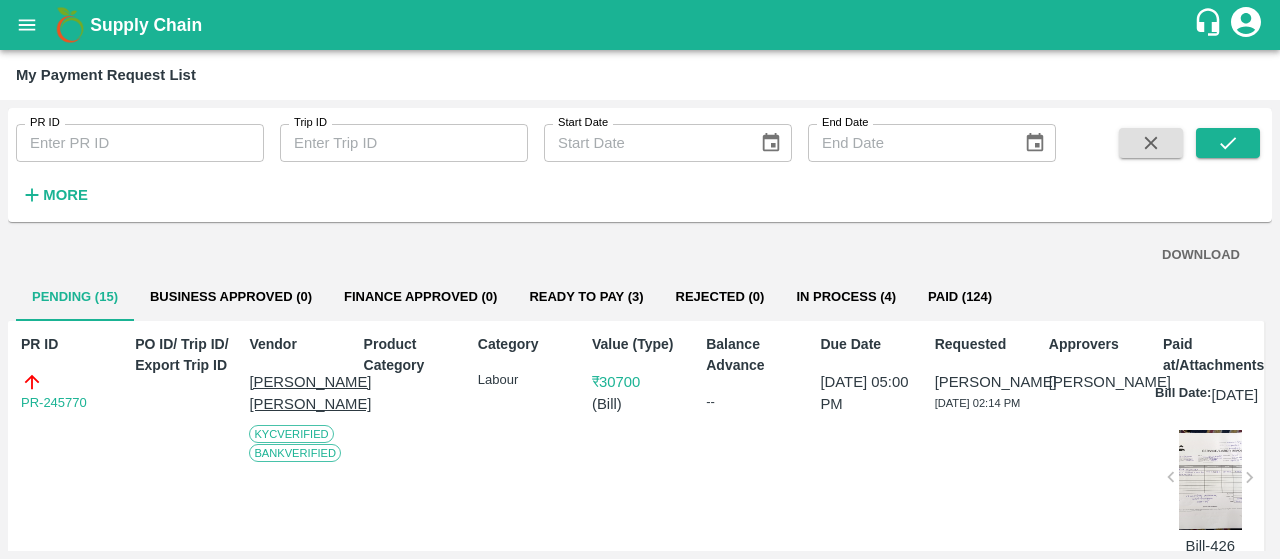 click at bounding box center [1210, 480] 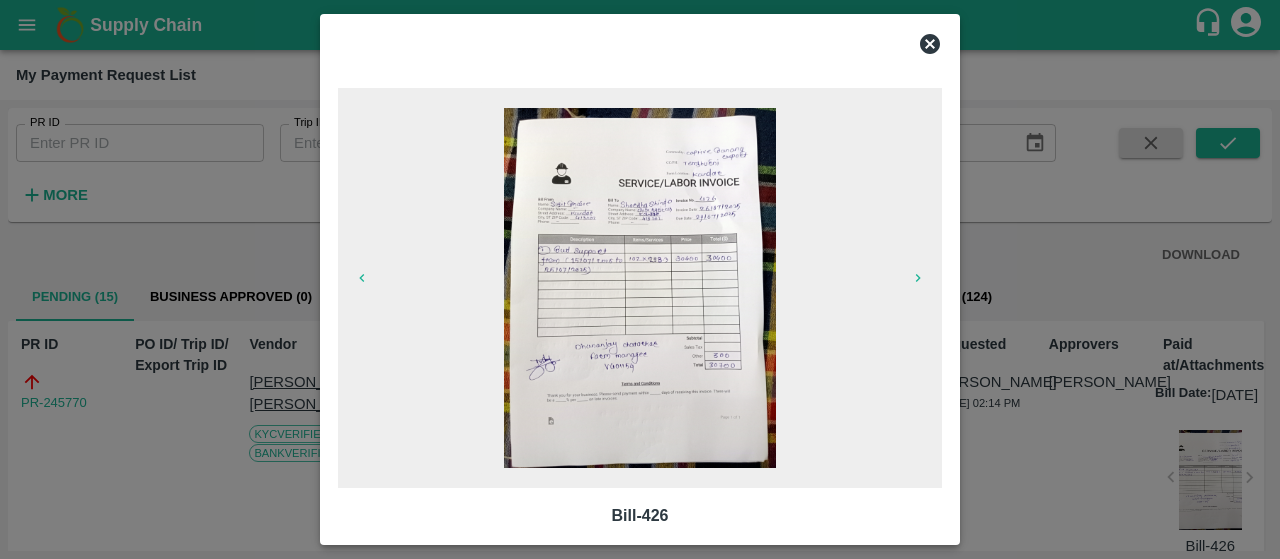 click 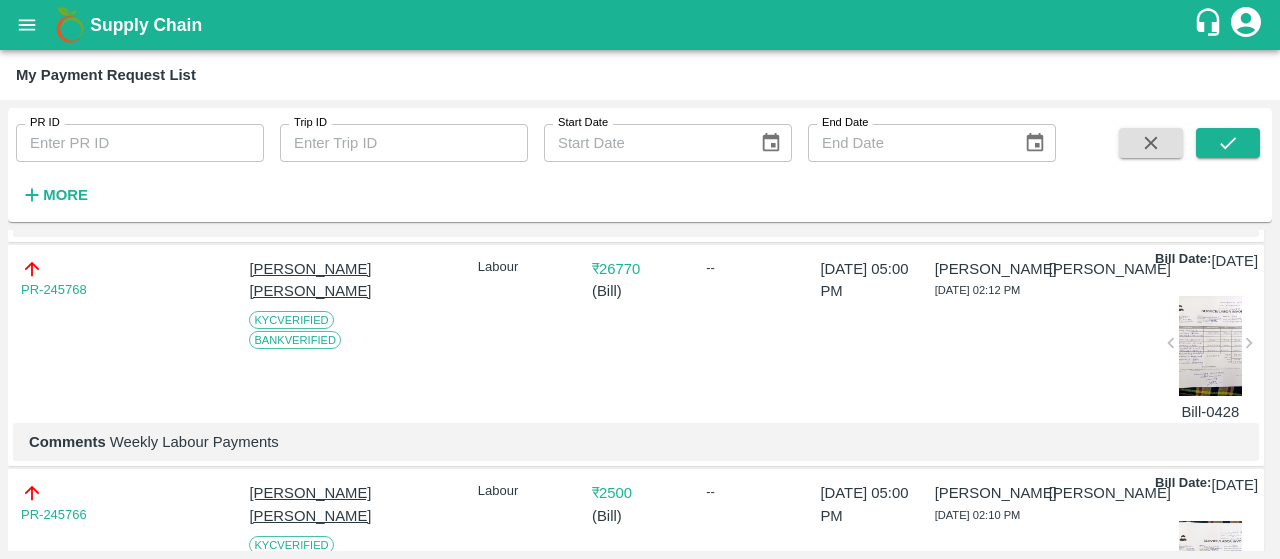scroll, scrollTop: 360, scrollLeft: 0, axis: vertical 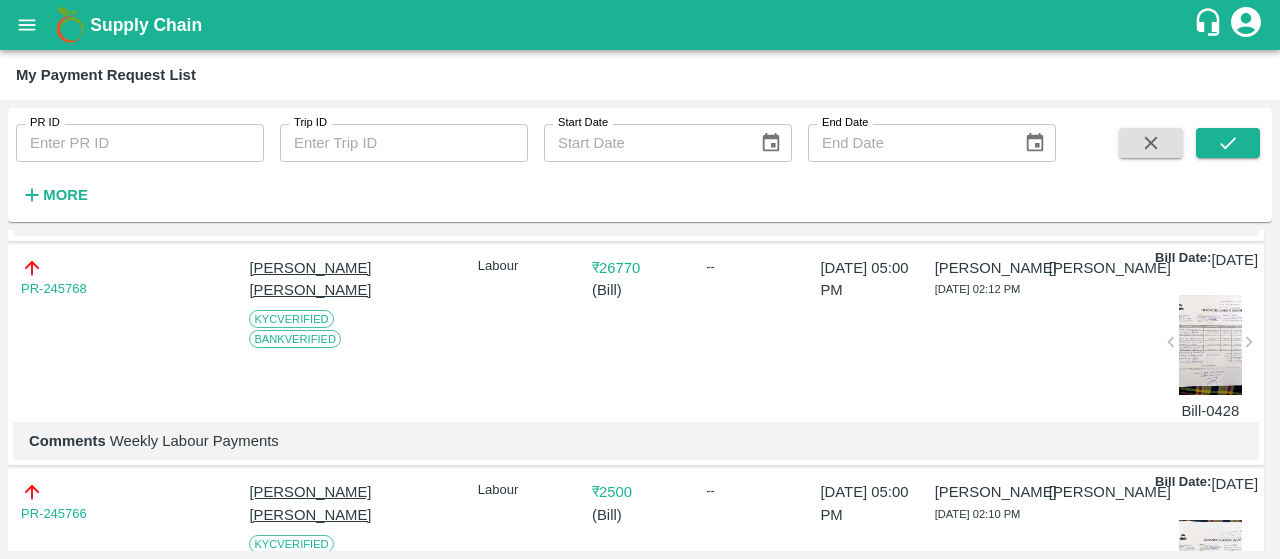 click at bounding box center (1210, 345) 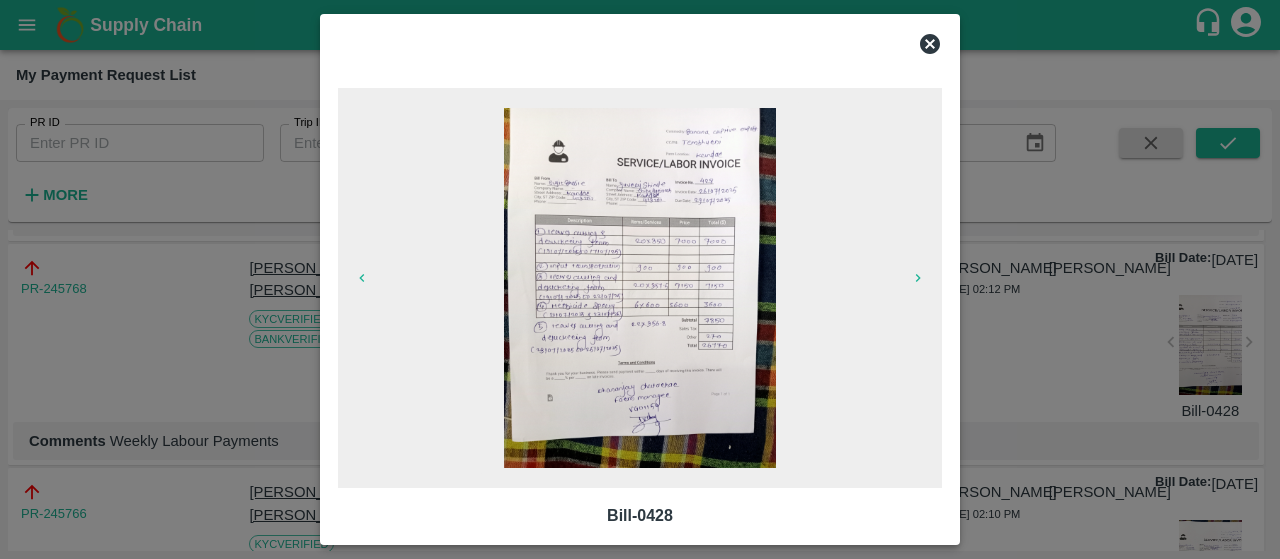 click 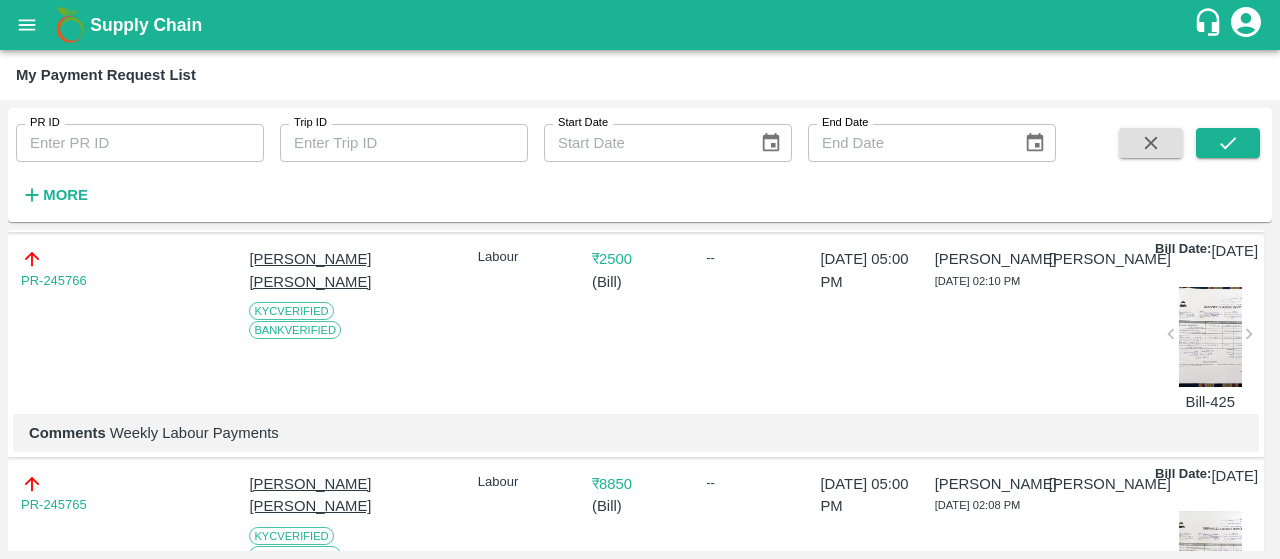 scroll, scrollTop: 643, scrollLeft: 0, axis: vertical 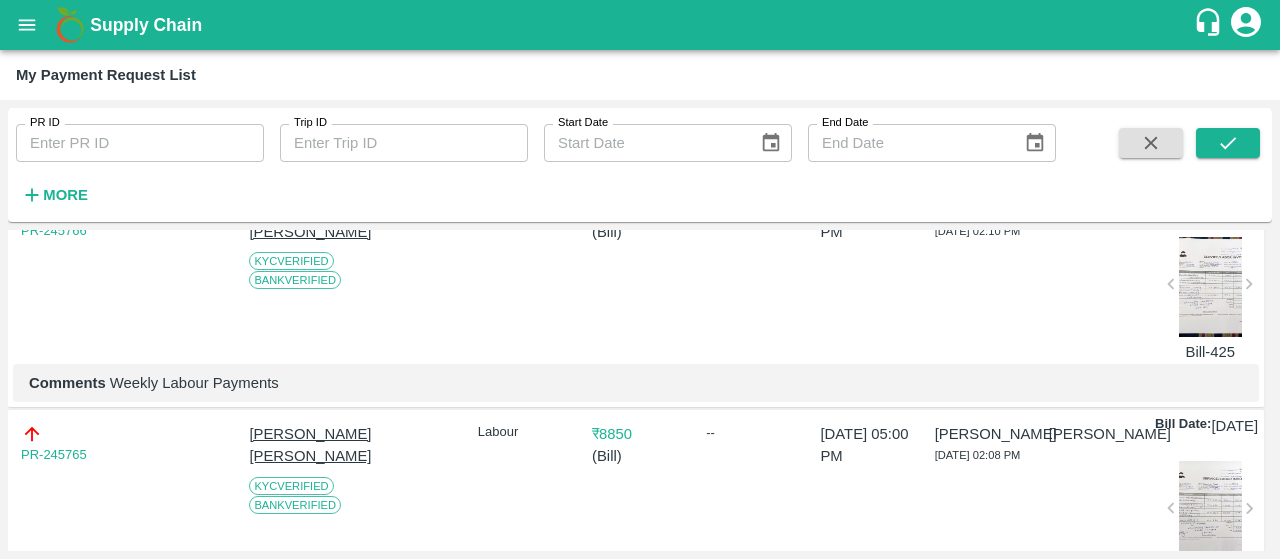 click at bounding box center (1210, 287) 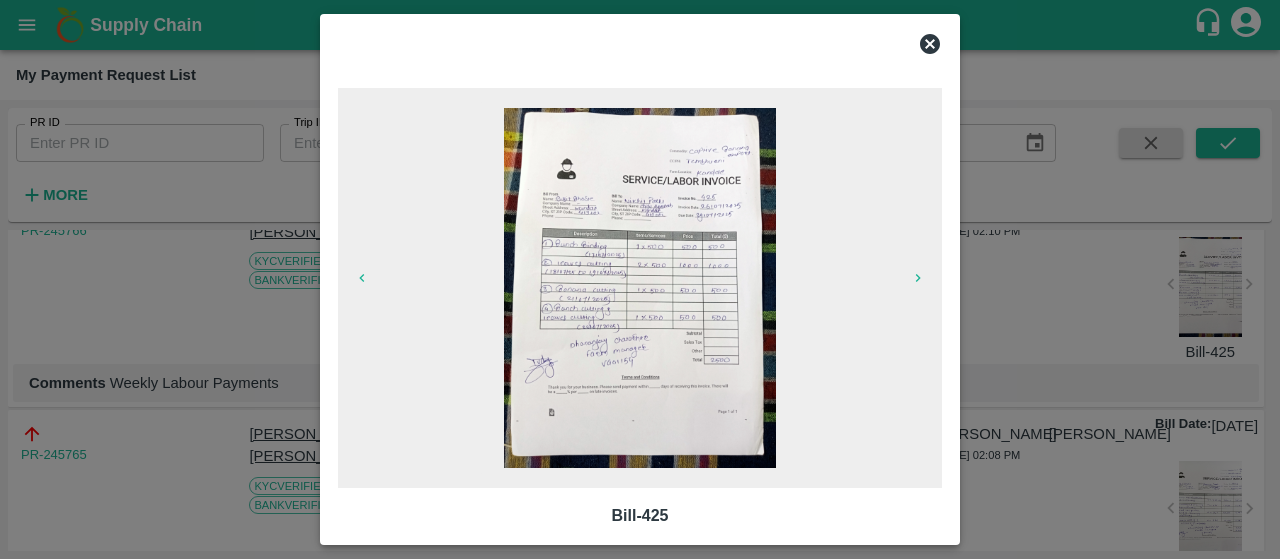 click 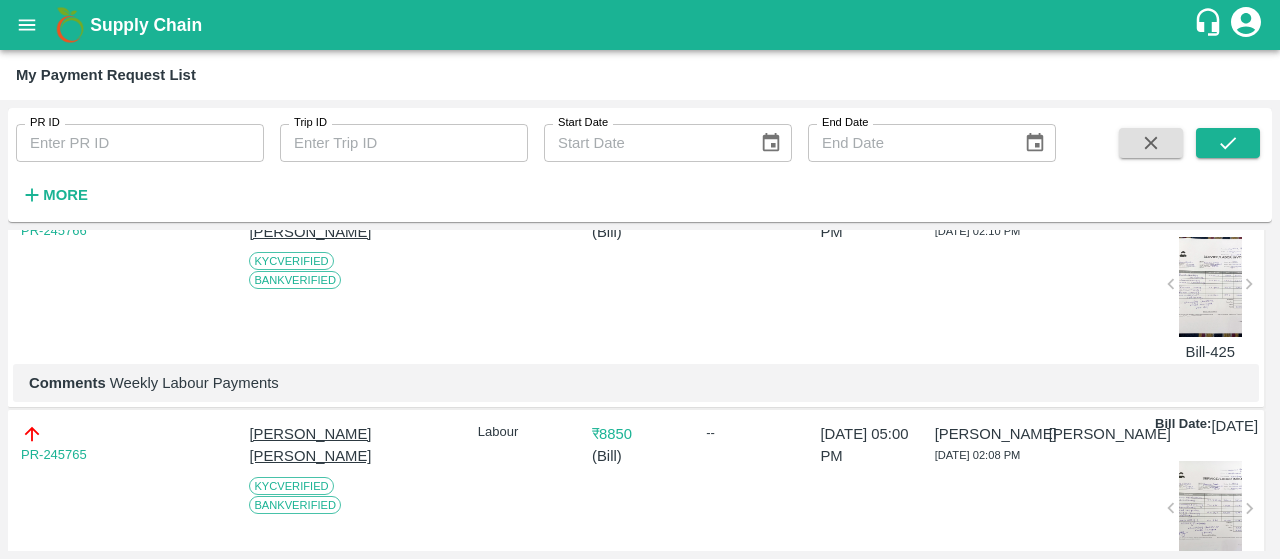 scroll, scrollTop: 895, scrollLeft: 0, axis: vertical 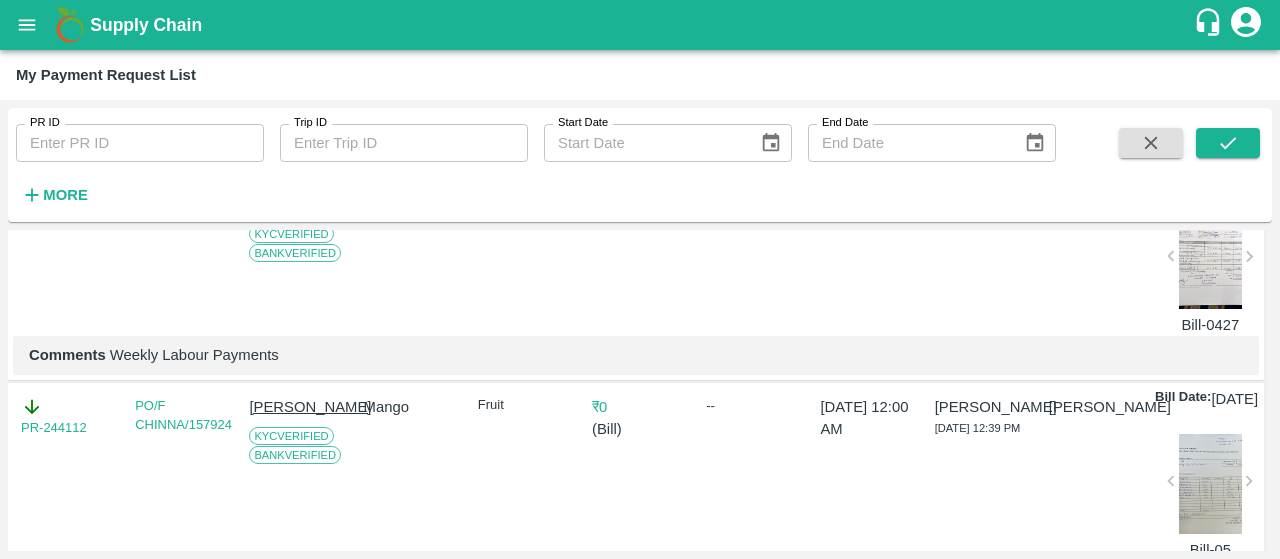 click at bounding box center (1210, 259) 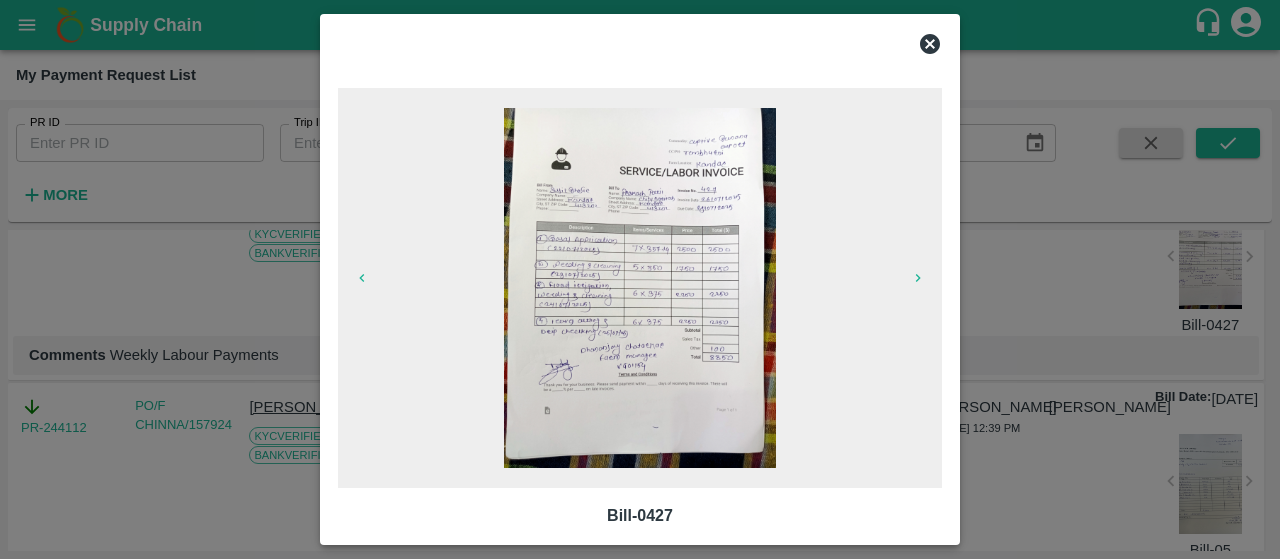click 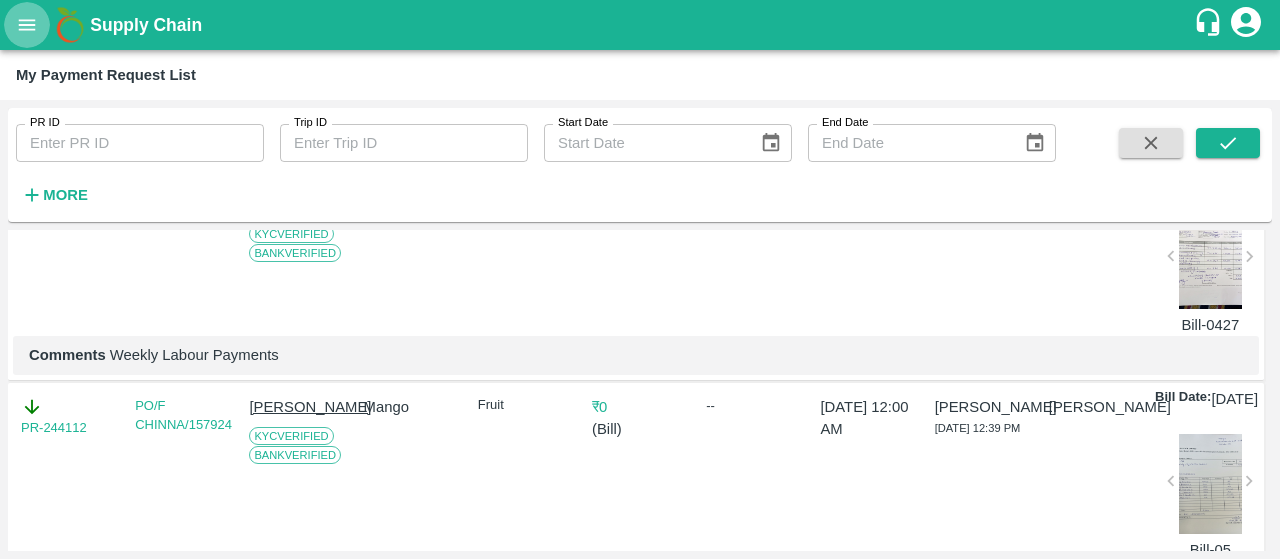 click at bounding box center [27, 25] 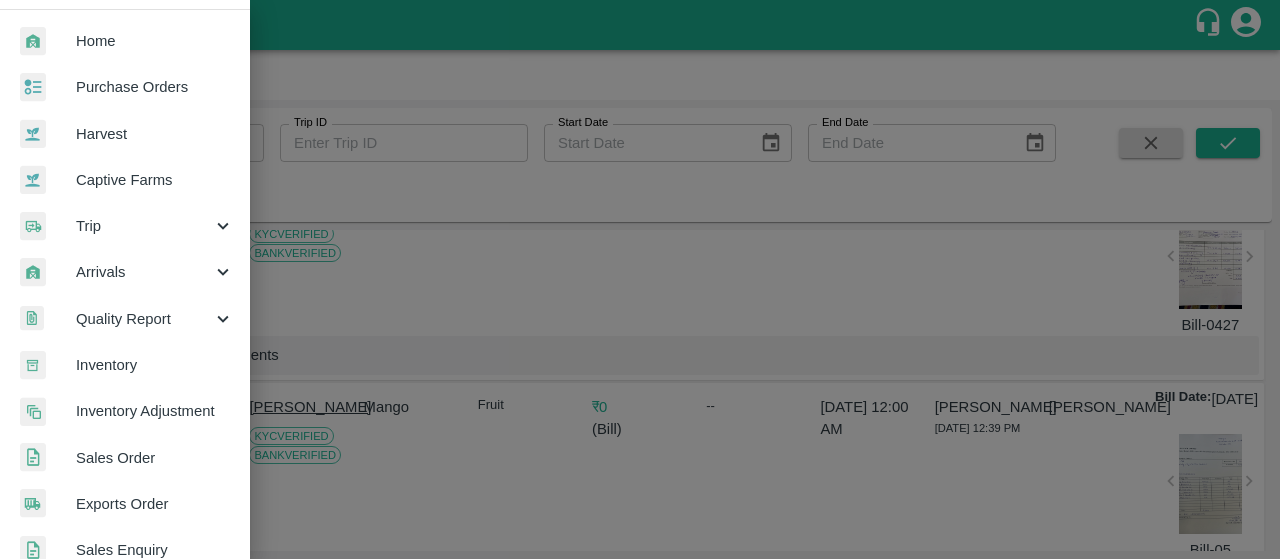 scroll, scrollTop: 0, scrollLeft: 0, axis: both 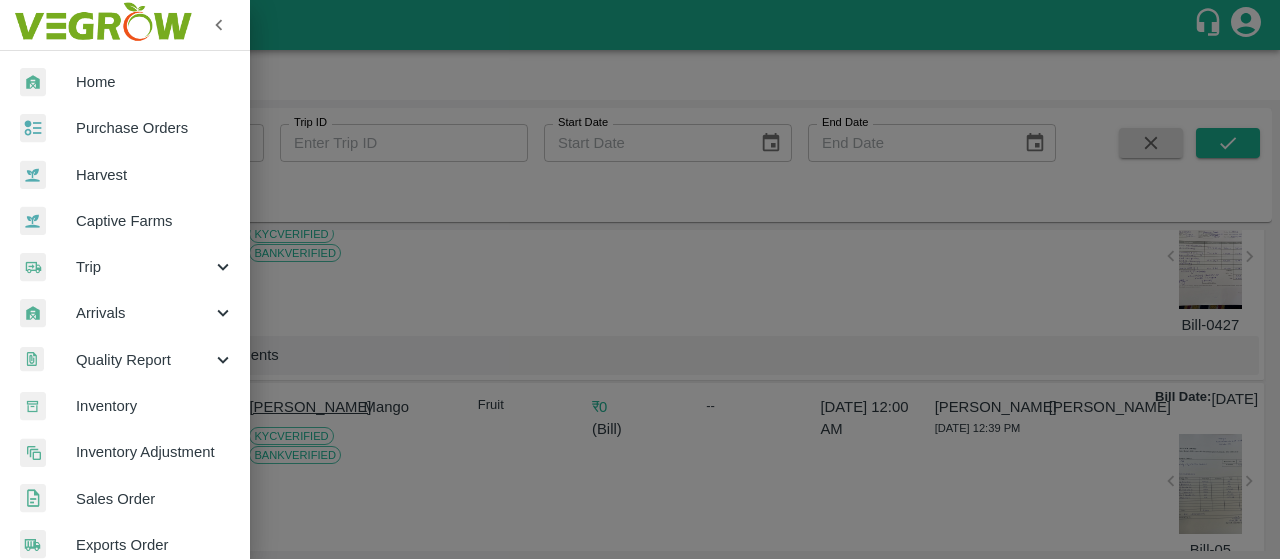 click on "Captive Farms" at bounding box center (125, 221) 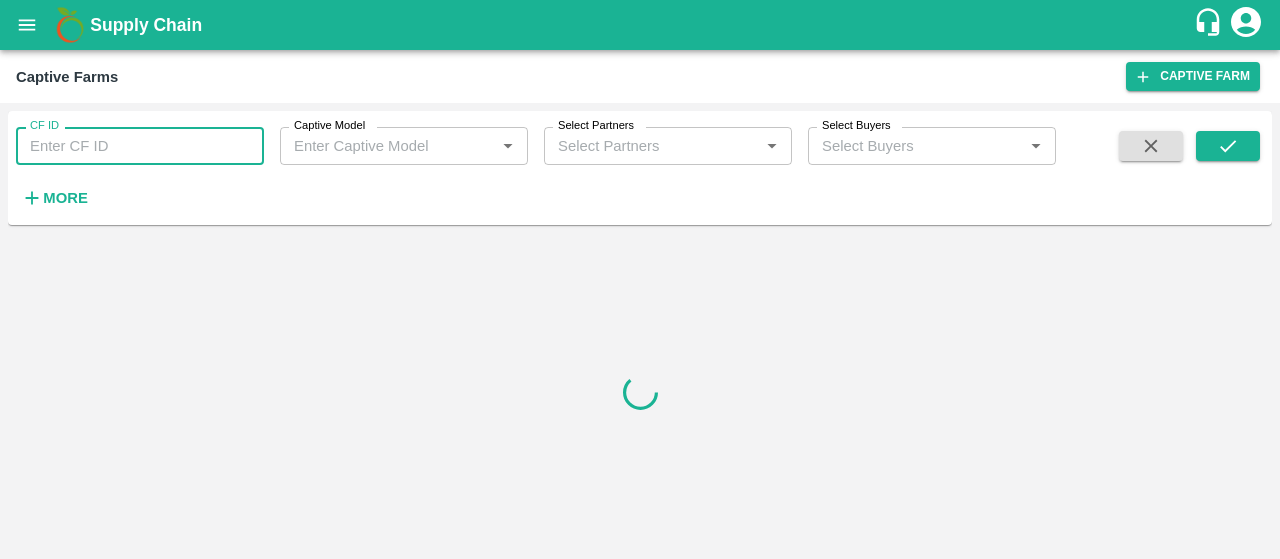 click on "CF ID" at bounding box center (140, 146) 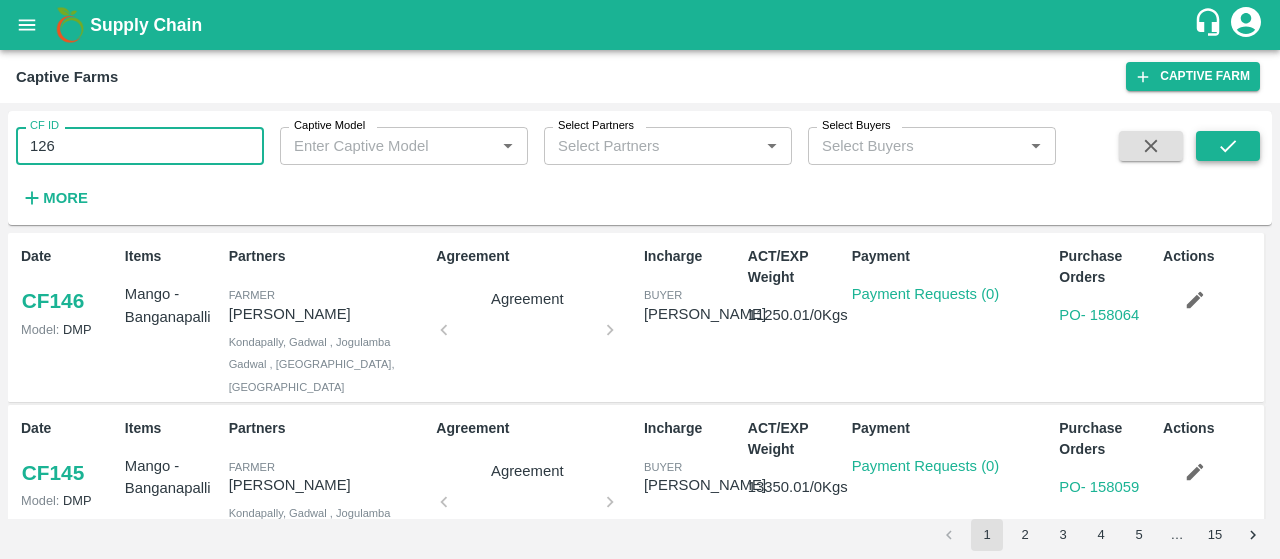 type on "126" 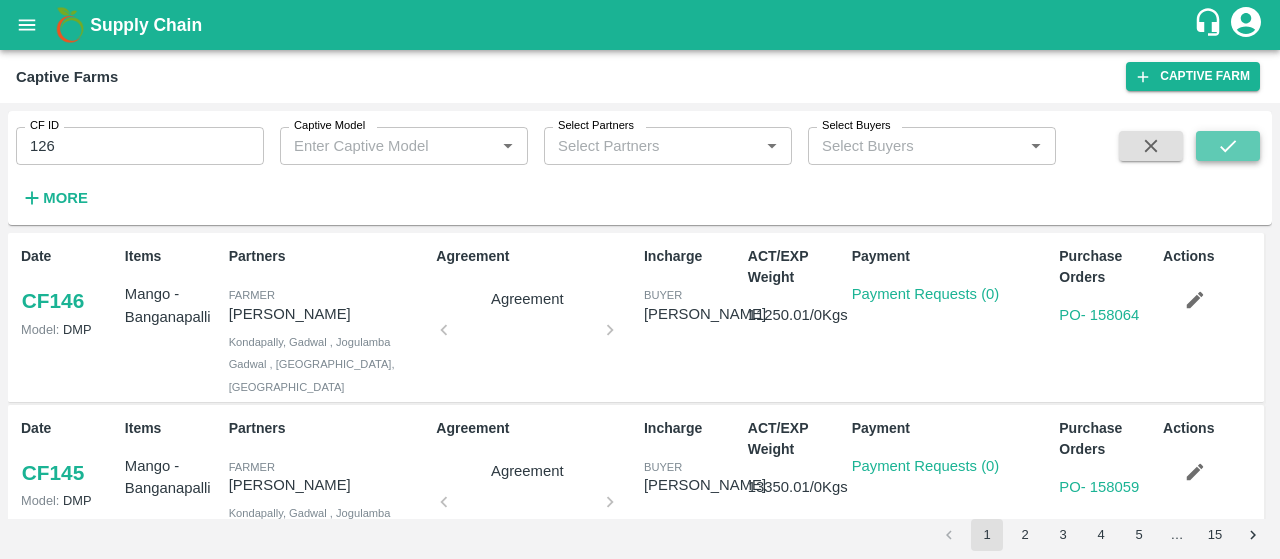 click 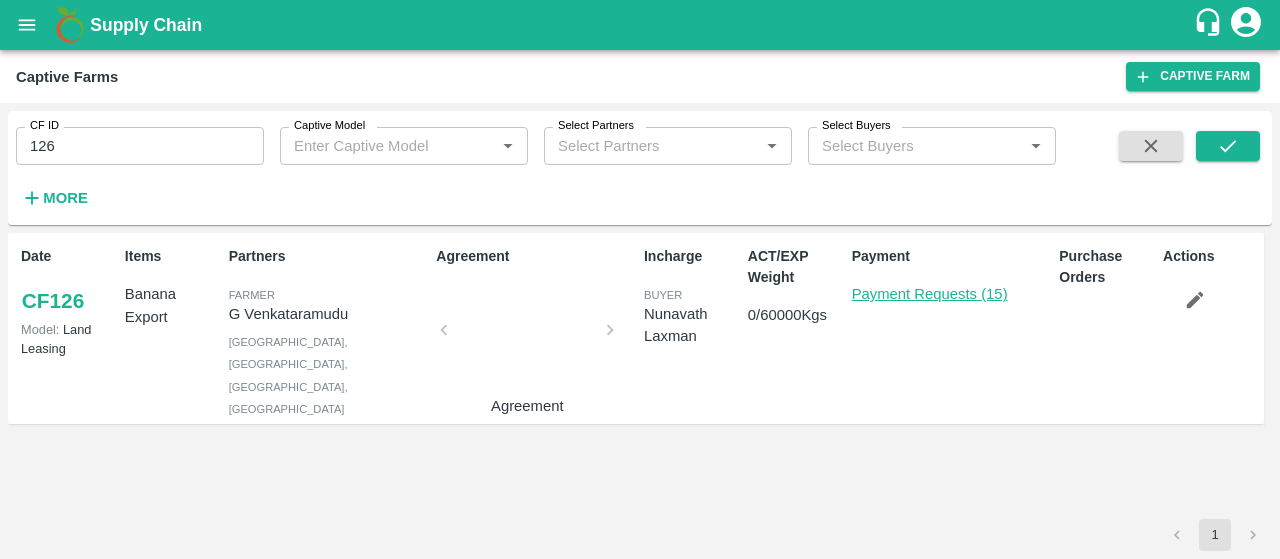 click on "Payment Requests   (15)" at bounding box center (930, 294) 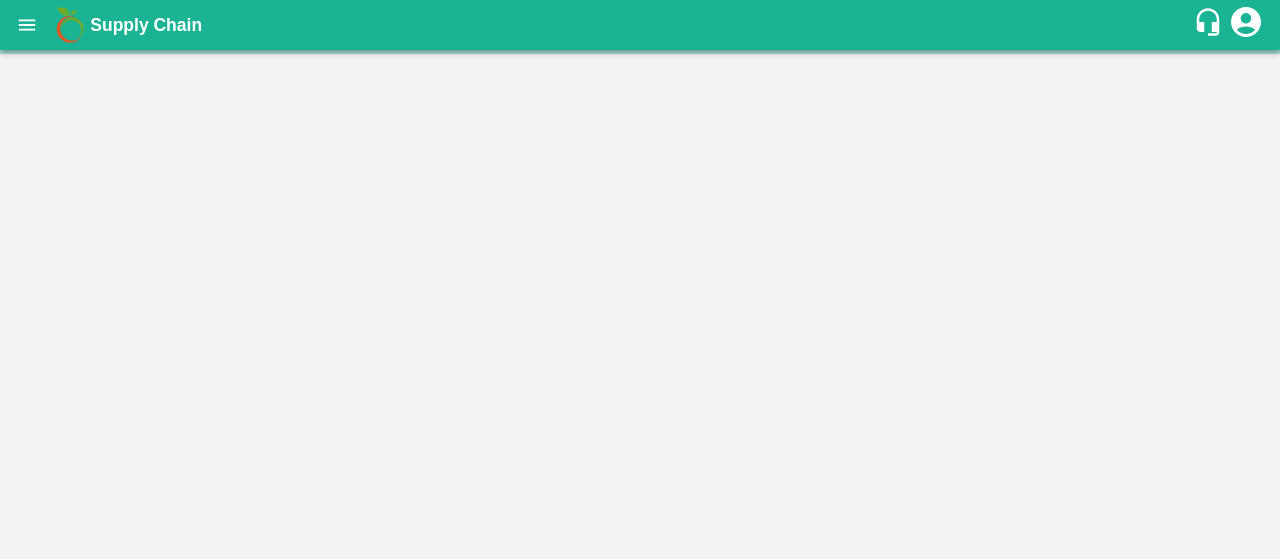 scroll, scrollTop: 0, scrollLeft: 0, axis: both 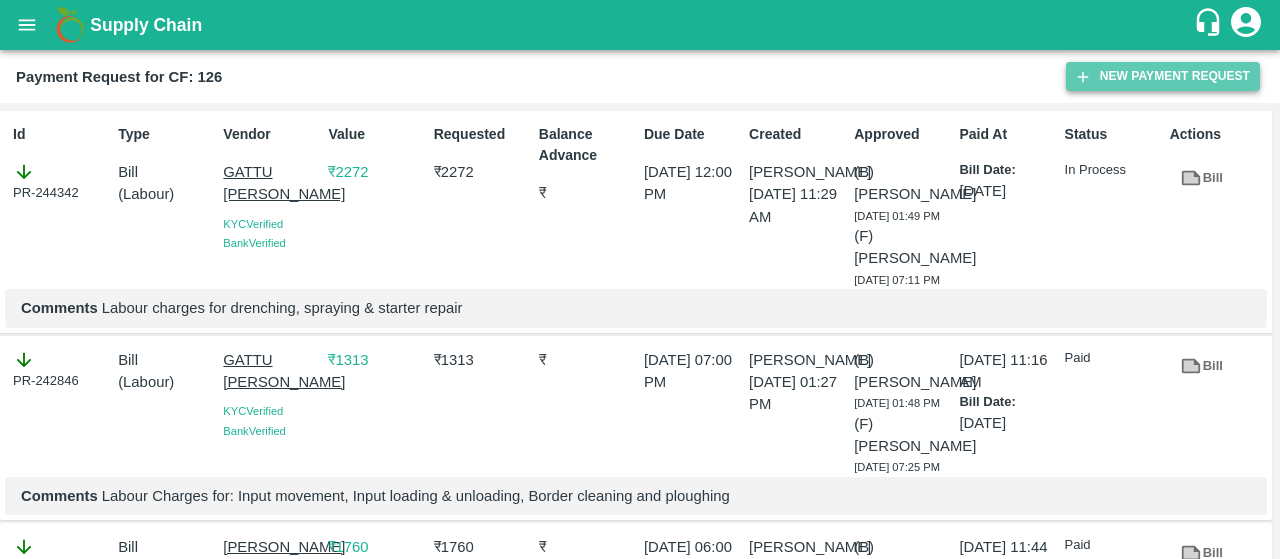 click on "New Payment Request" at bounding box center (1163, 76) 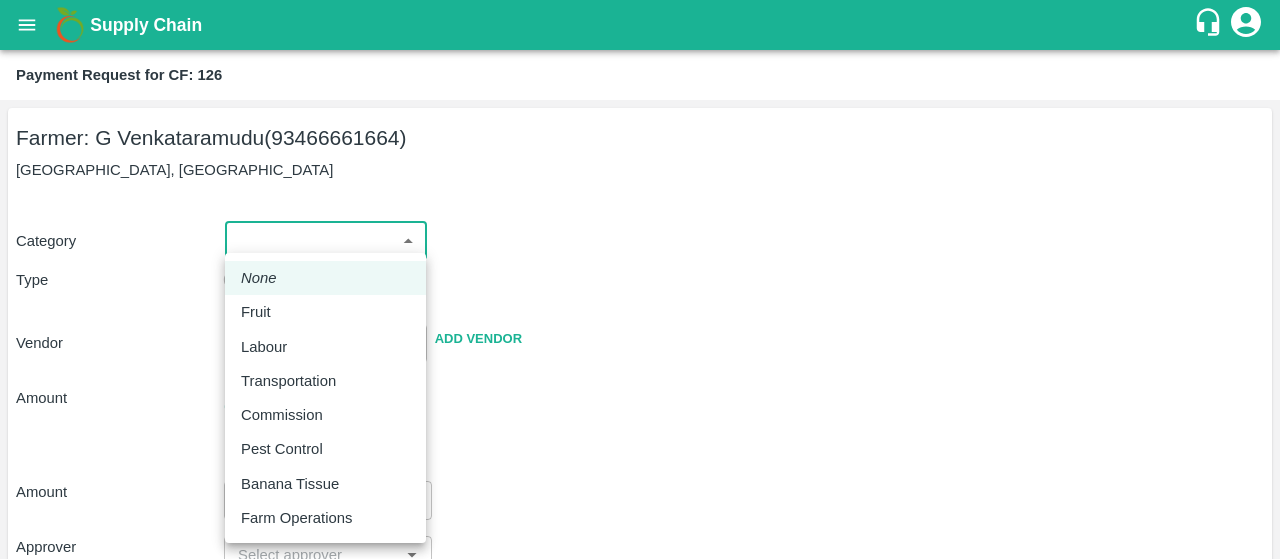 click on "Supply Chain Payment Request for CF: 126 Farmer:    G Venkataramudu  (93466661664) [GEOGRAPHIC_DATA] Category ​ ​ Type Advance Bill Vendor ​ Add Vendor Amount Total value Per Kg ​ Amount ​ Approver ​ Due Date ​  Priority  Low  High Comment x ​ Attach bill Cancel Save [GEOGRAPHIC_DATA] [GEOGRAPHIC_DATA] Direct Customer [GEOGRAPHIC_DATA] [GEOGRAPHIC_DATA] B2R [GEOGRAPHIC_DATA]  [GEOGRAPHIC_DATA] Virtual Captive PH Ananthapur Virtual Captive PH Kothakota Virtual Captive PH Chittoor Virtual Captive PH Vavilala Himalekya Logout None Fruit Labour Transportation Commission Pest Control Banana Tissue Farm Operations" at bounding box center (640, 279) 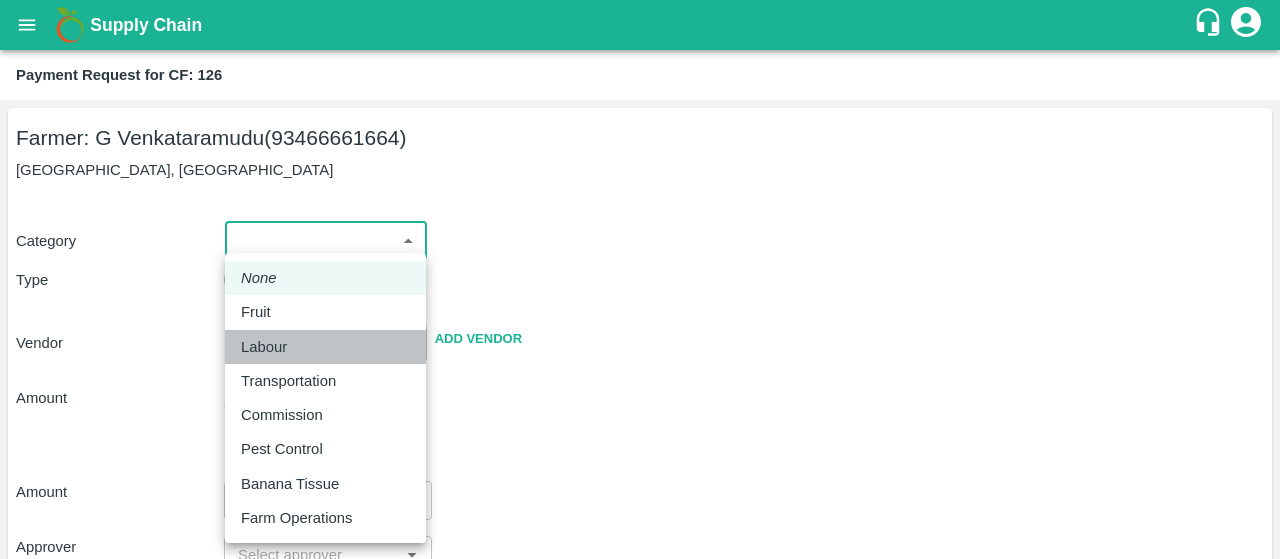 click on "Labour" at bounding box center [264, 347] 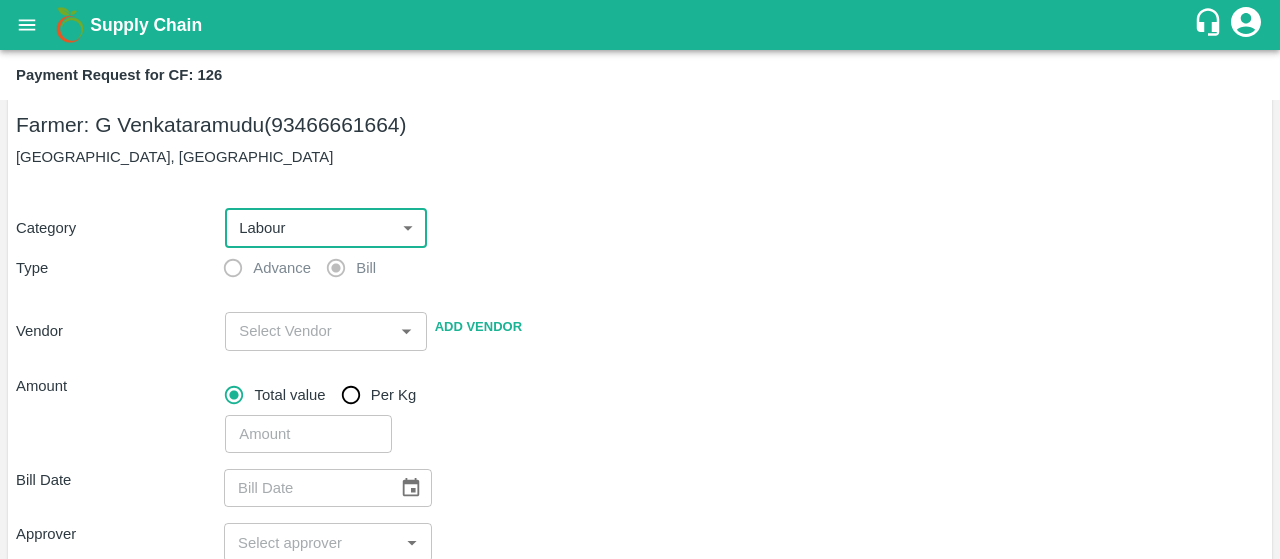 scroll, scrollTop: 14, scrollLeft: 0, axis: vertical 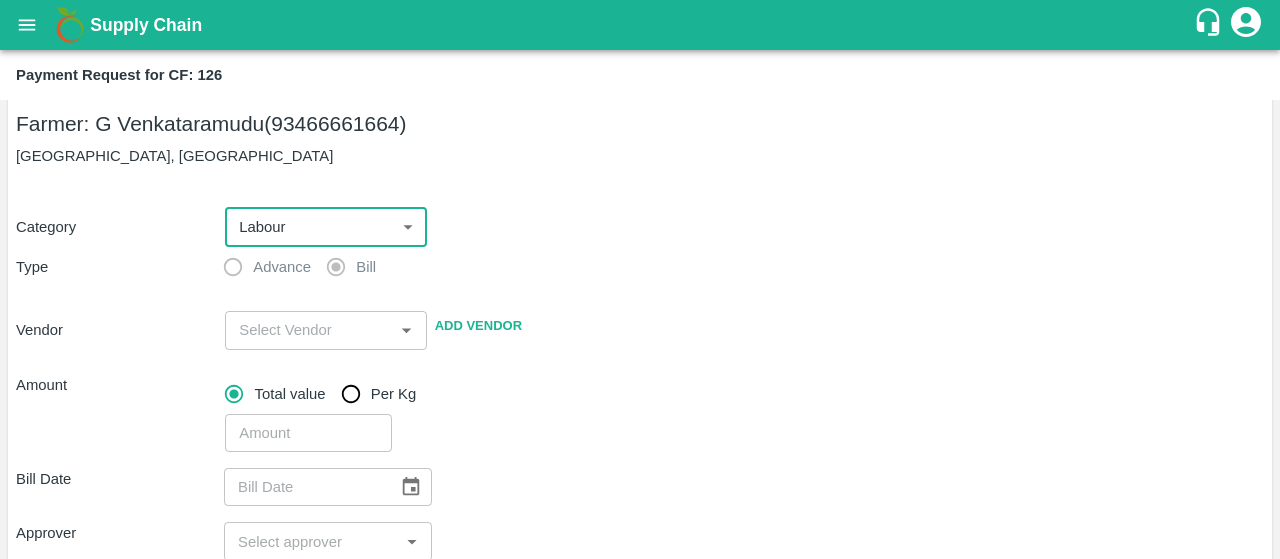 click on "​" at bounding box center [325, 330] 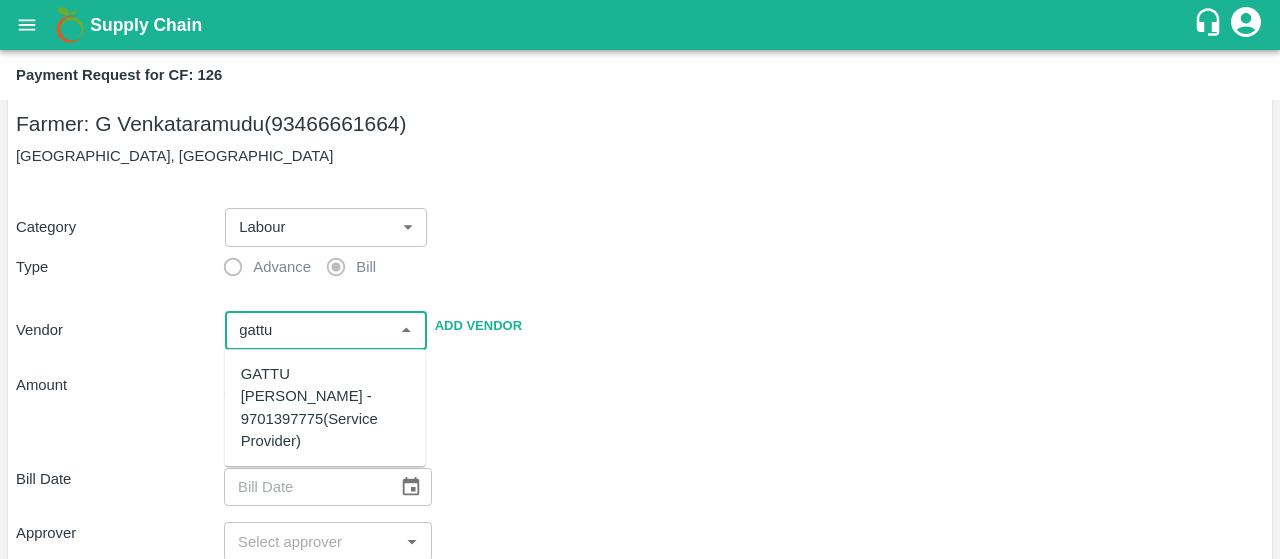 click on "GATTU [PERSON_NAME] - 9701397775(Service Provider)" at bounding box center [325, 407] 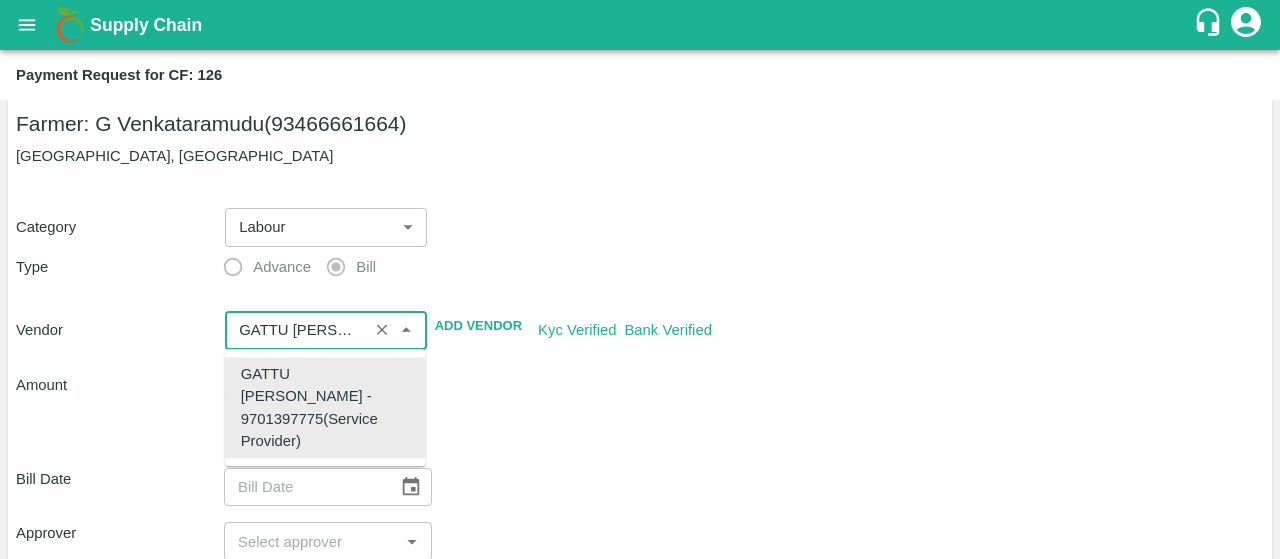 type on "GATTU [PERSON_NAME] - 9701397775(Service Provider)" 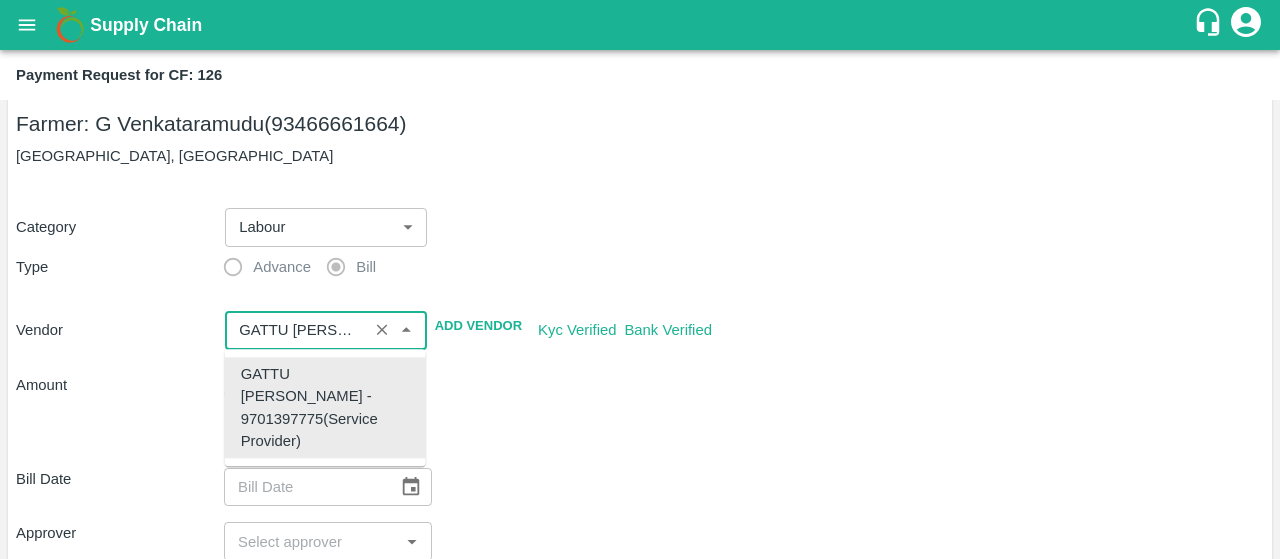 click at bounding box center (296, 330) 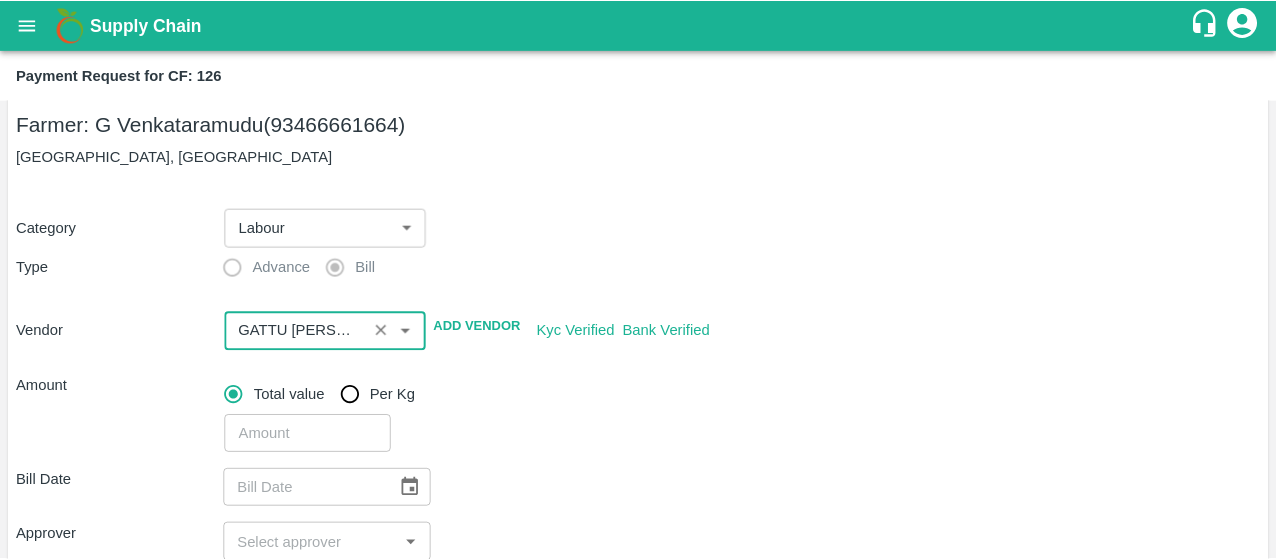 scroll, scrollTop: 155, scrollLeft: 0, axis: vertical 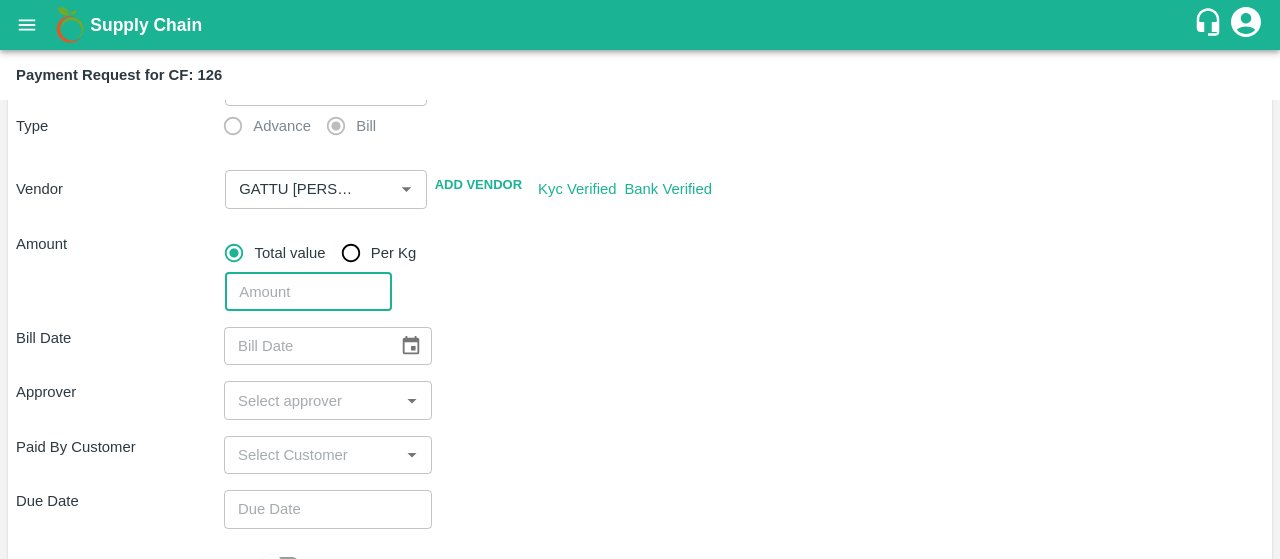 click at bounding box center [308, 292] 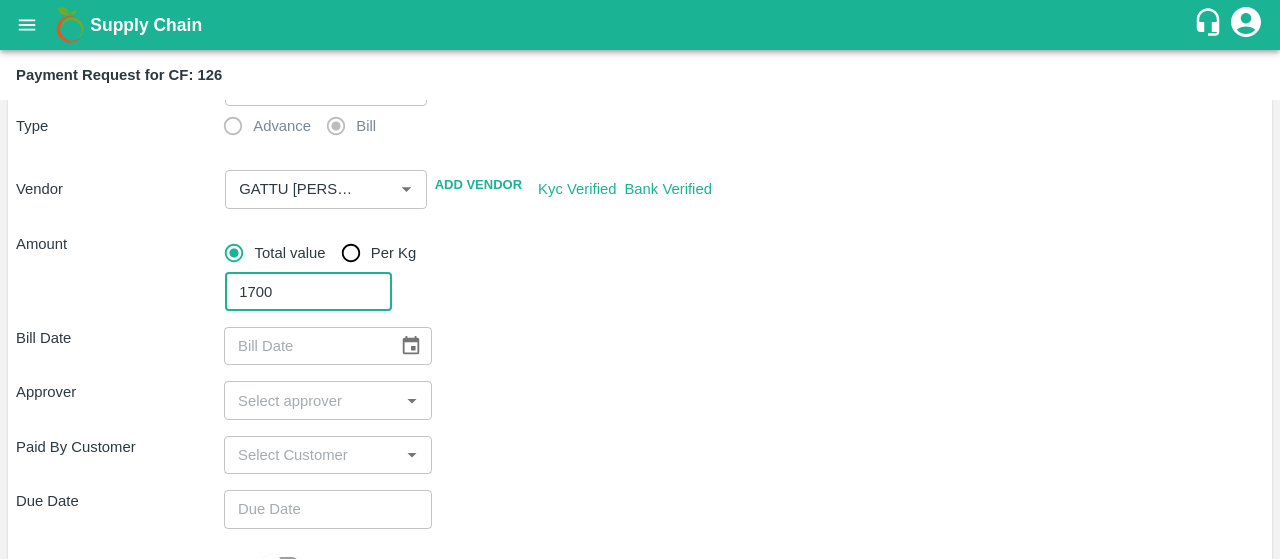type on "1700" 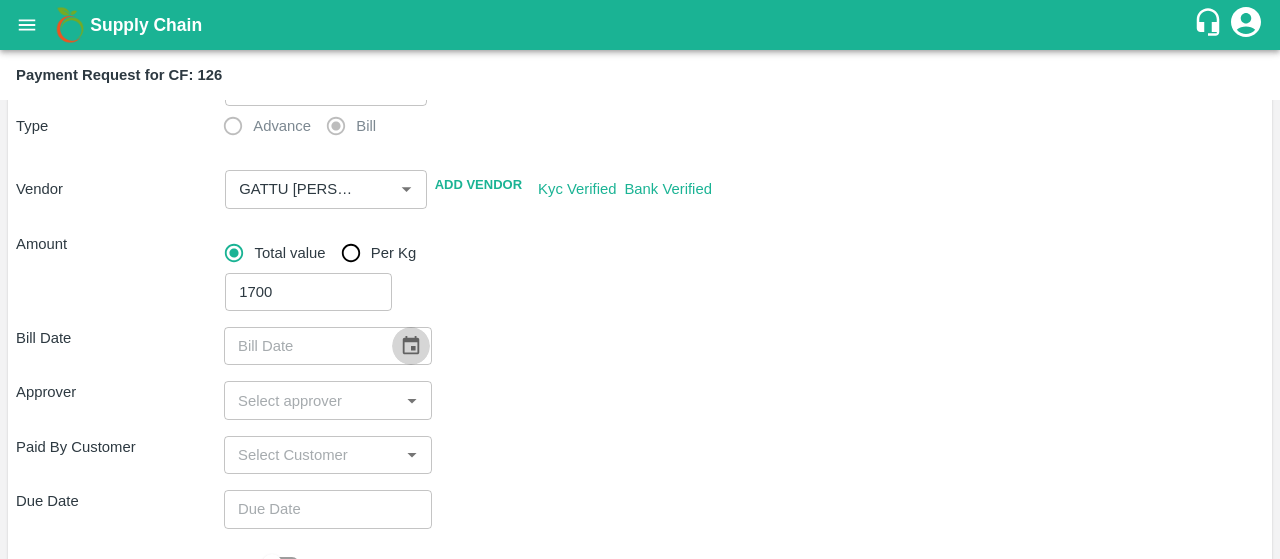 click 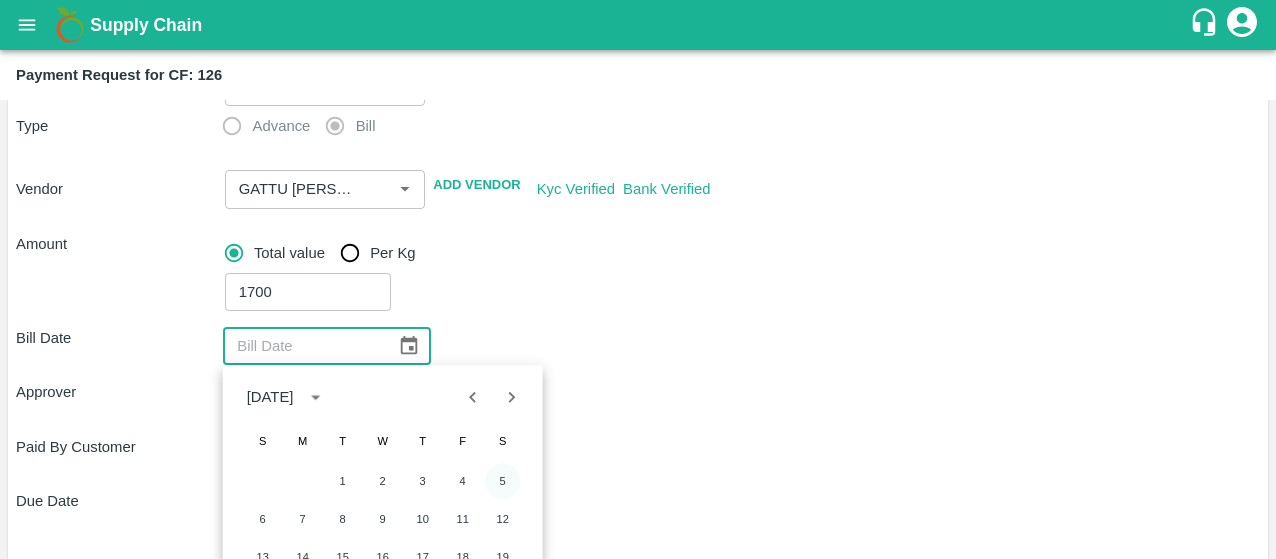scroll, scrollTop: 142, scrollLeft: 0, axis: vertical 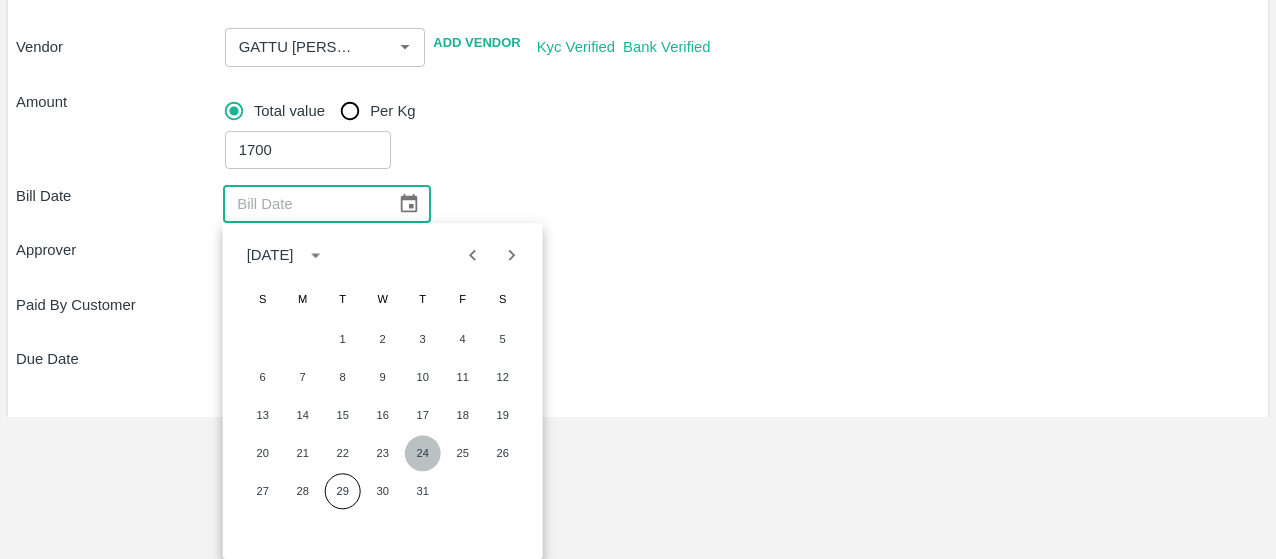 click on "24" at bounding box center (423, 453) 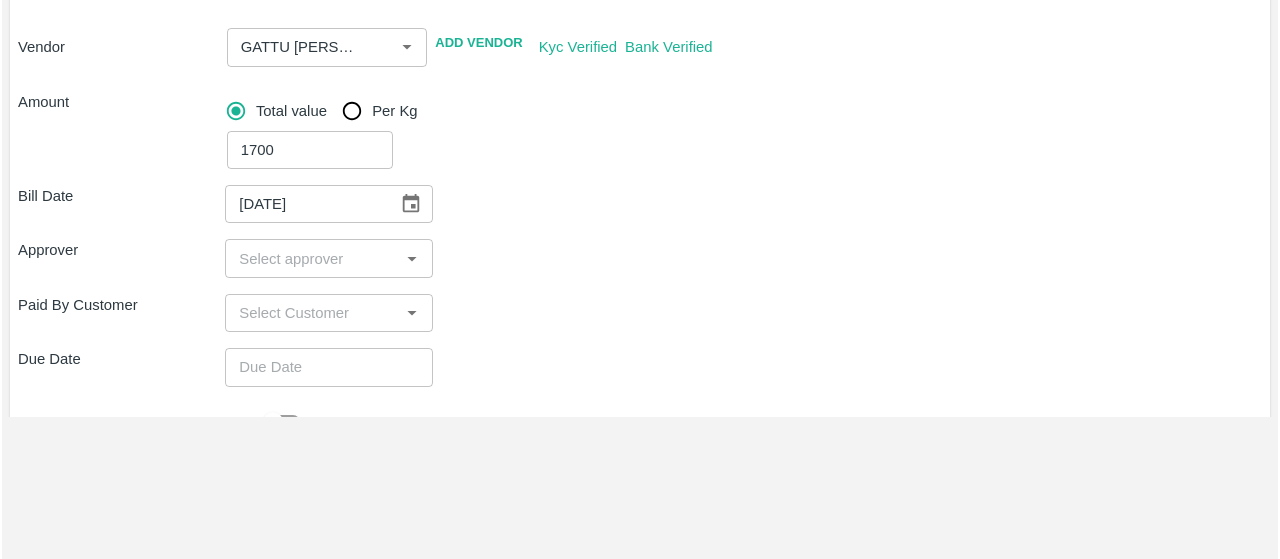 scroll, scrollTop: 0, scrollLeft: 0, axis: both 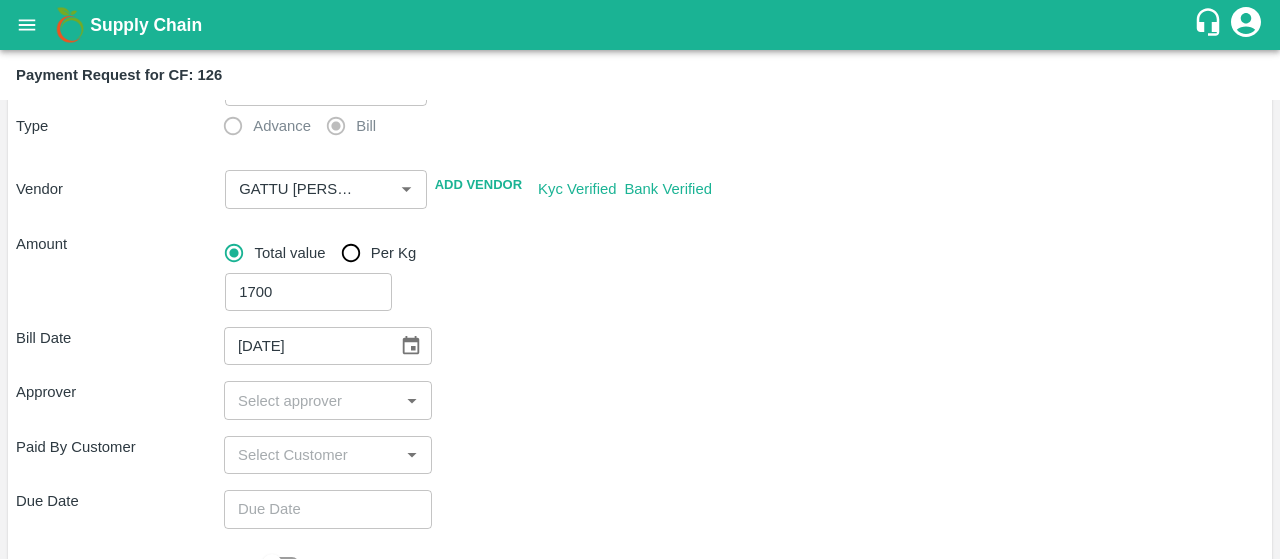 click on "Bill Date [DATE] ​" at bounding box center [640, 346] 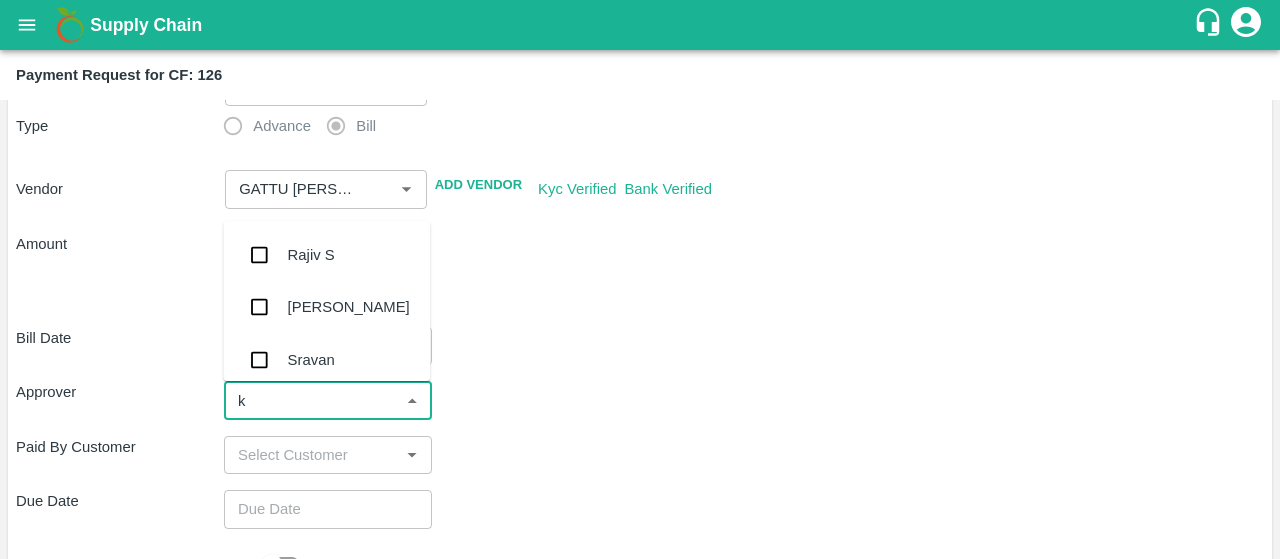 type on "ki" 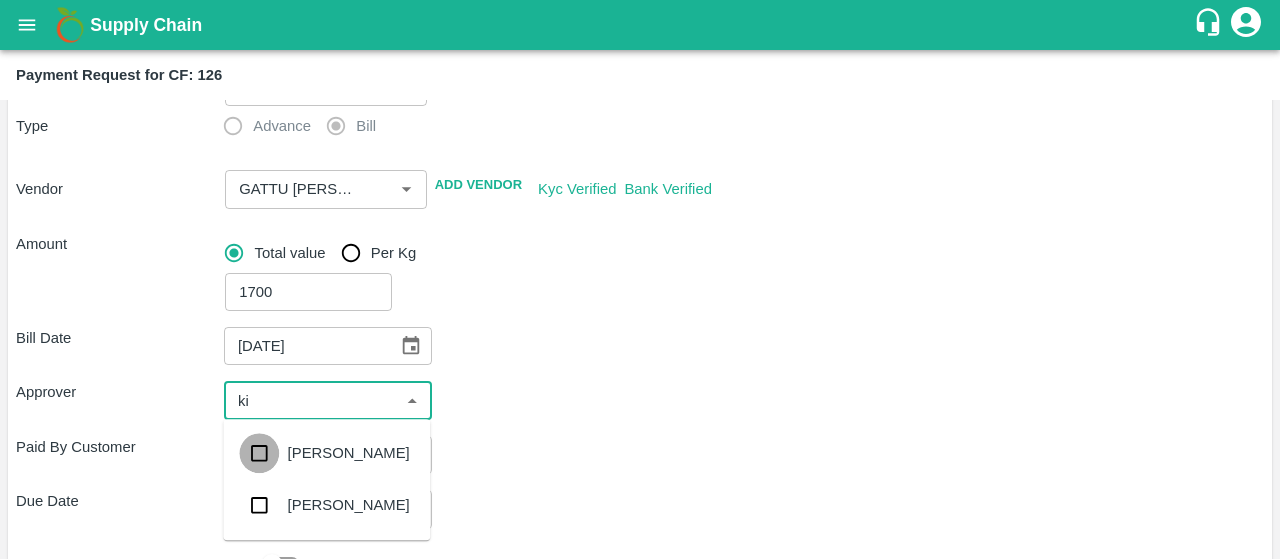 click at bounding box center (259, 453) 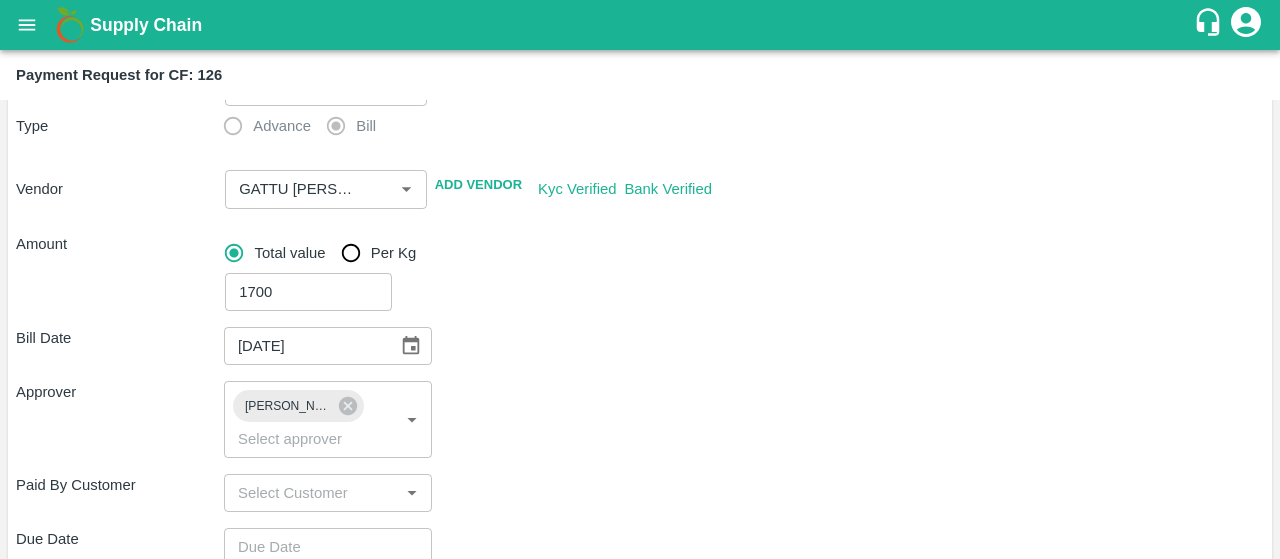 click on "Approver [PERSON_NAME] ​" at bounding box center (640, 419) 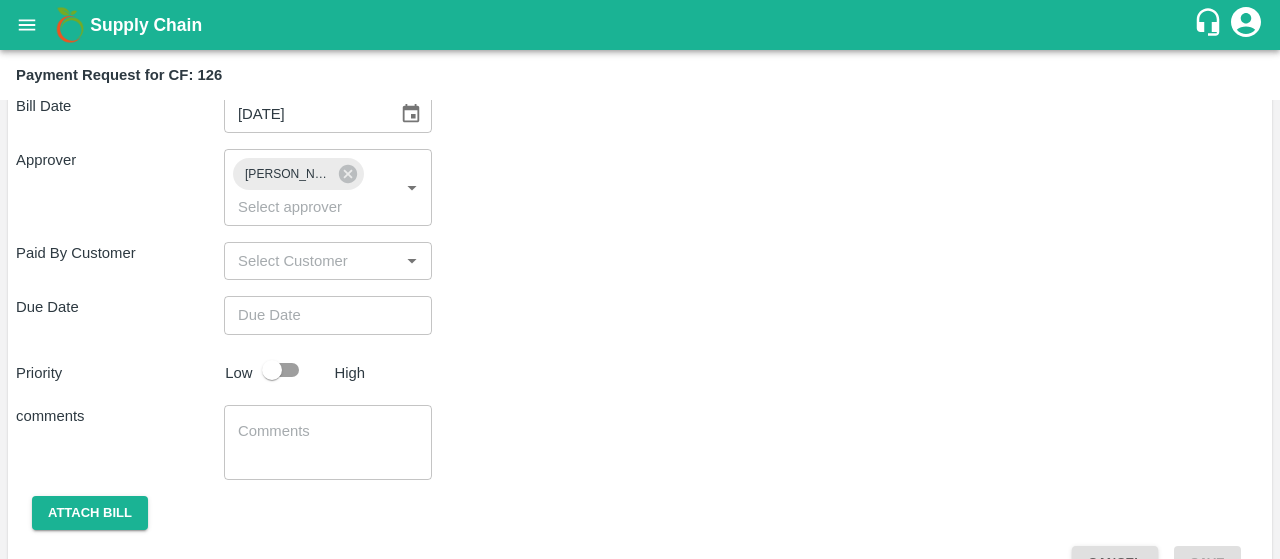 scroll, scrollTop: 398, scrollLeft: 0, axis: vertical 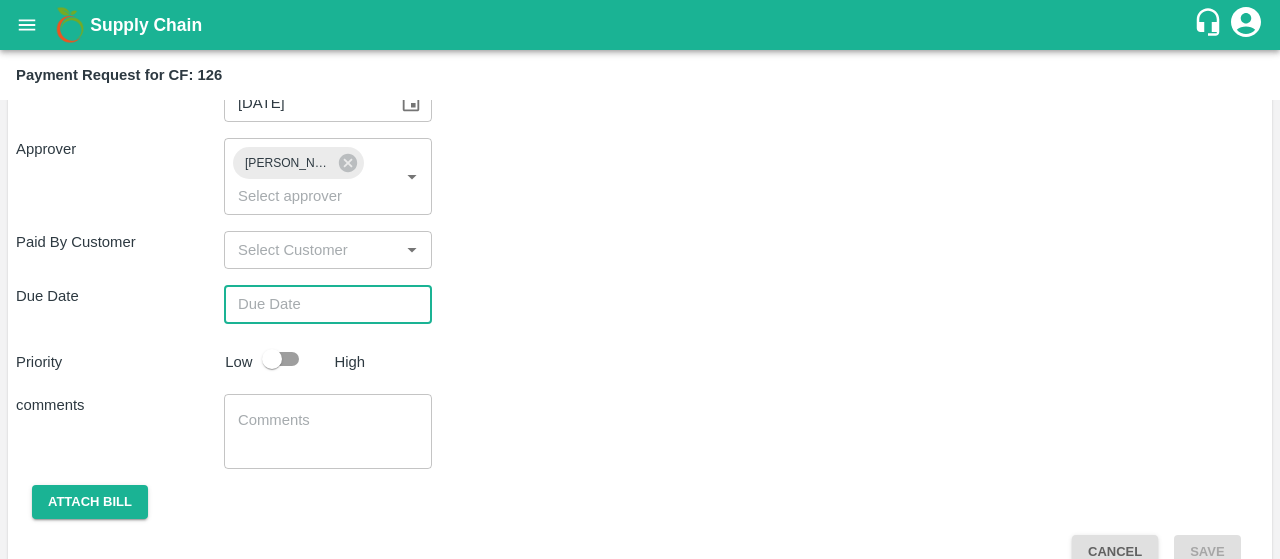 type on "DD/MM/YYYY hh:mm aa" 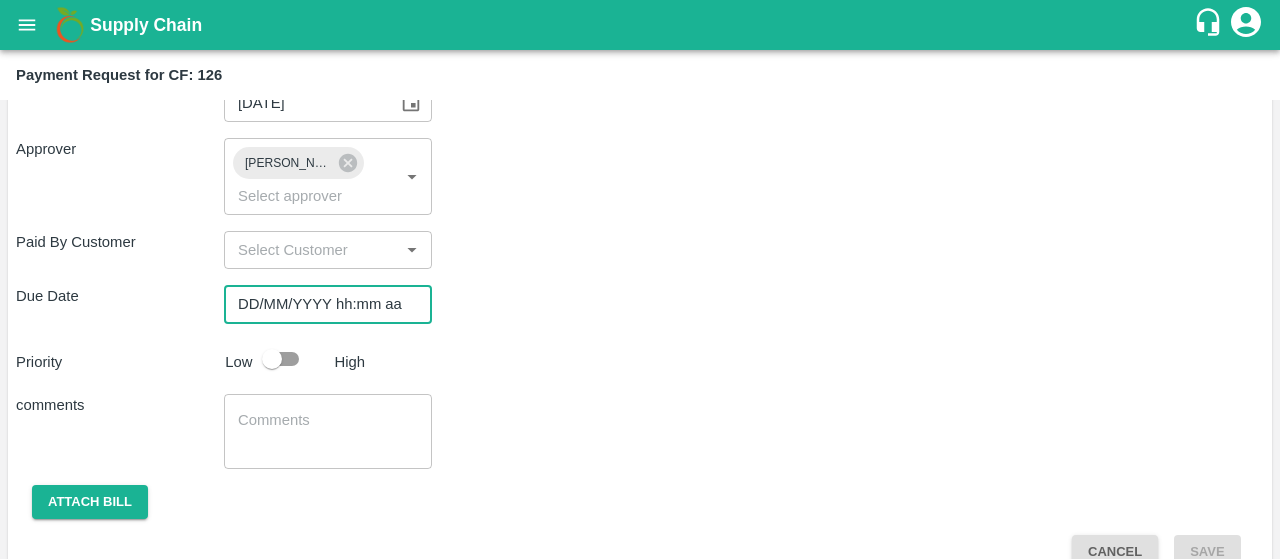 click on "DD/MM/YYYY hh:mm aa" at bounding box center [321, 304] 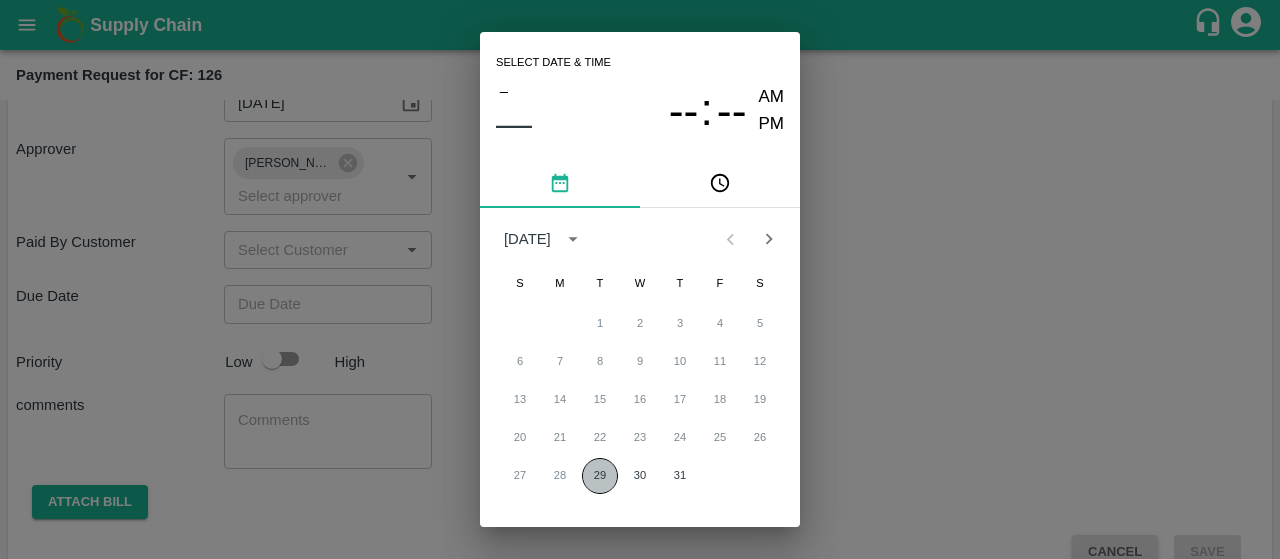click on "29" at bounding box center (600, 476) 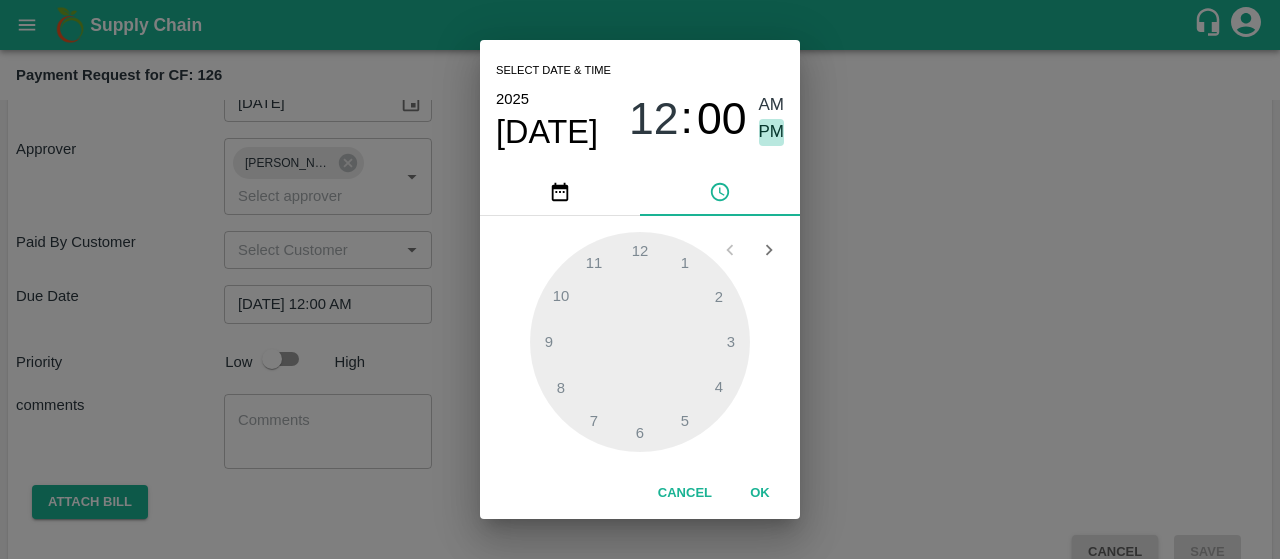 click on "PM" at bounding box center [772, 132] 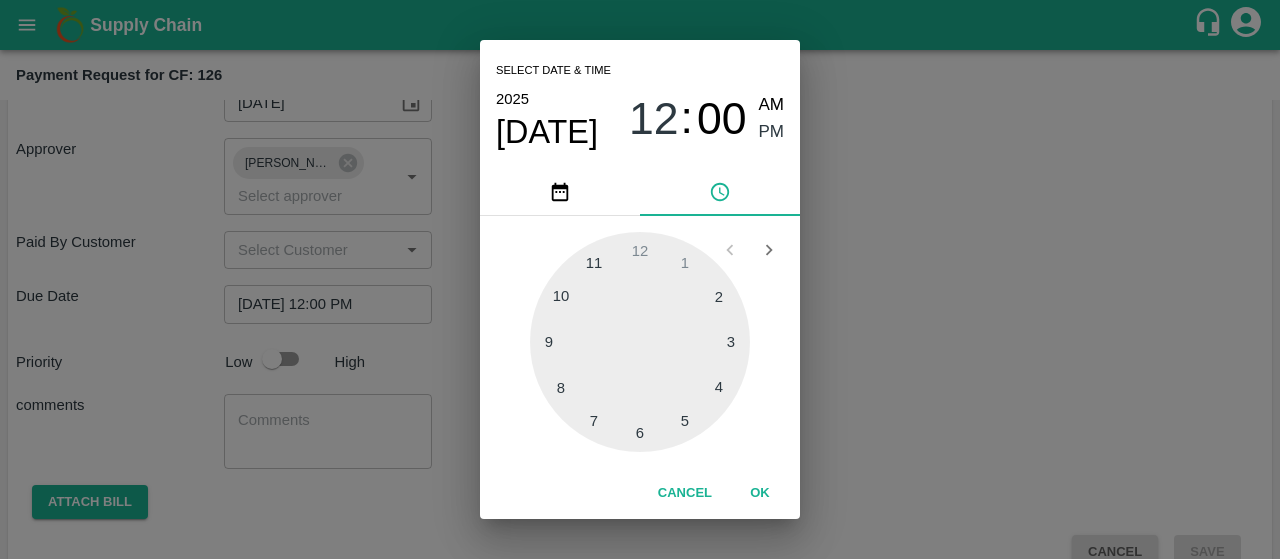 click at bounding box center [640, 342] 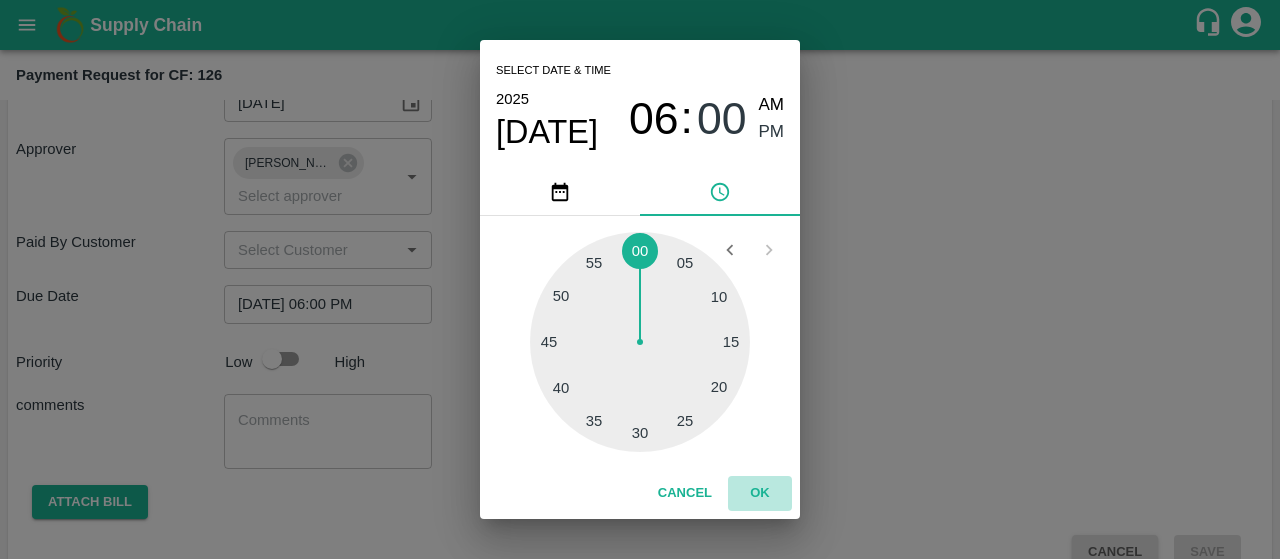 click on "OK" at bounding box center [760, 493] 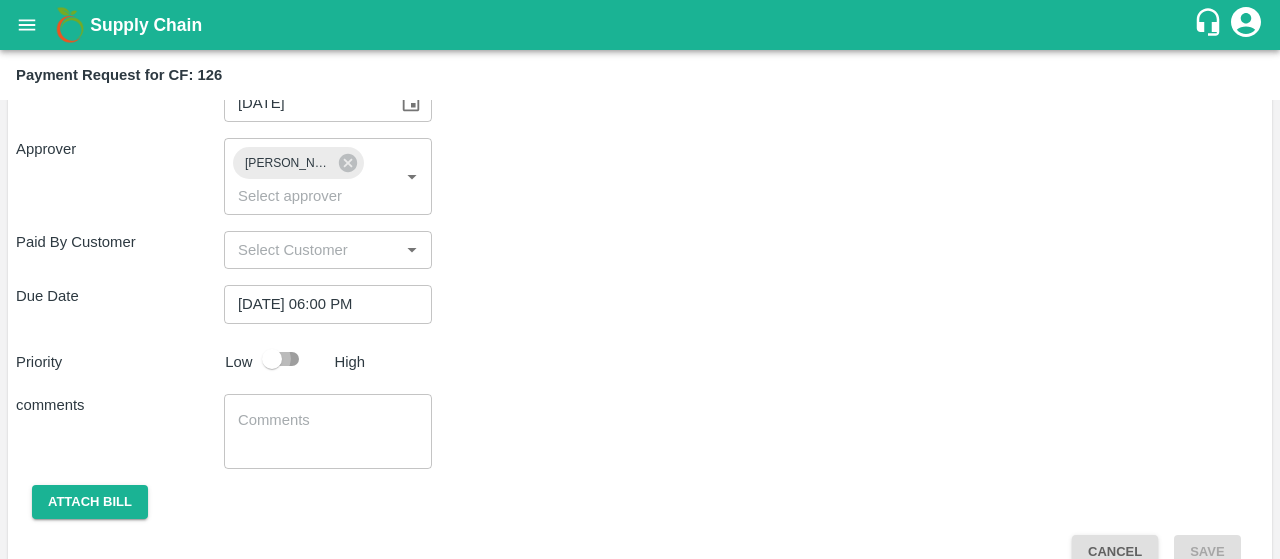 click at bounding box center (272, 359) 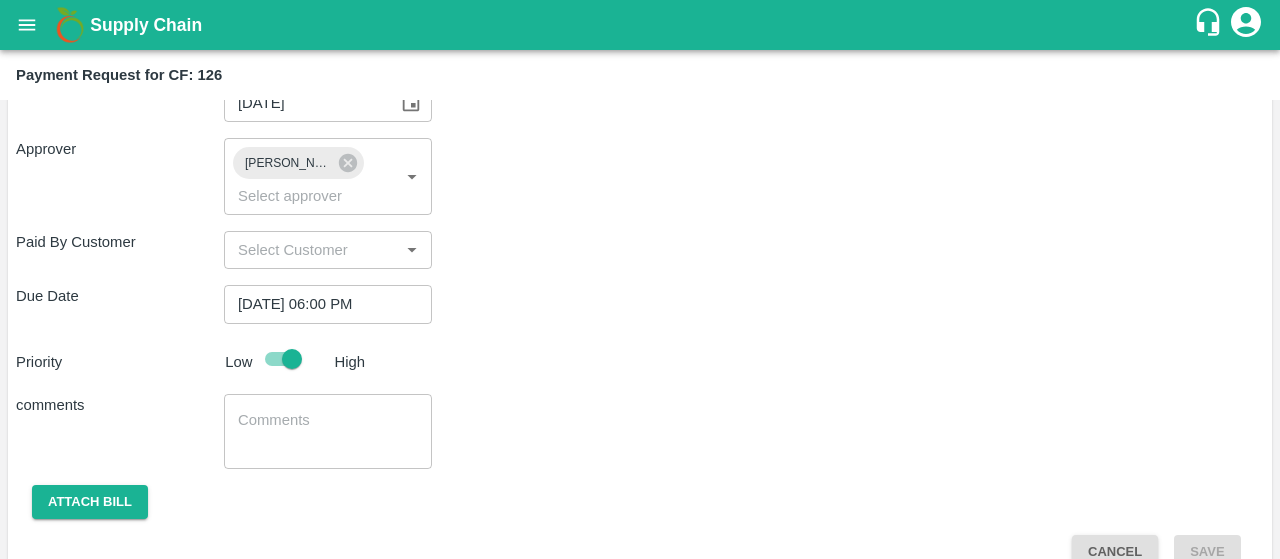 click on "x ​" at bounding box center (328, 431) 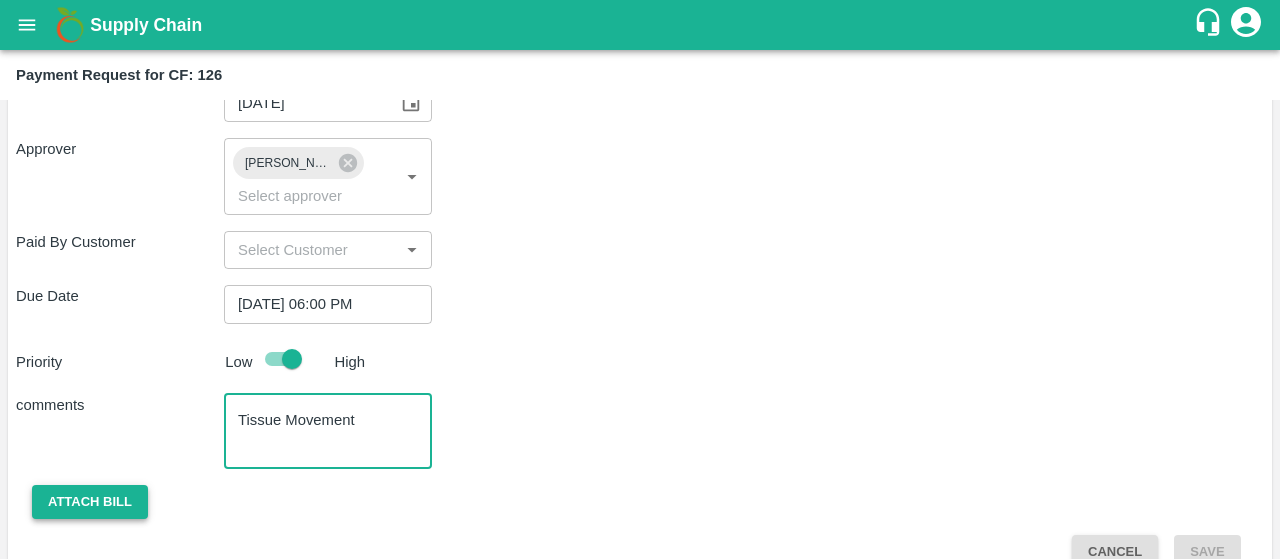 type on "Tissue Movement" 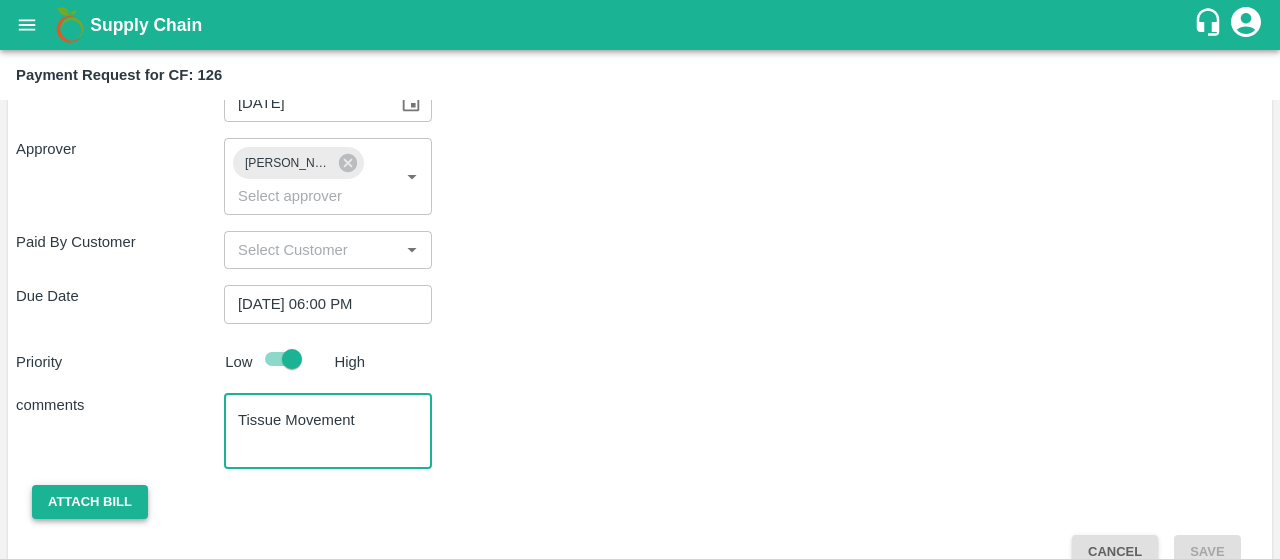 click on "Attach bill" at bounding box center [90, 502] 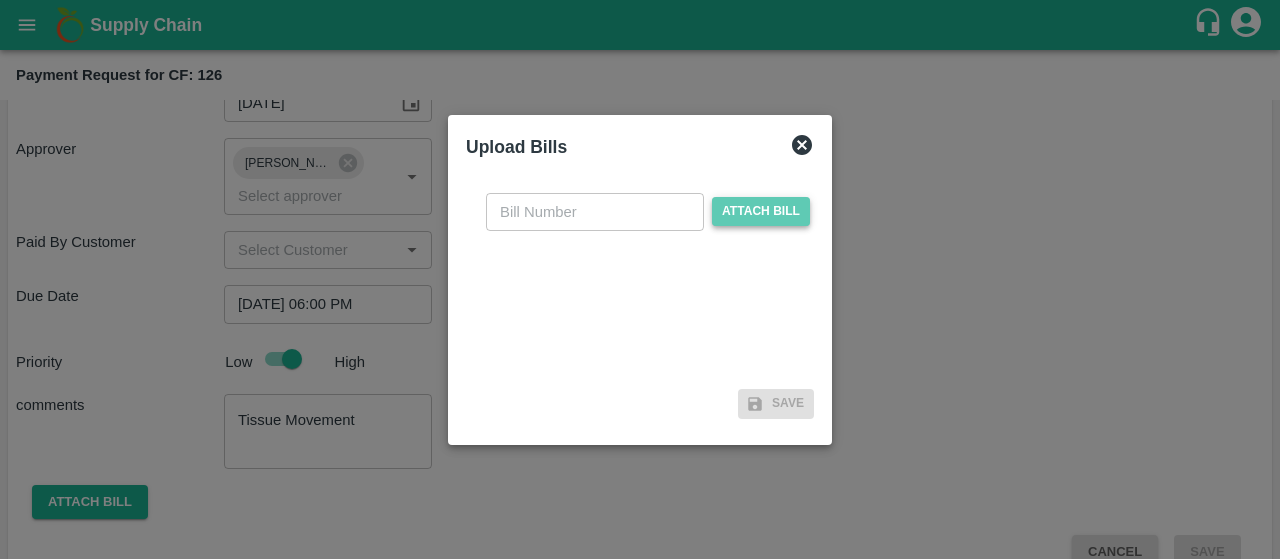 click on "Attach bill" at bounding box center [761, 211] 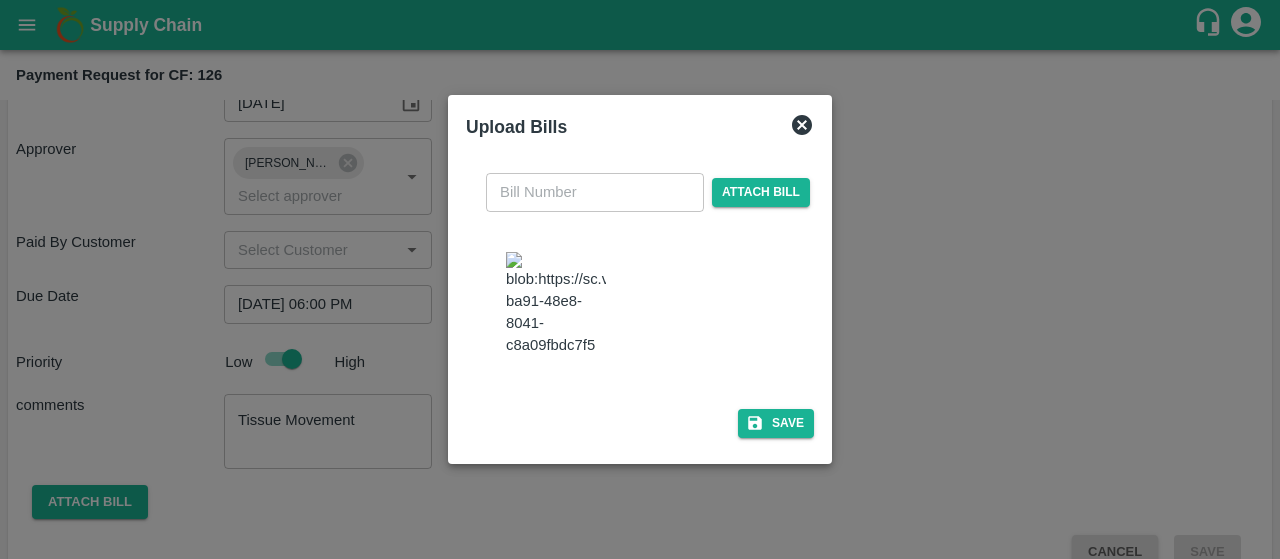 click at bounding box center (556, 304) 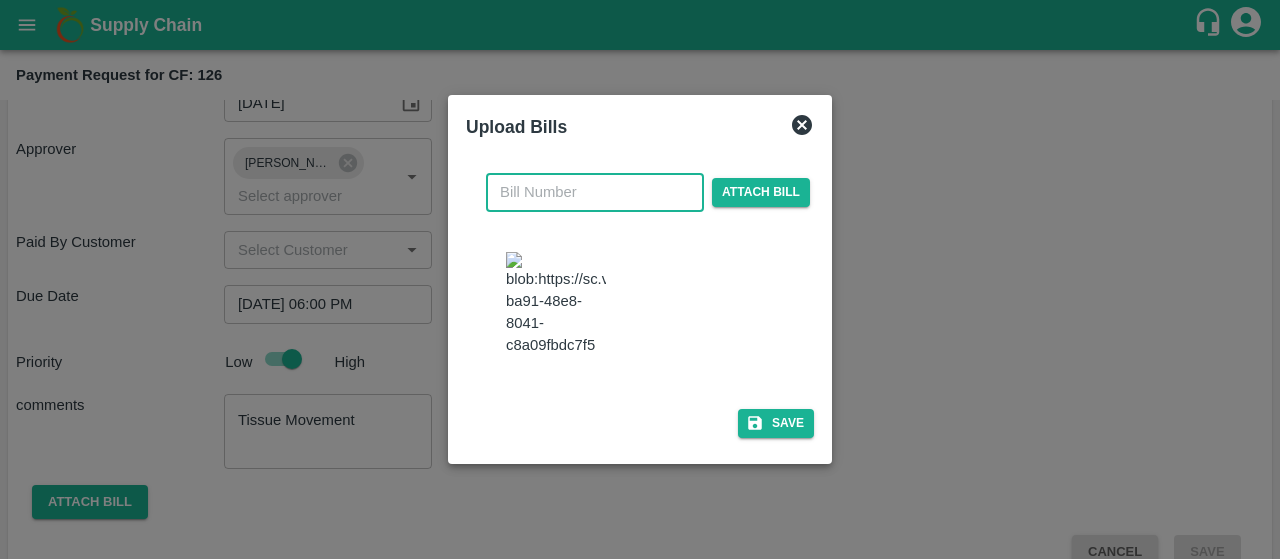 click at bounding box center (595, 192) 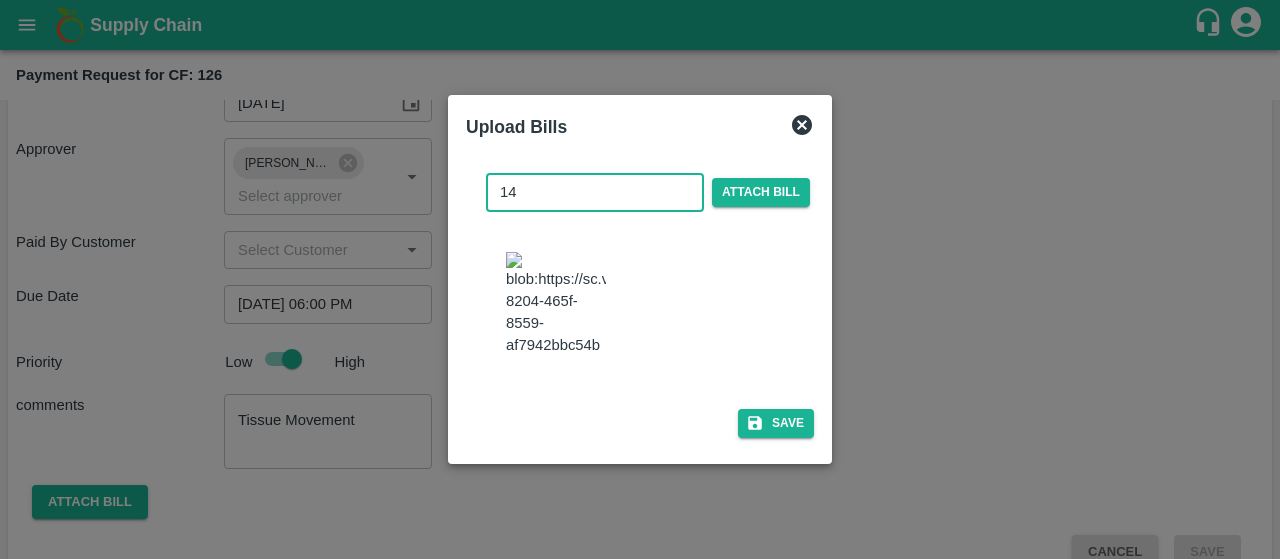 type on "14" 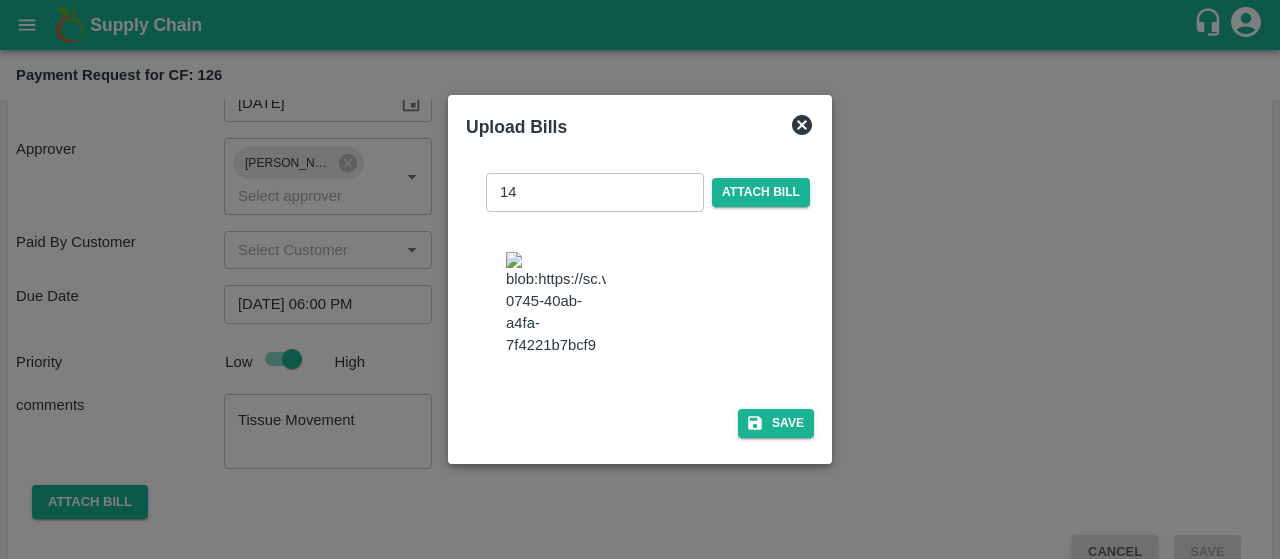 click at bounding box center [648, 306] 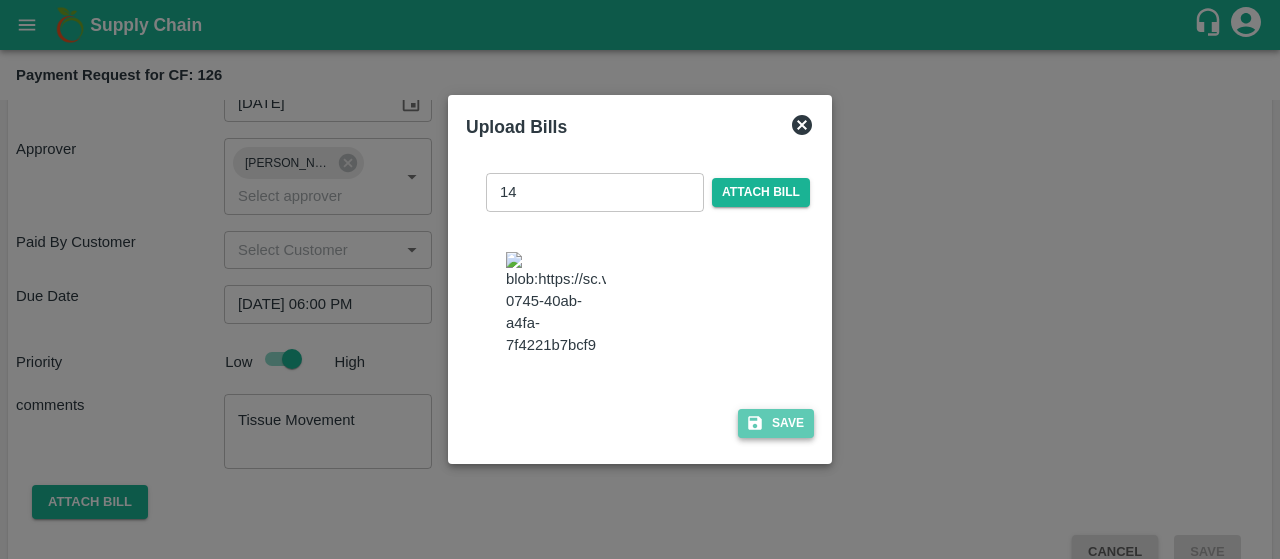 click on "Save" at bounding box center [776, 423] 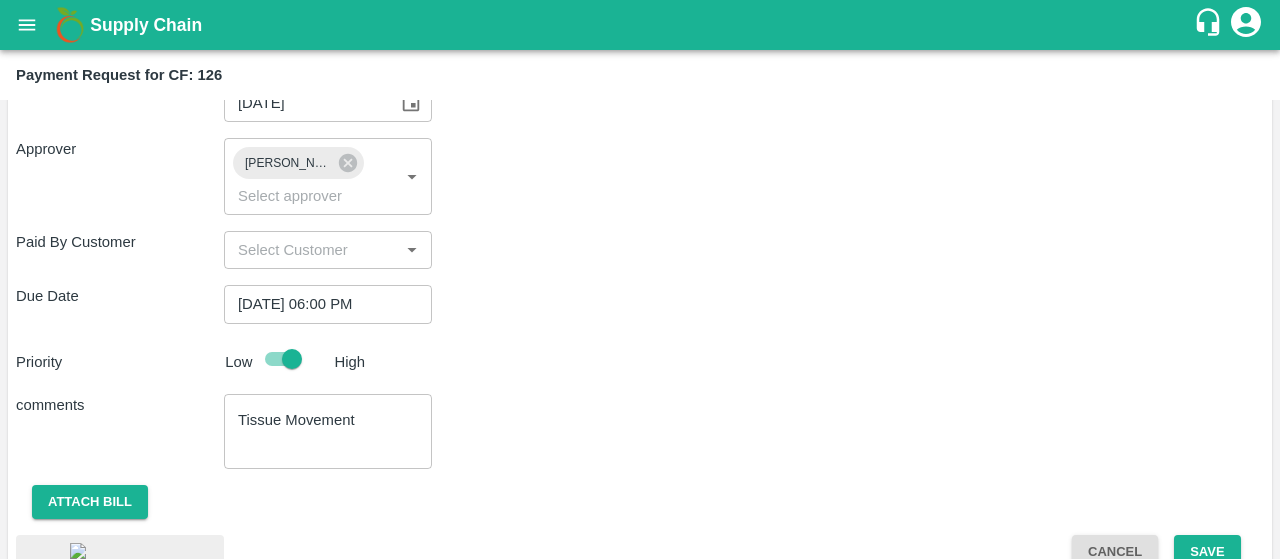 scroll, scrollTop: 566, scrollLeft: 0, axis: vertical 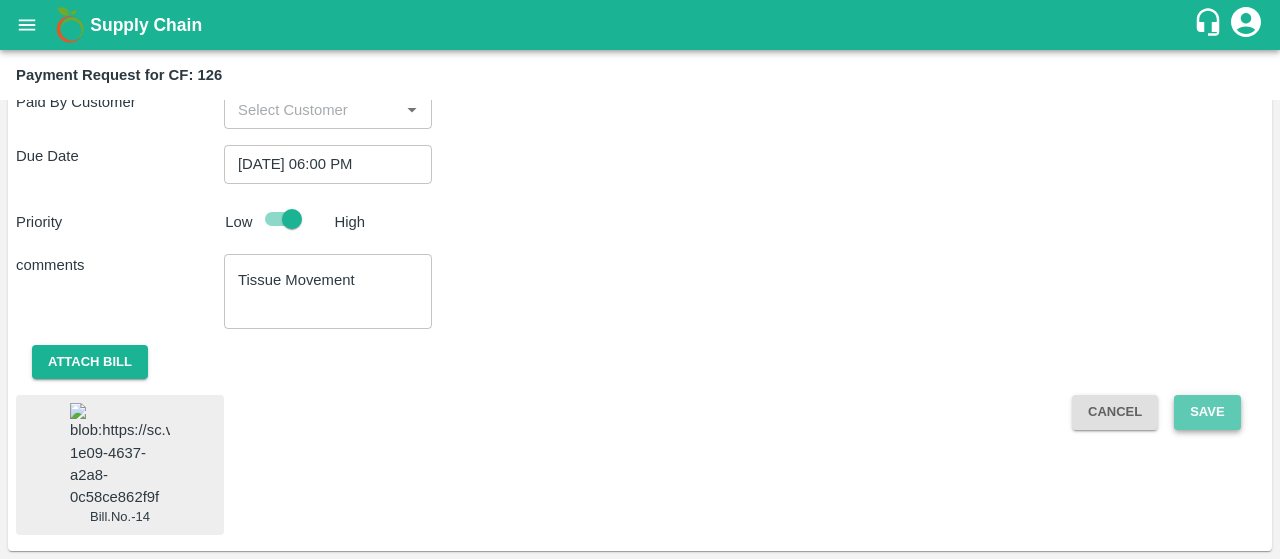 click on "Save" at bounding box center [1207, 412] 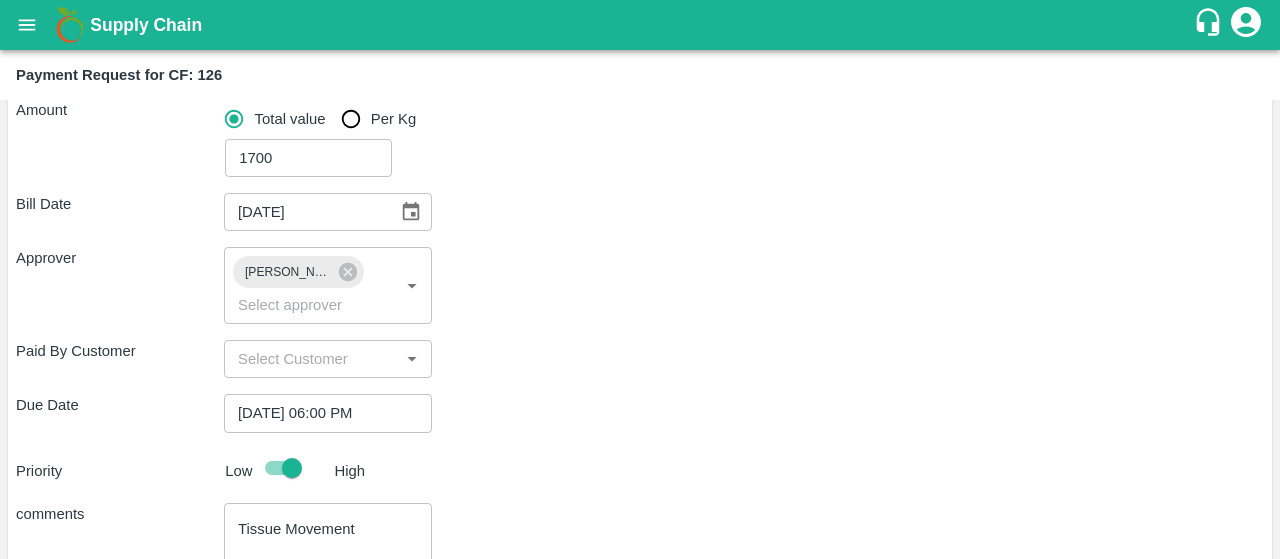 scroll, scrollTop: 288, scrollLeft: 0, axis: vertical 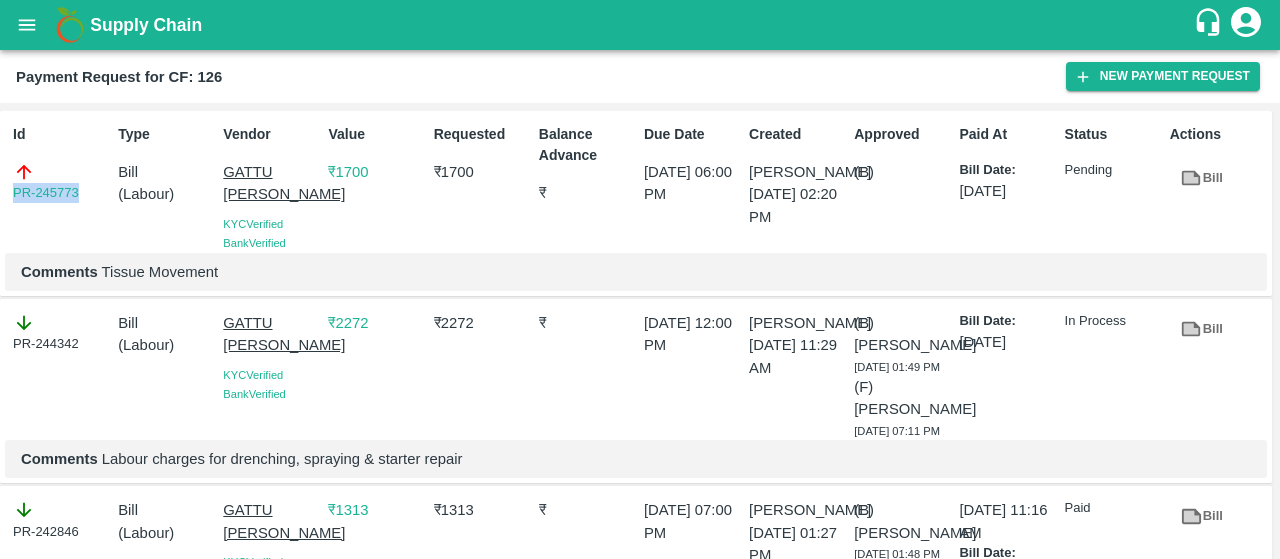 drag, startPoint x: 88, startPoint y: 201, endPoint x: 0, endPoint y: 203, distance: 88.02273 